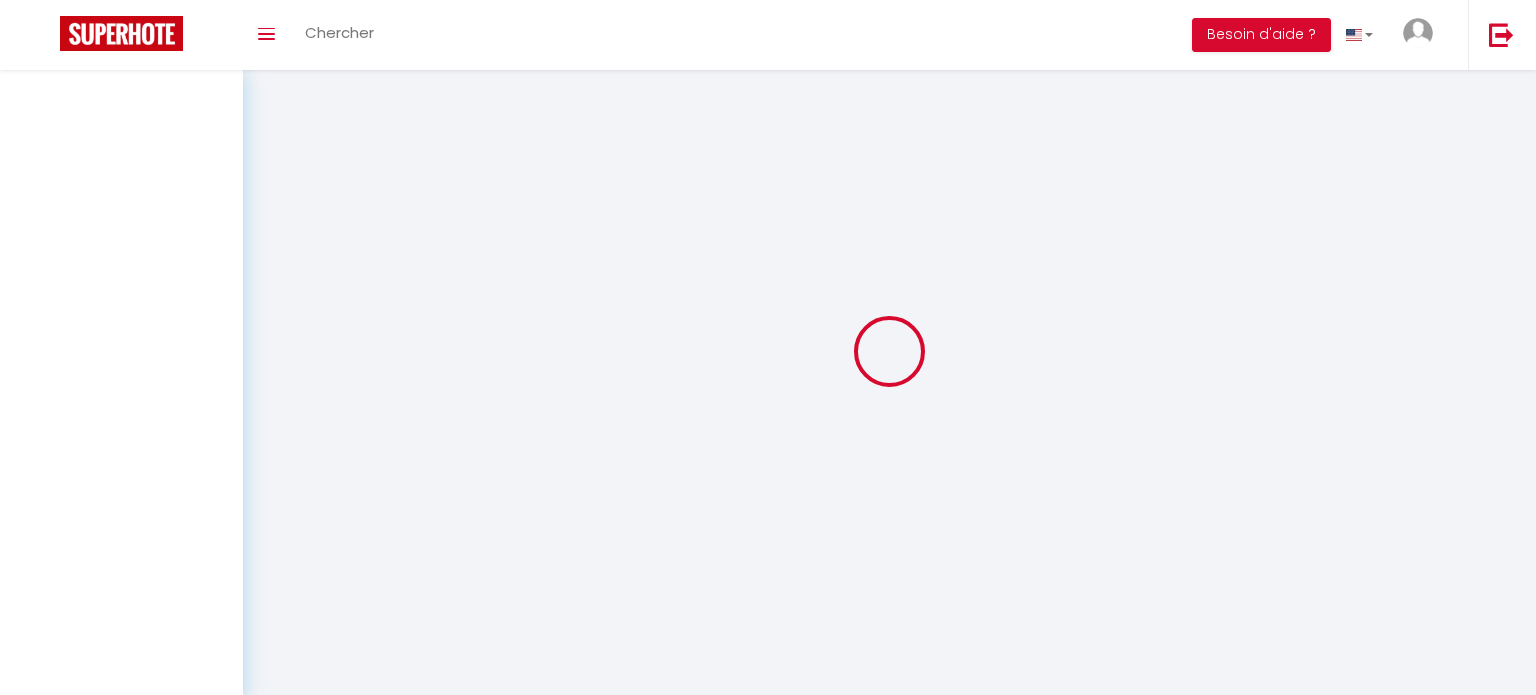 select 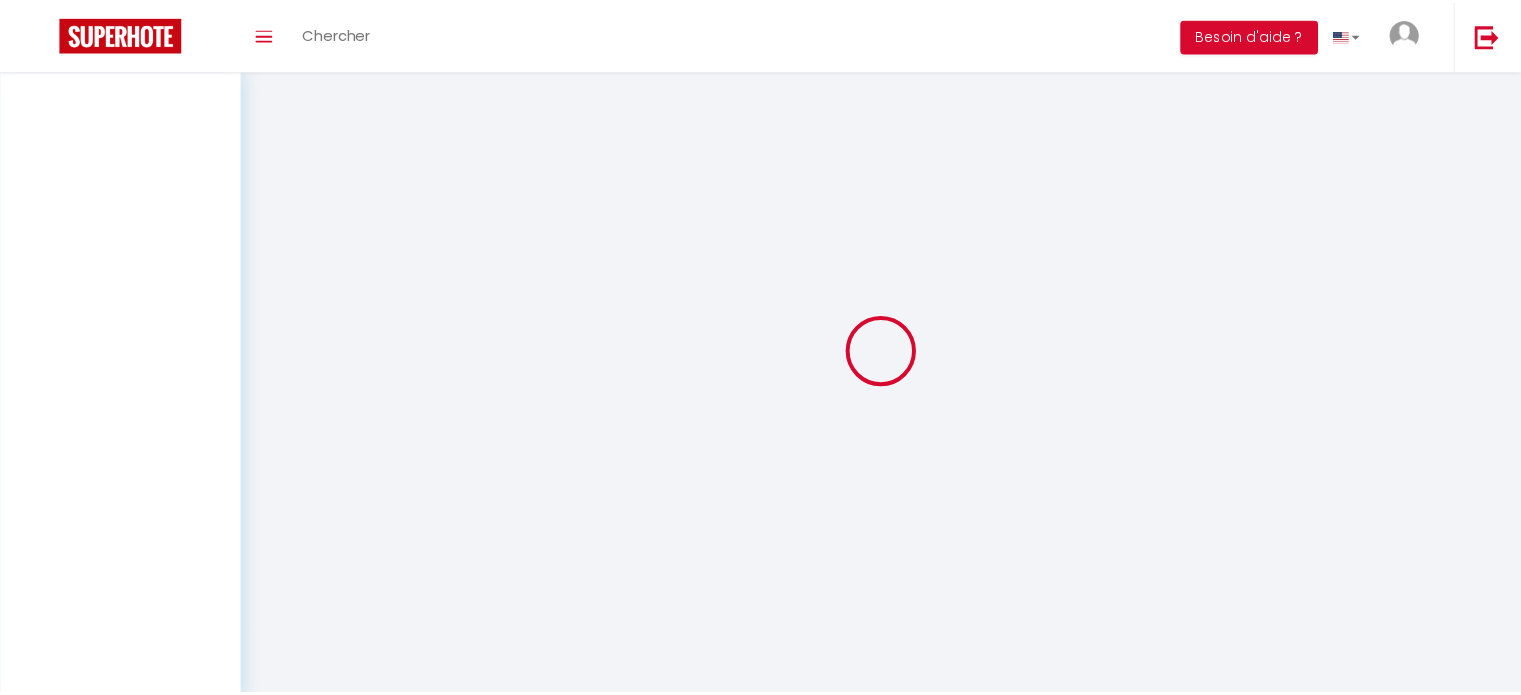 scroll, scrollTop: 0, scrollLeft: 0, axis: both 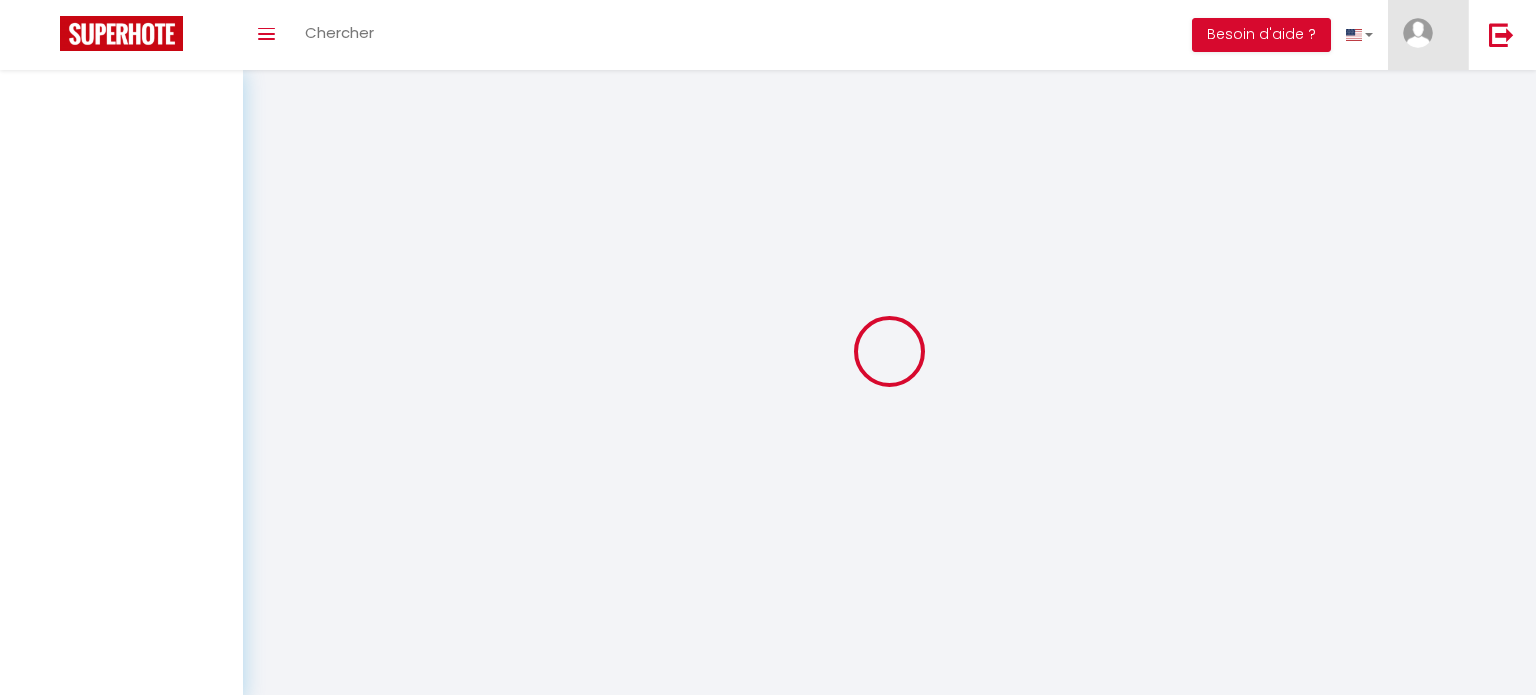 select on "28" 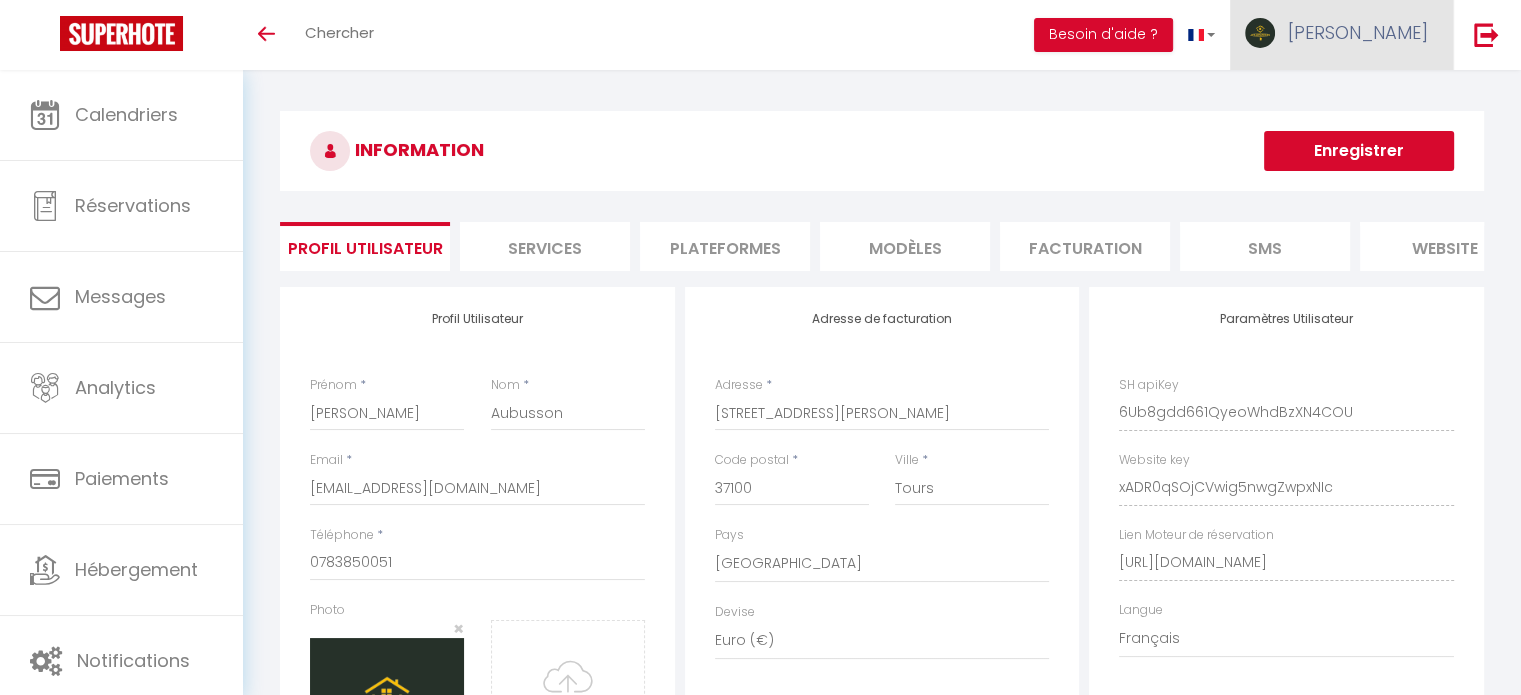 click on "[PERSON_NAME]" at bounding box center [1358, 32] 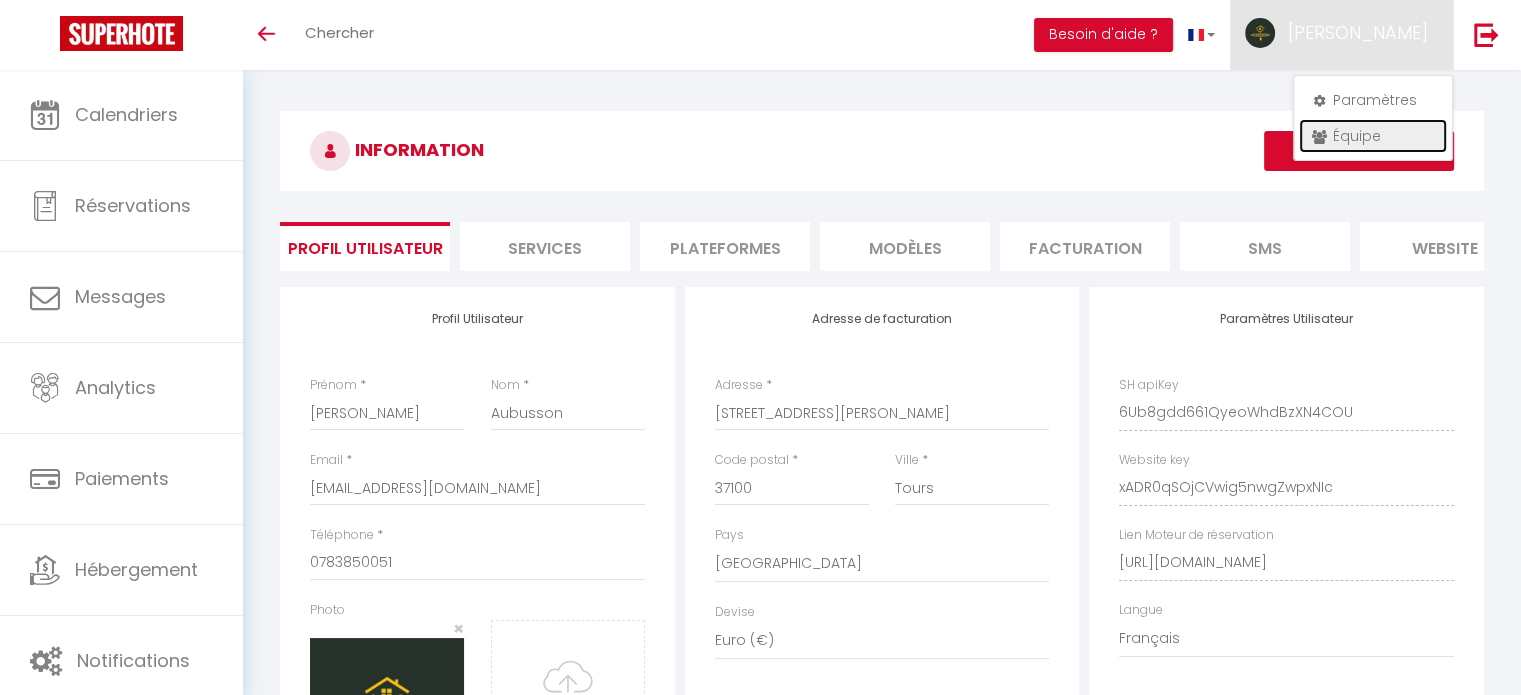 click on "Équipe" at bounding box center (1373, 136) 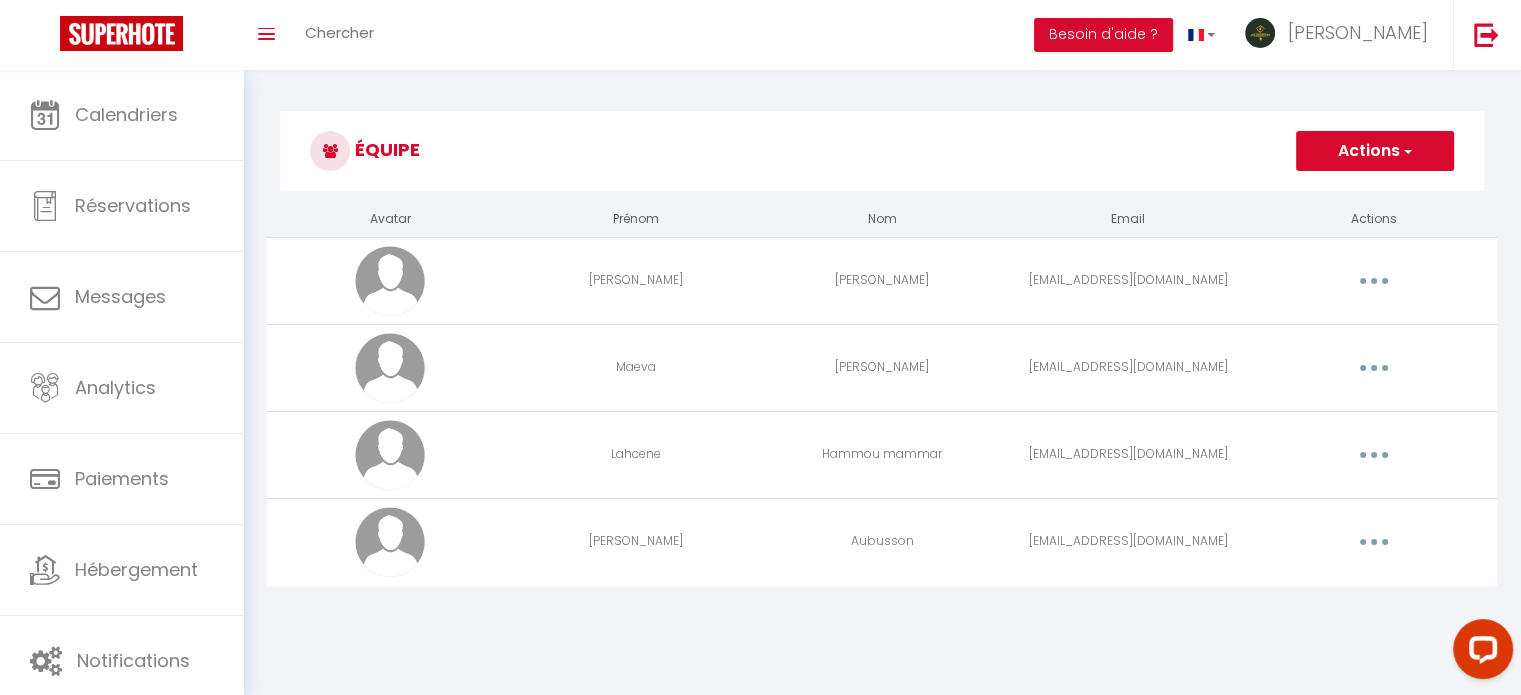 scroll, scrollTop: 0, scrollLeft: 0, axis: both 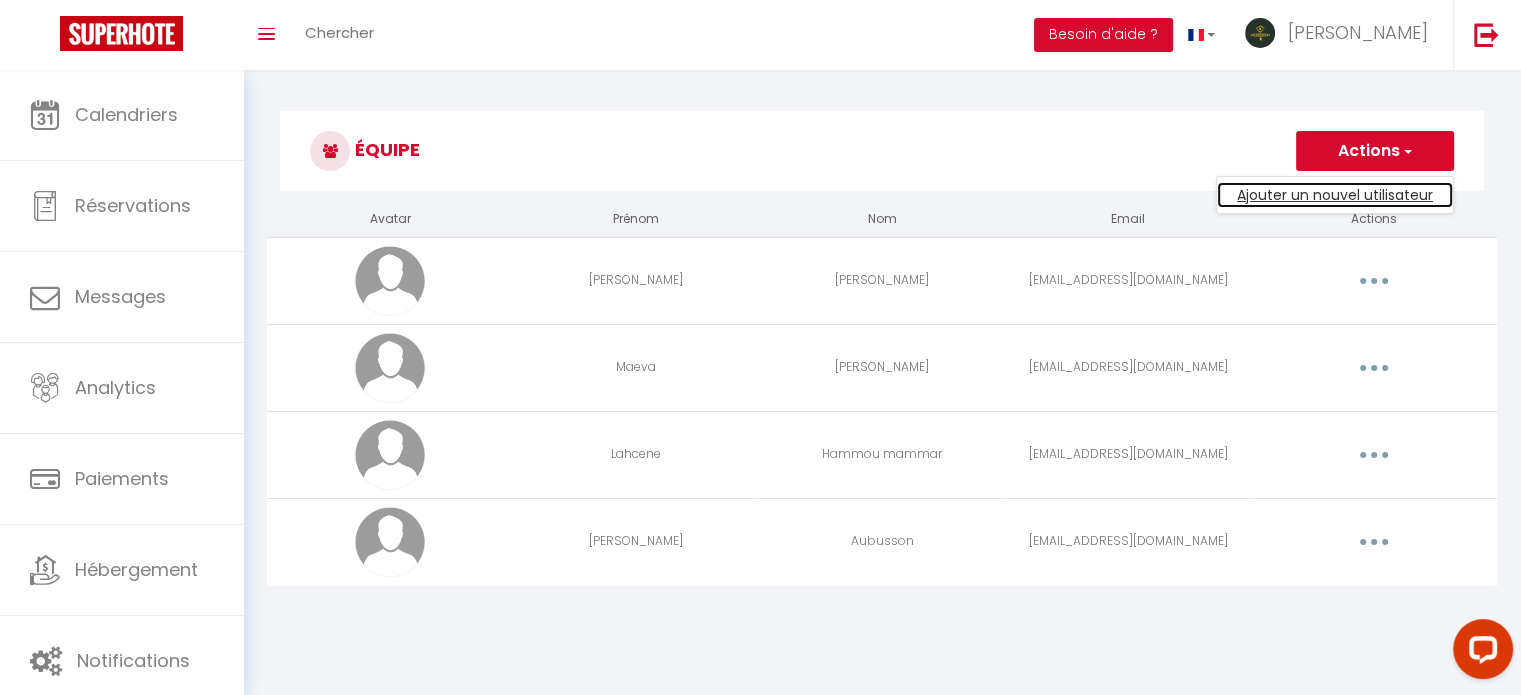 click on "Ajouter un nouvel utilisateur" at bounding box center [1335, 195] 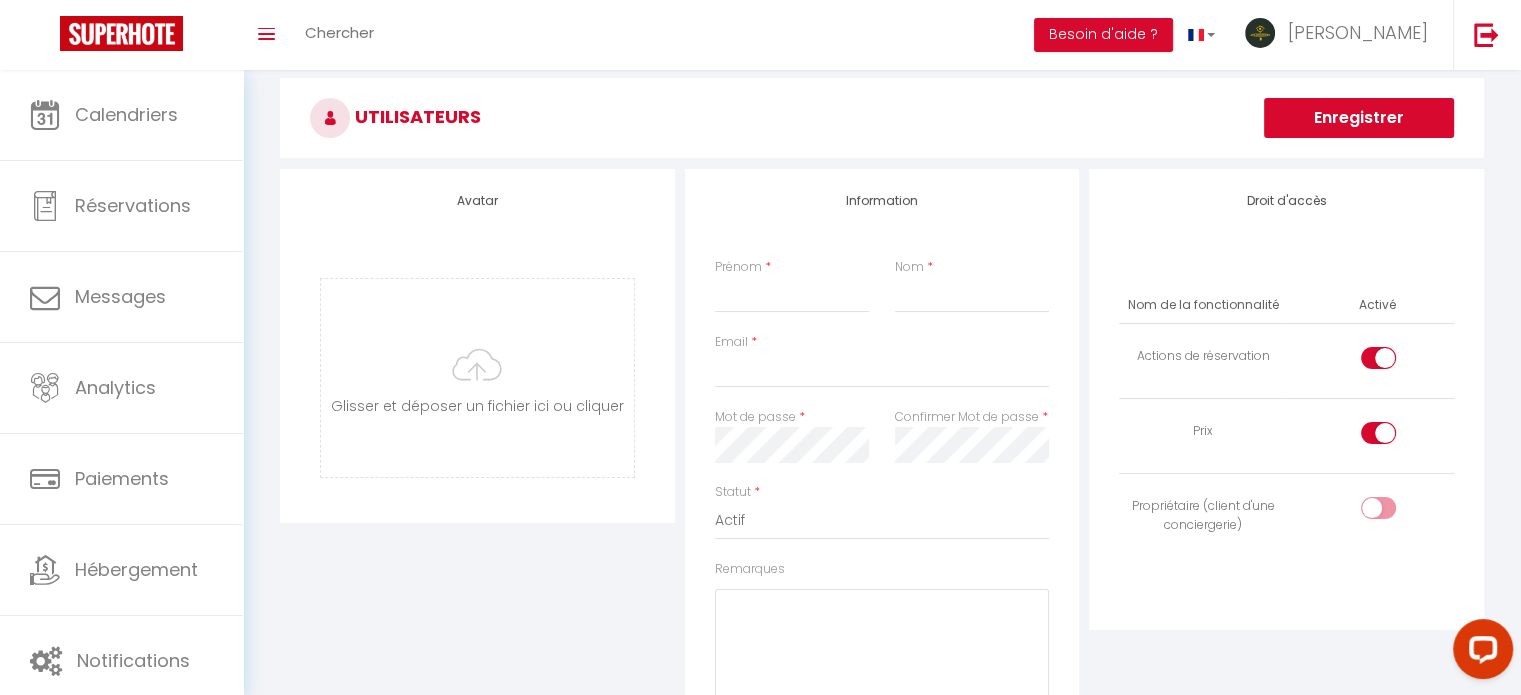 scroll, scrollTop: 0, scrollLeft: 0, axis: both 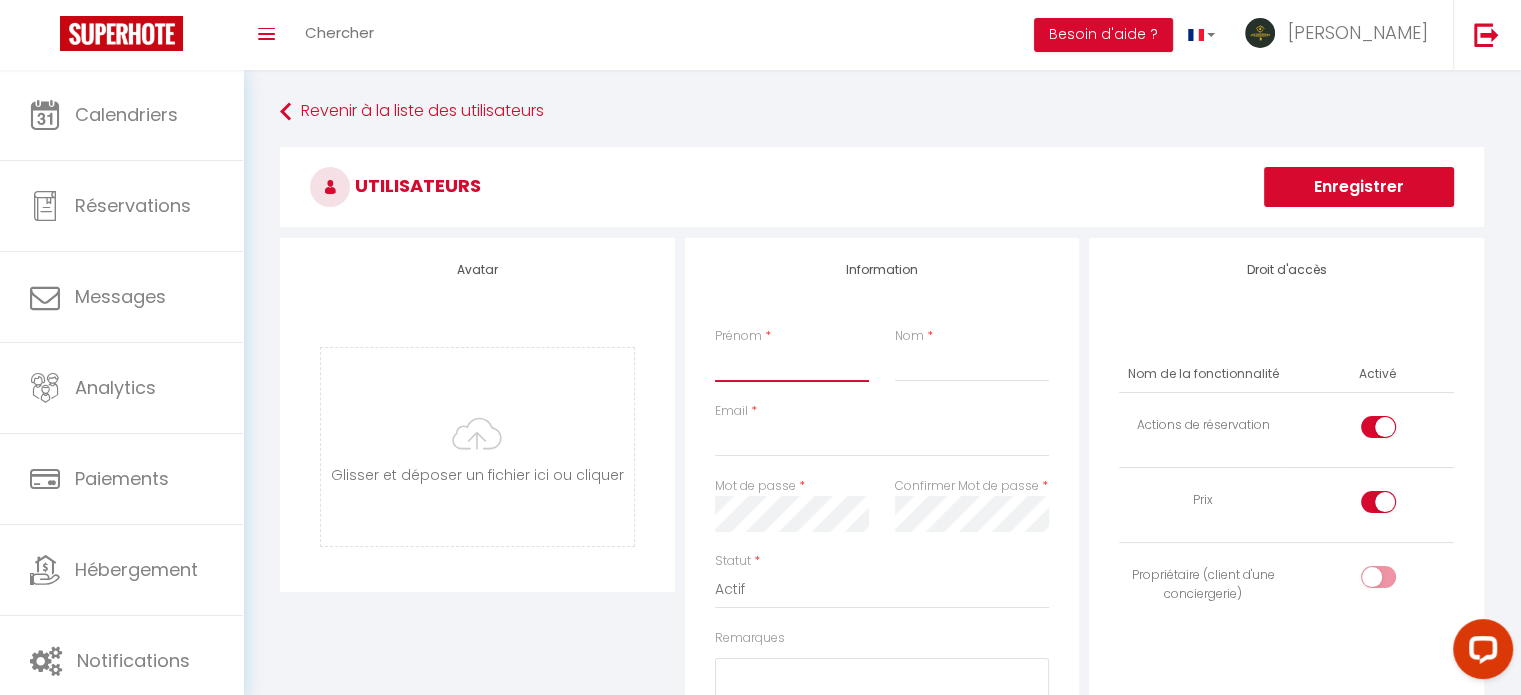 click on "Prénom" at bounding box center [792, 364] 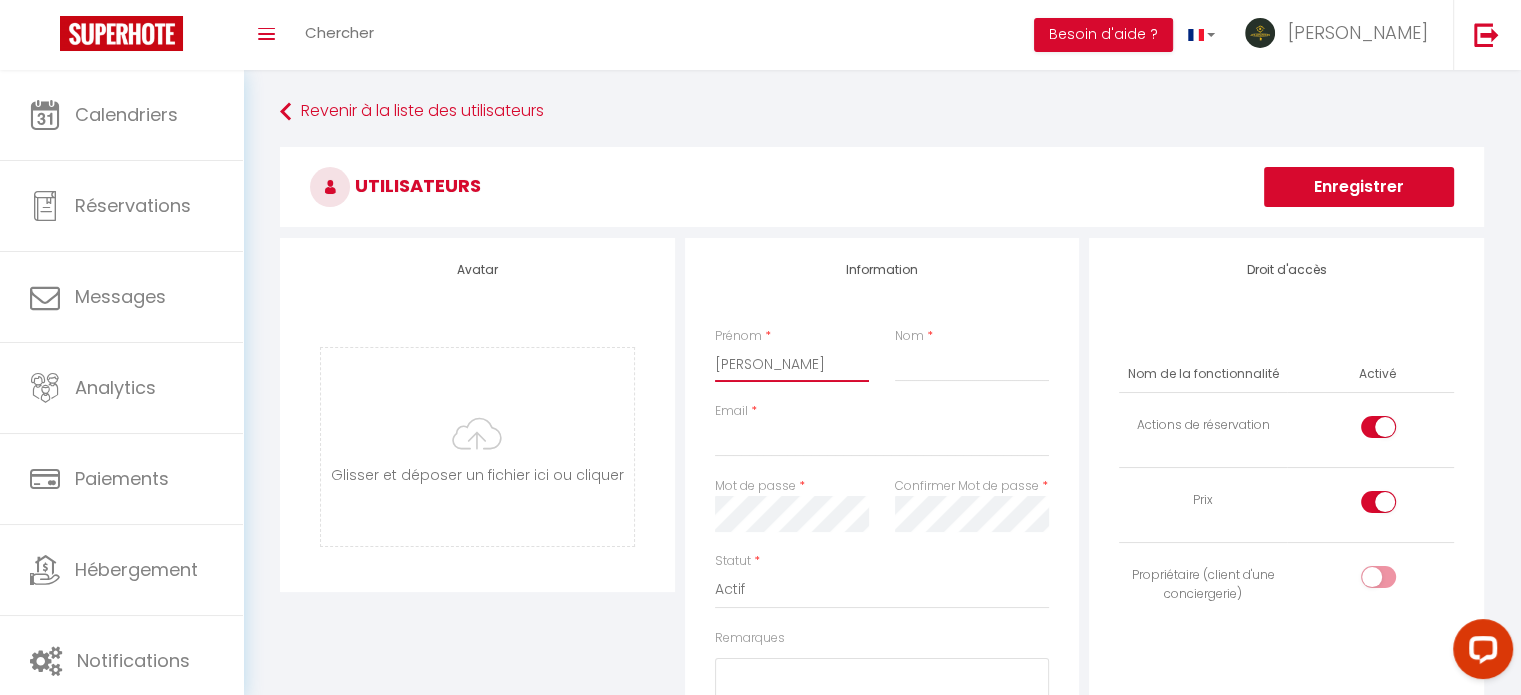 type on "Augustin" 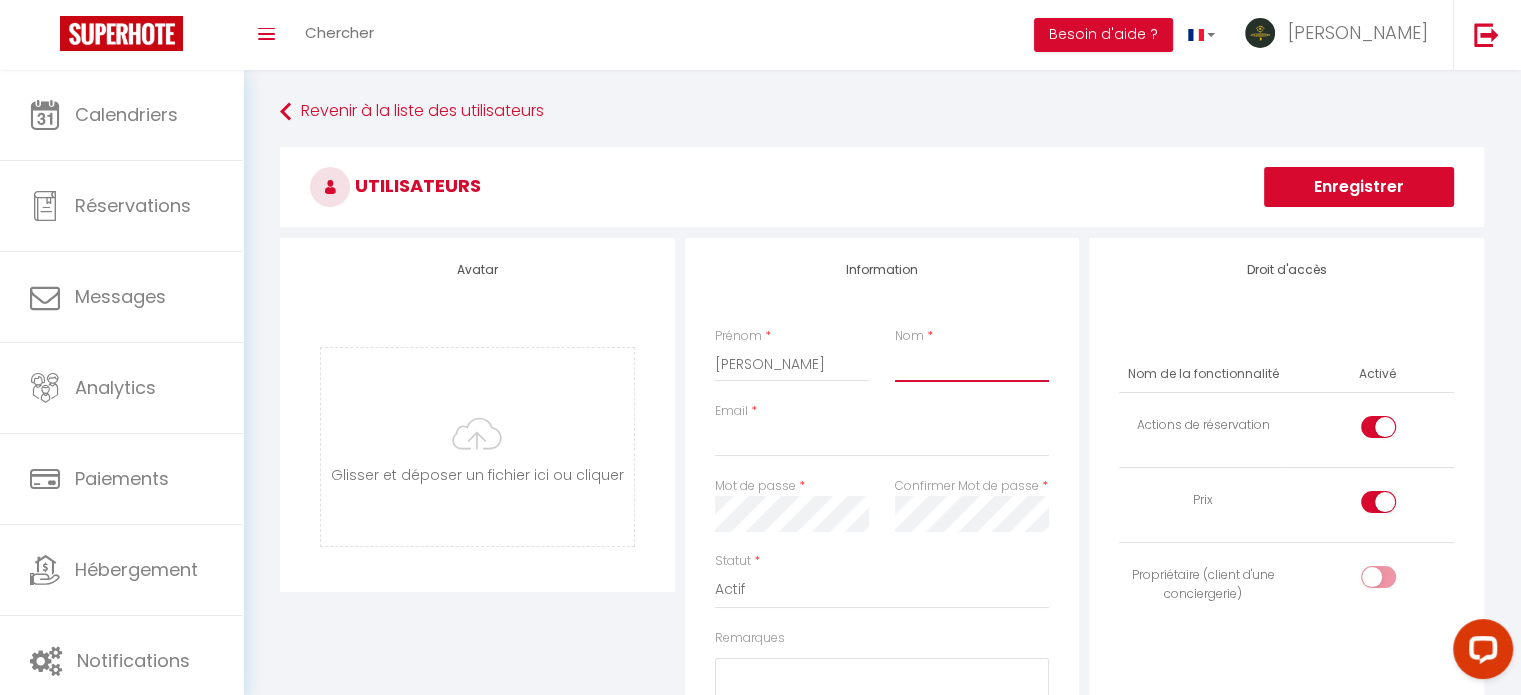 click on "Nom" at bounding box center [972, 364] 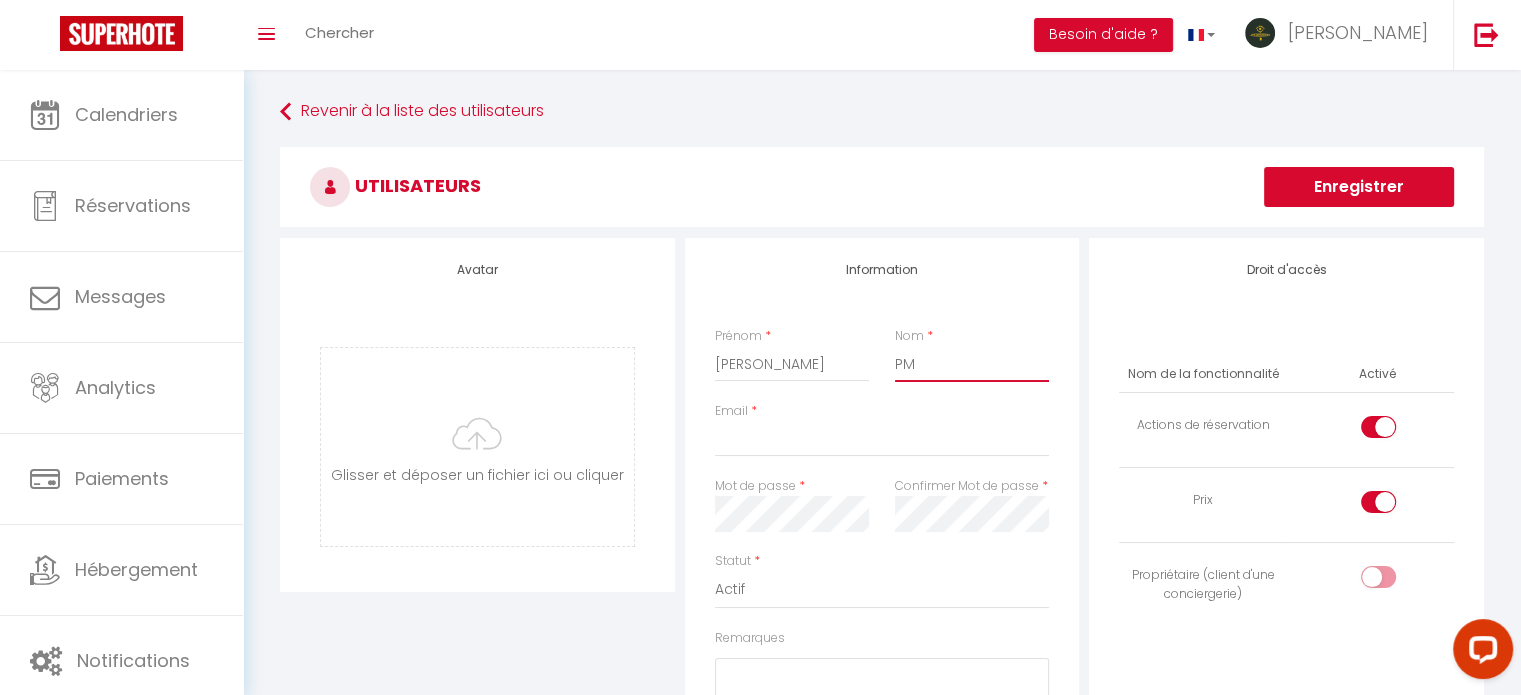 type on "PM" 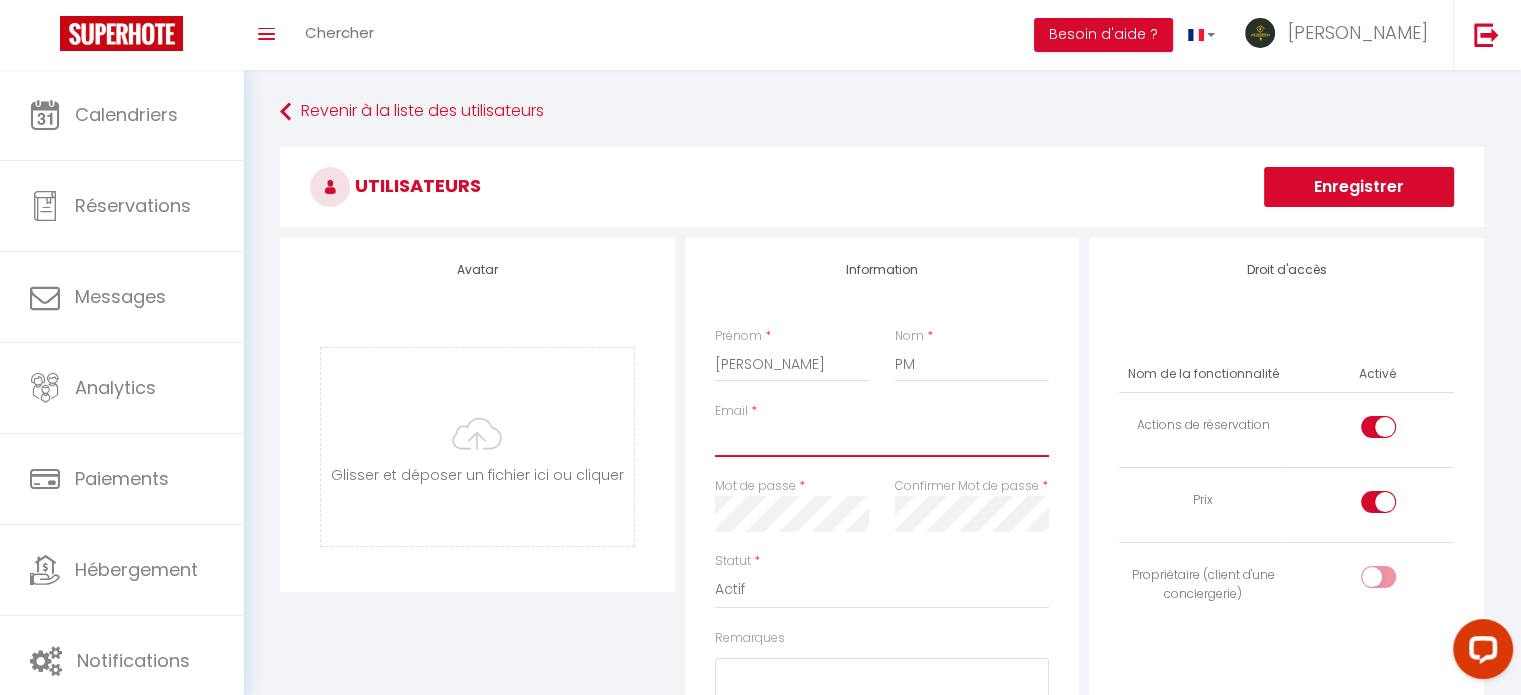 click on "Email" at bounding box center (882, 439) 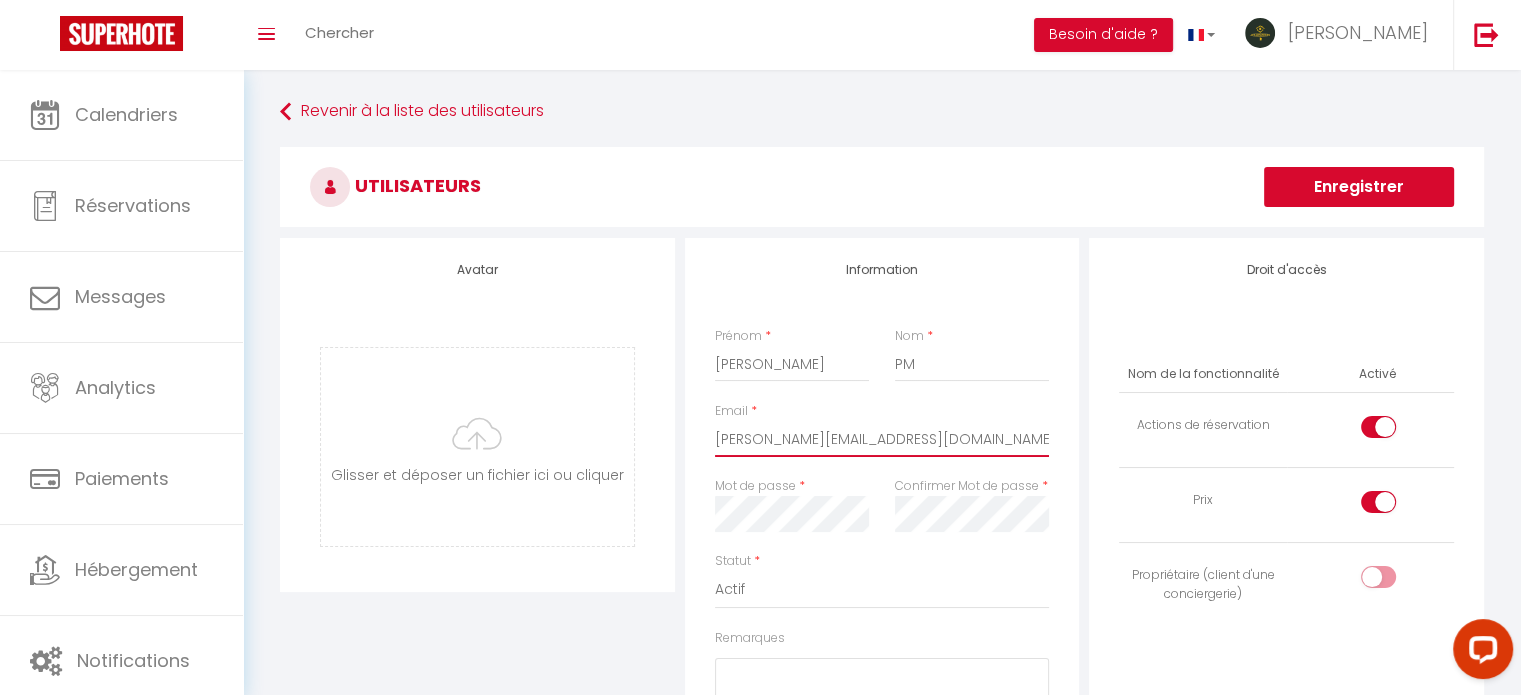 type on "augustin.assitprive@gmail.com" 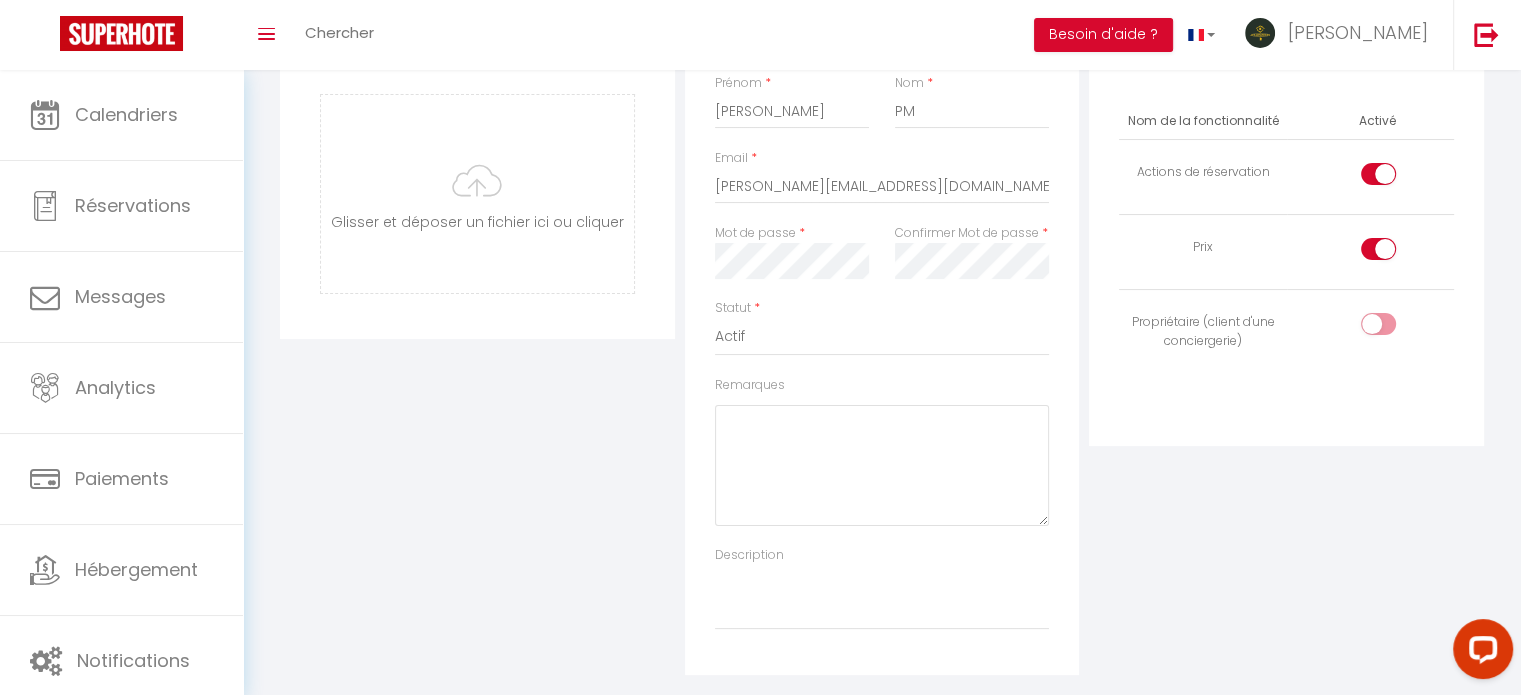 scroll, scrollTop: 300, scrollLeft: 0, axis: vertical 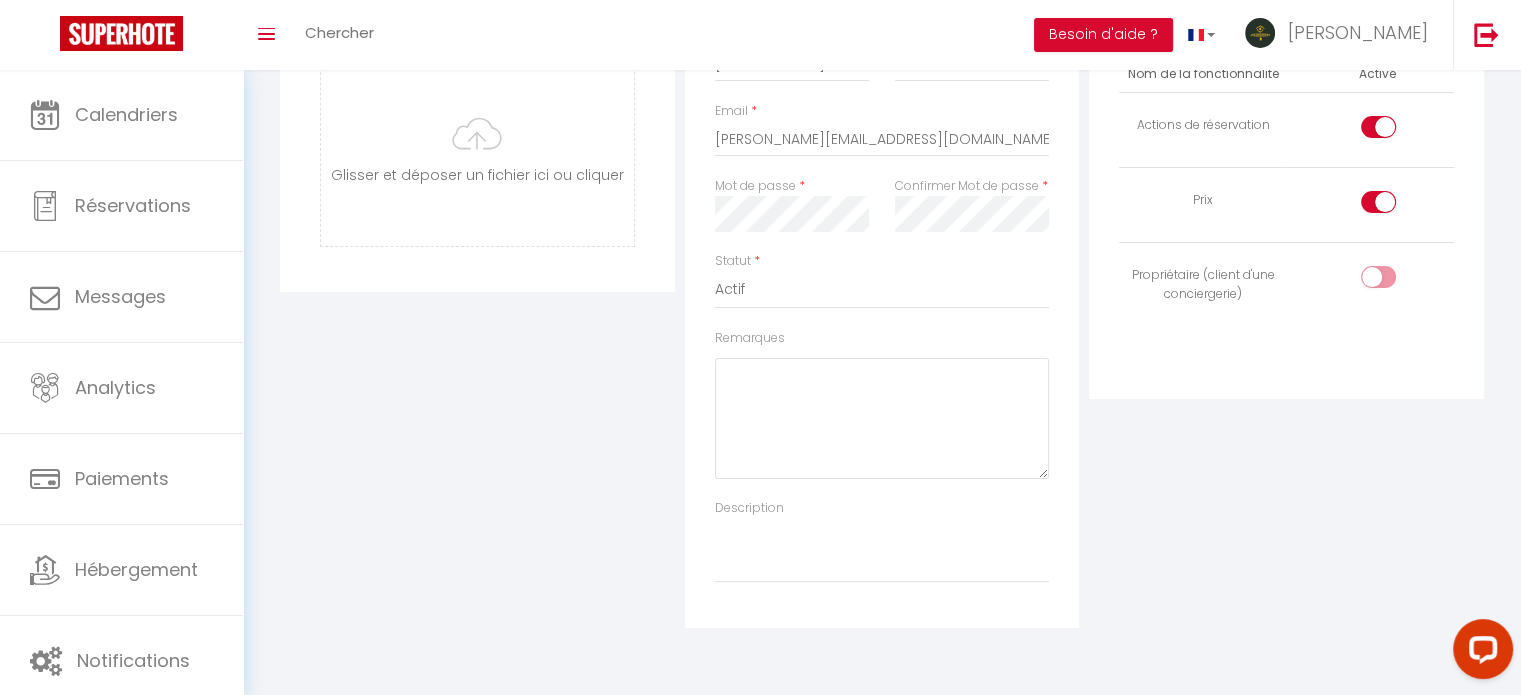 click on "Information   Prénom   *   Augustin   Nom   *   PM   Email   *   augustin.assitprive@gmail.com     Mot de passe   *     Confirmer Mot de passe   *     Statut   *   Actif   Inactif   Remarques         Description" at bounding box center [882, 283] 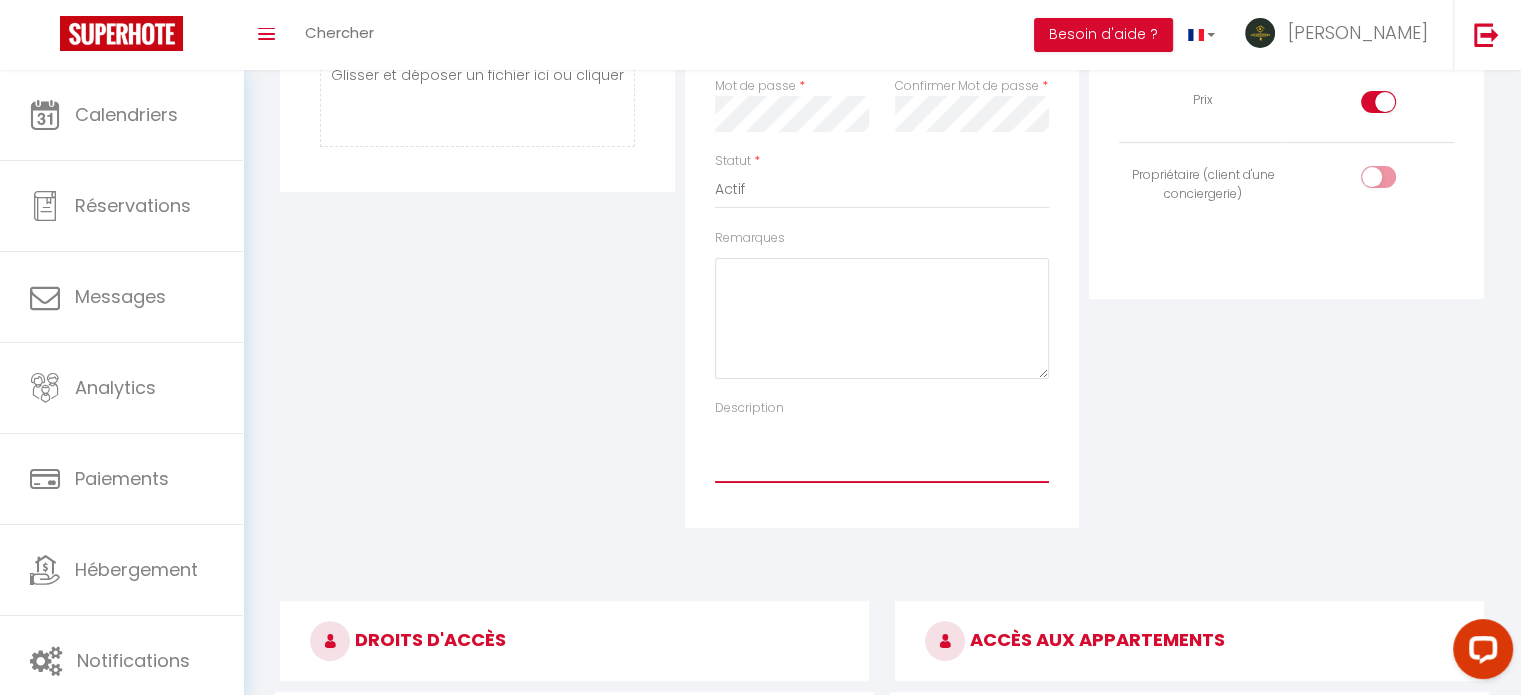 click on "Description" at bounding box center [882, 451] 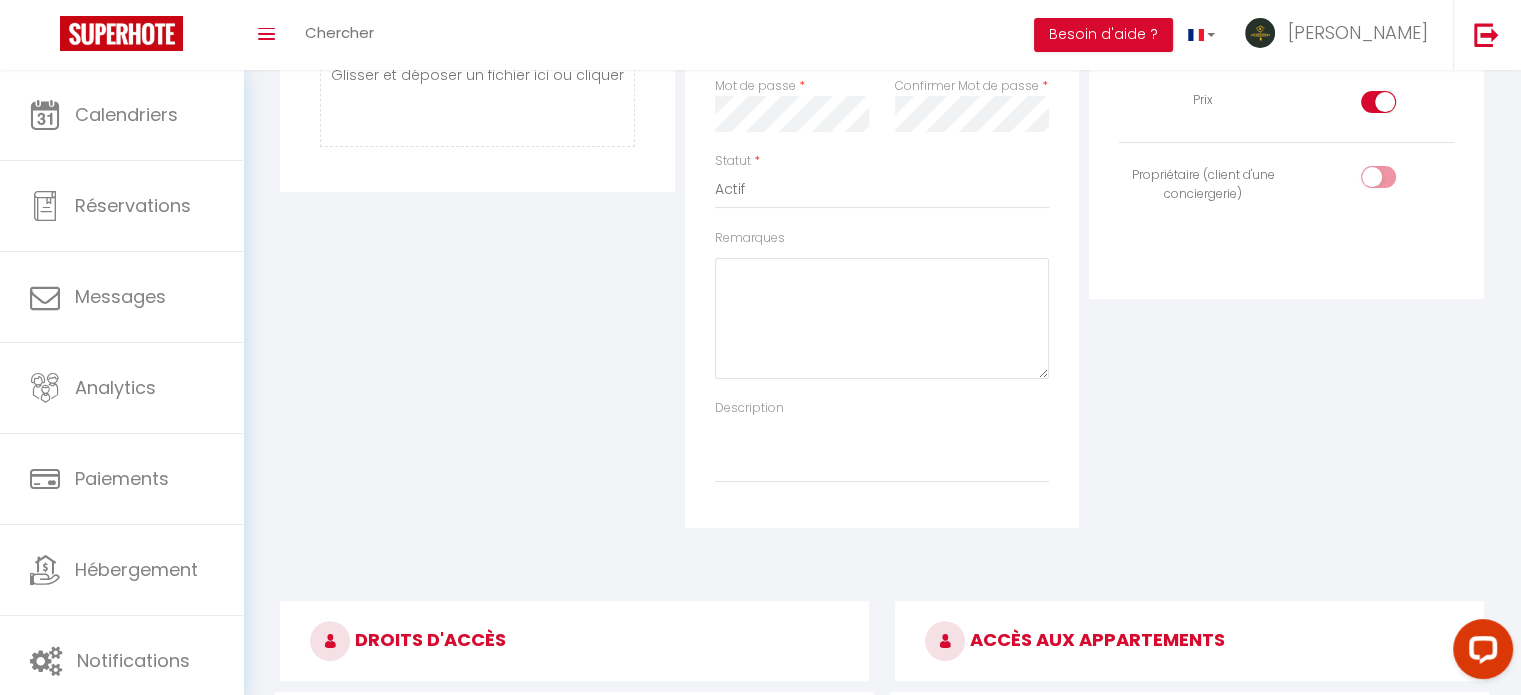 click on "Droit d'accès    Nom de la fonctionnalité   Activé
Actions de réservation
Prix
Propriétaire (client d'une conciergerie)" at bounding box center [1286, 183] 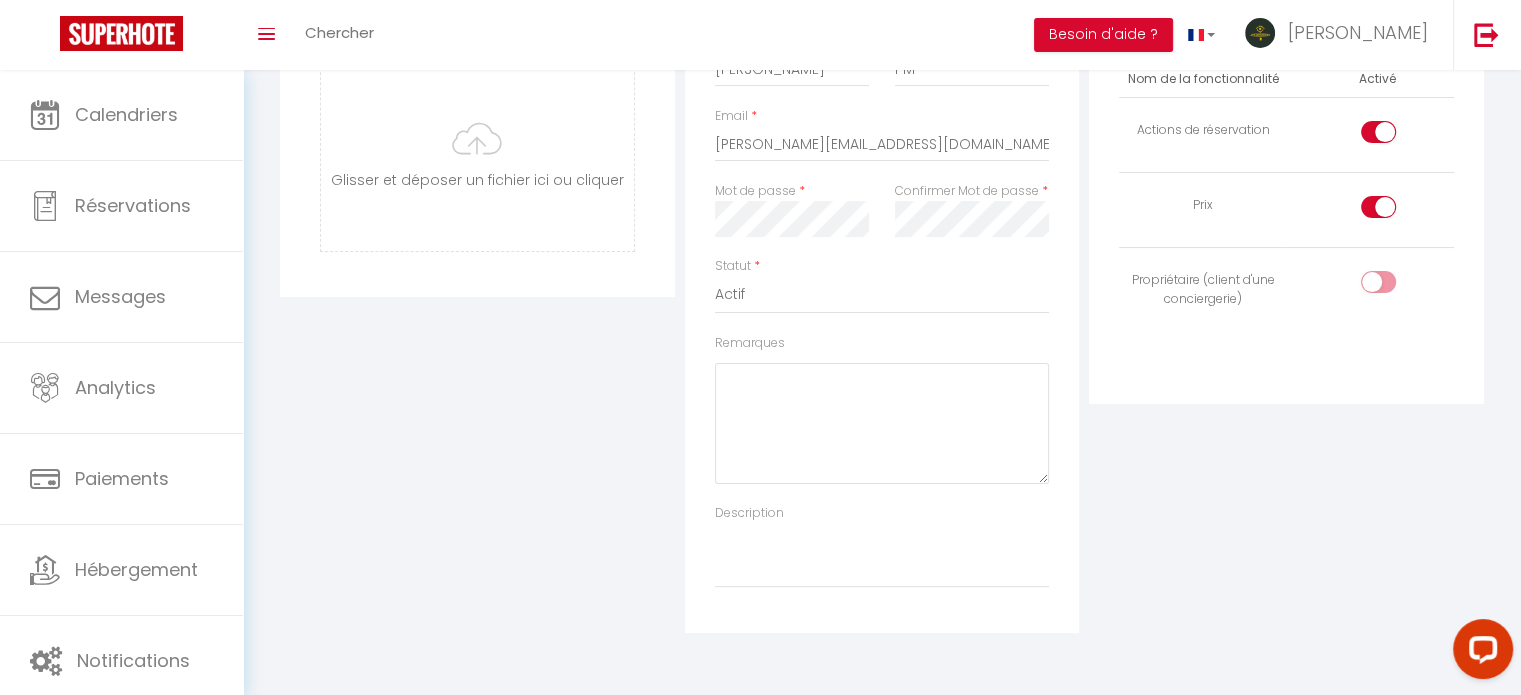 scroll, scrollTop: 100, scrollLeft: 0, axis: vertical 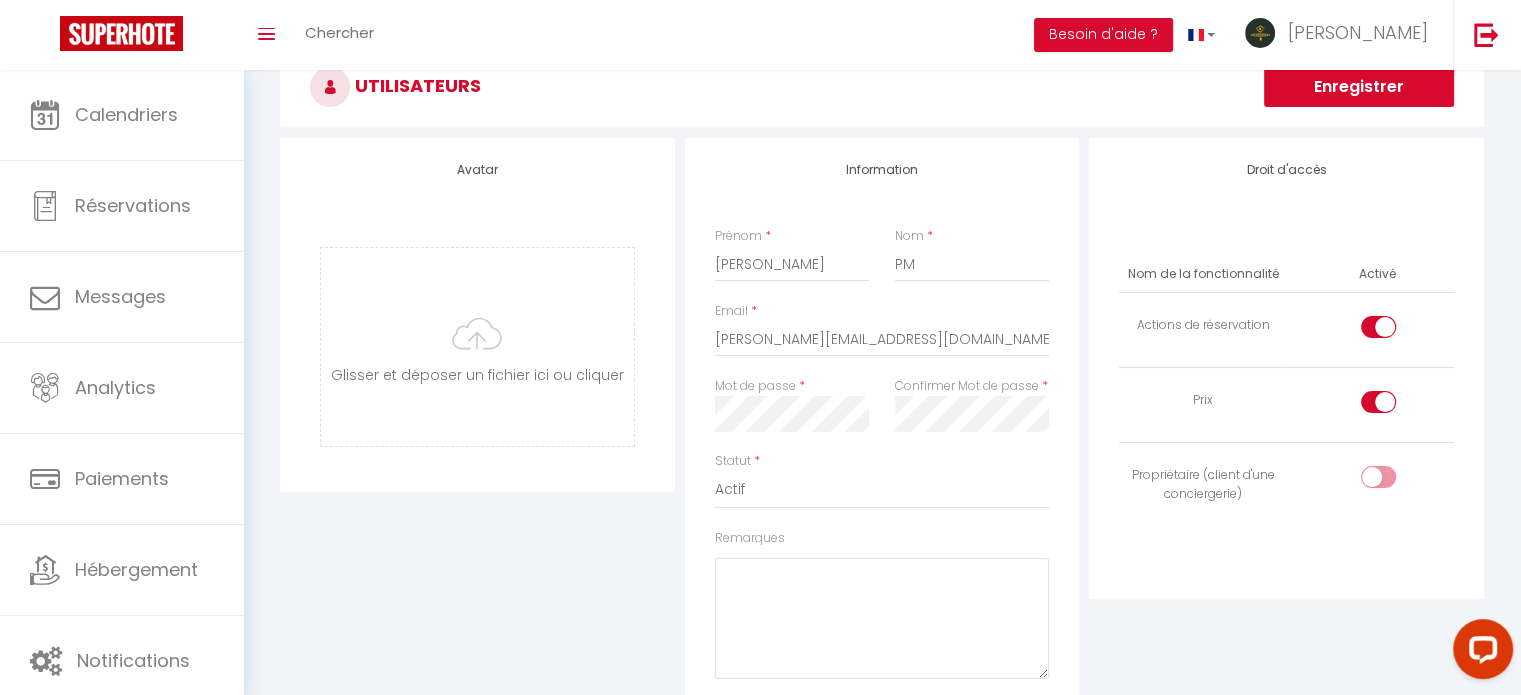click at bounding box center [1395, 406] 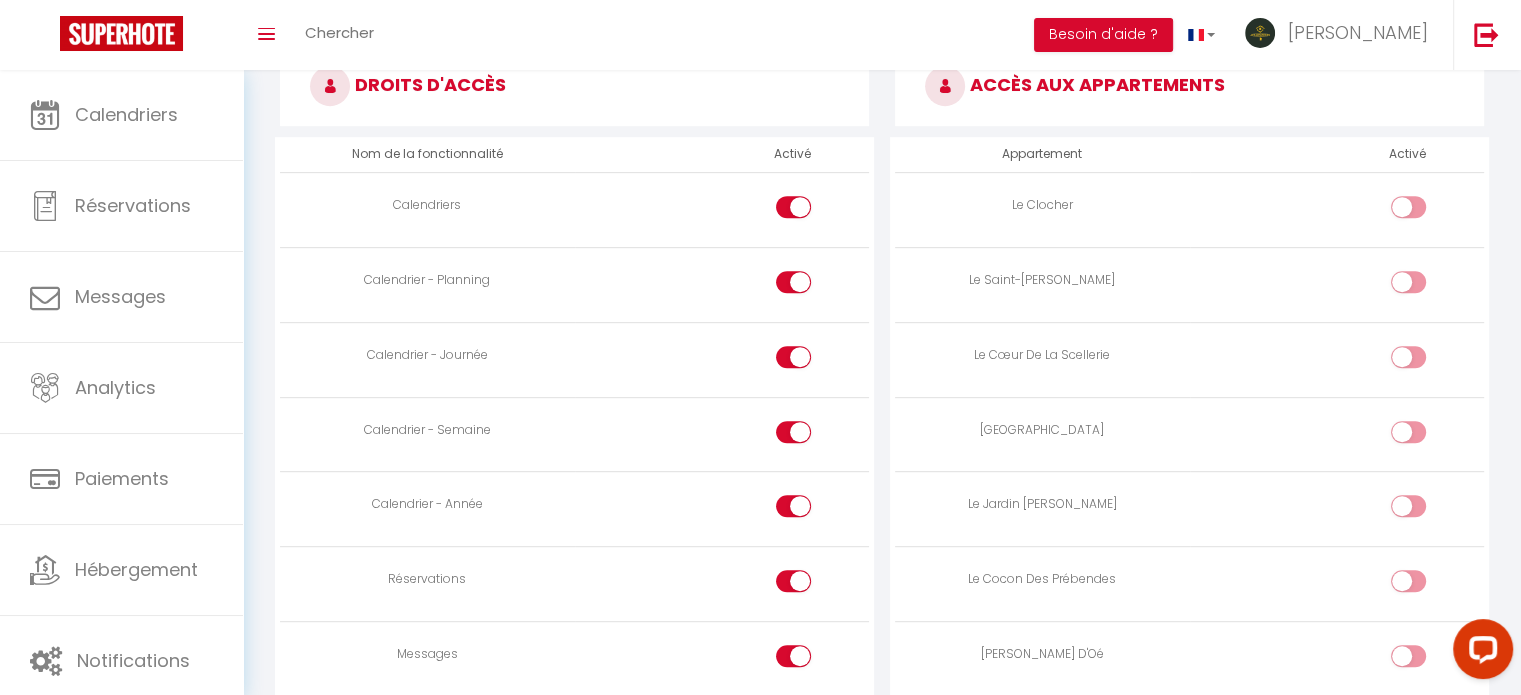 scroll, scrollTop: 1000, scrollLeft: 0, axis: vertical 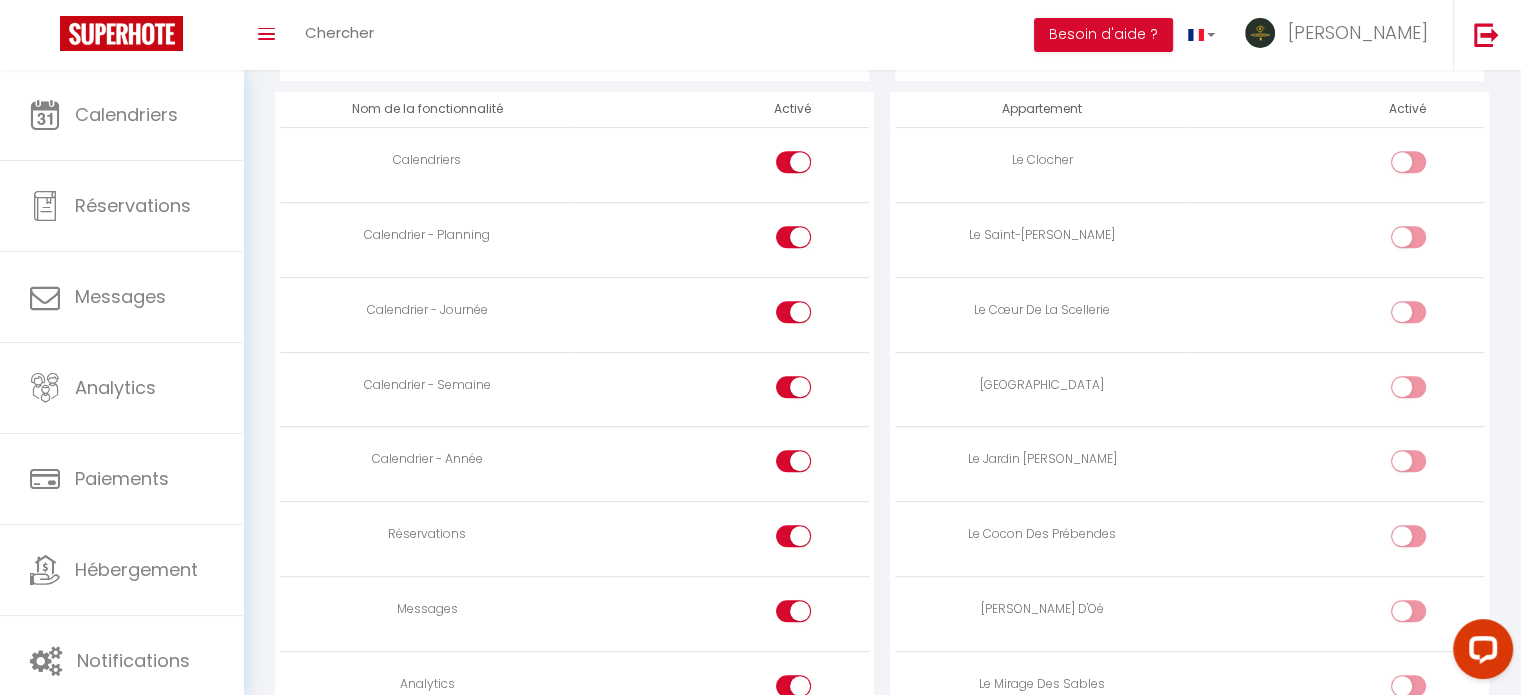 click at bounding box center (1408, 162) 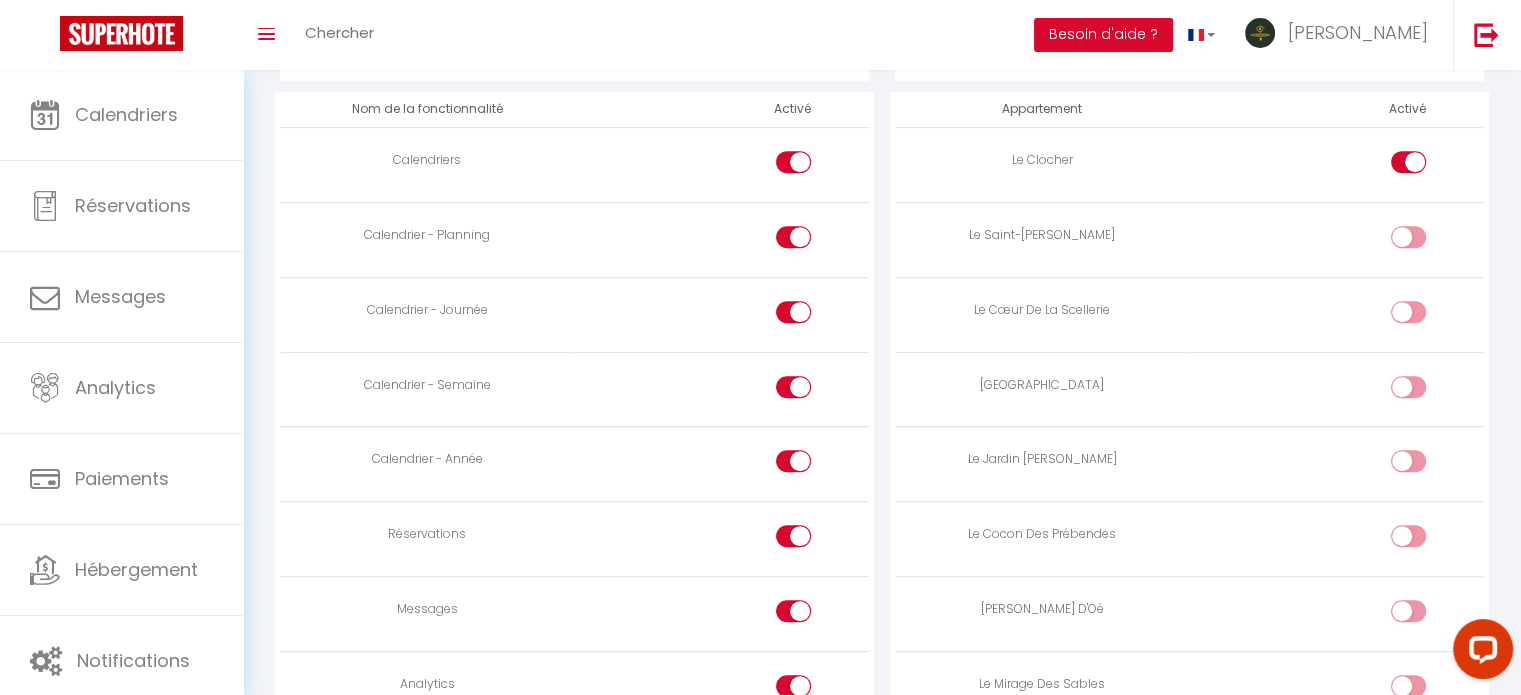 click at bounding box center [1425, 241] 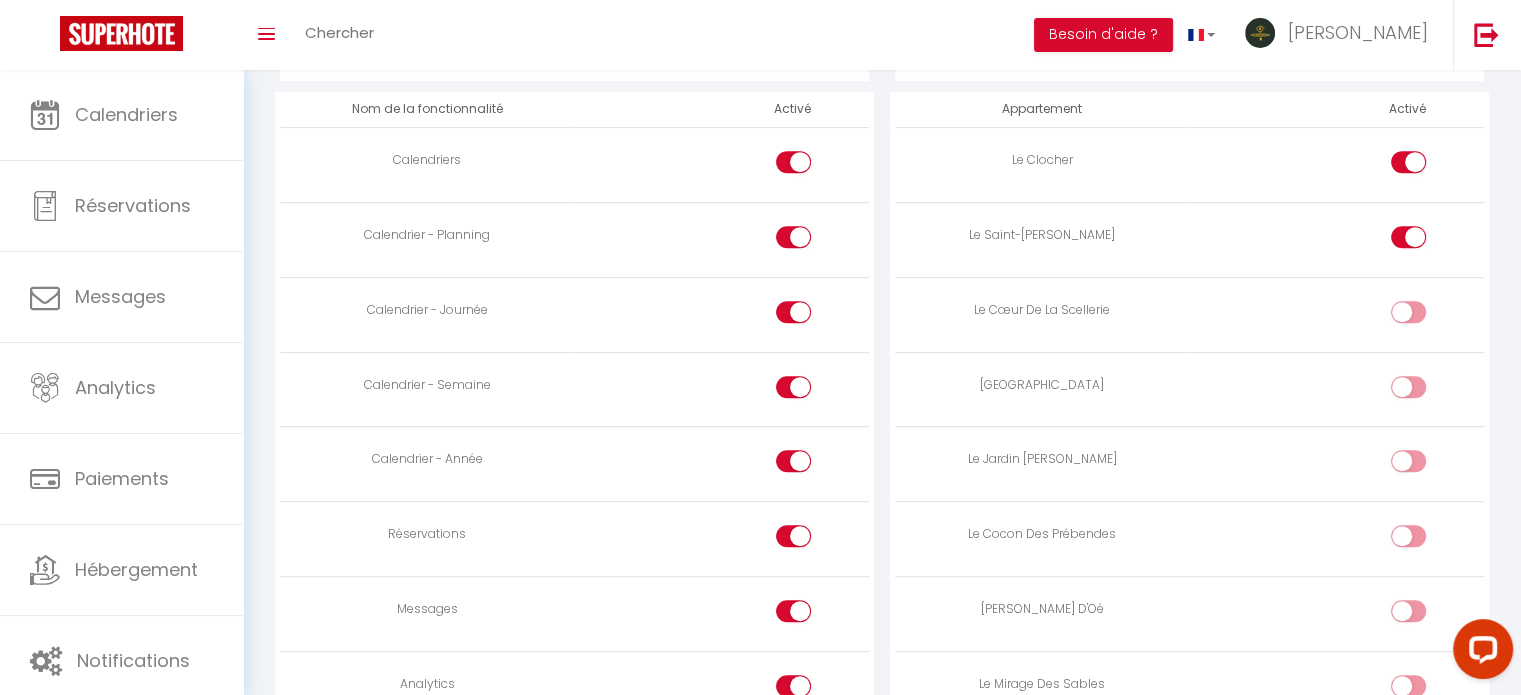 click at bounding box center (1425, 316) 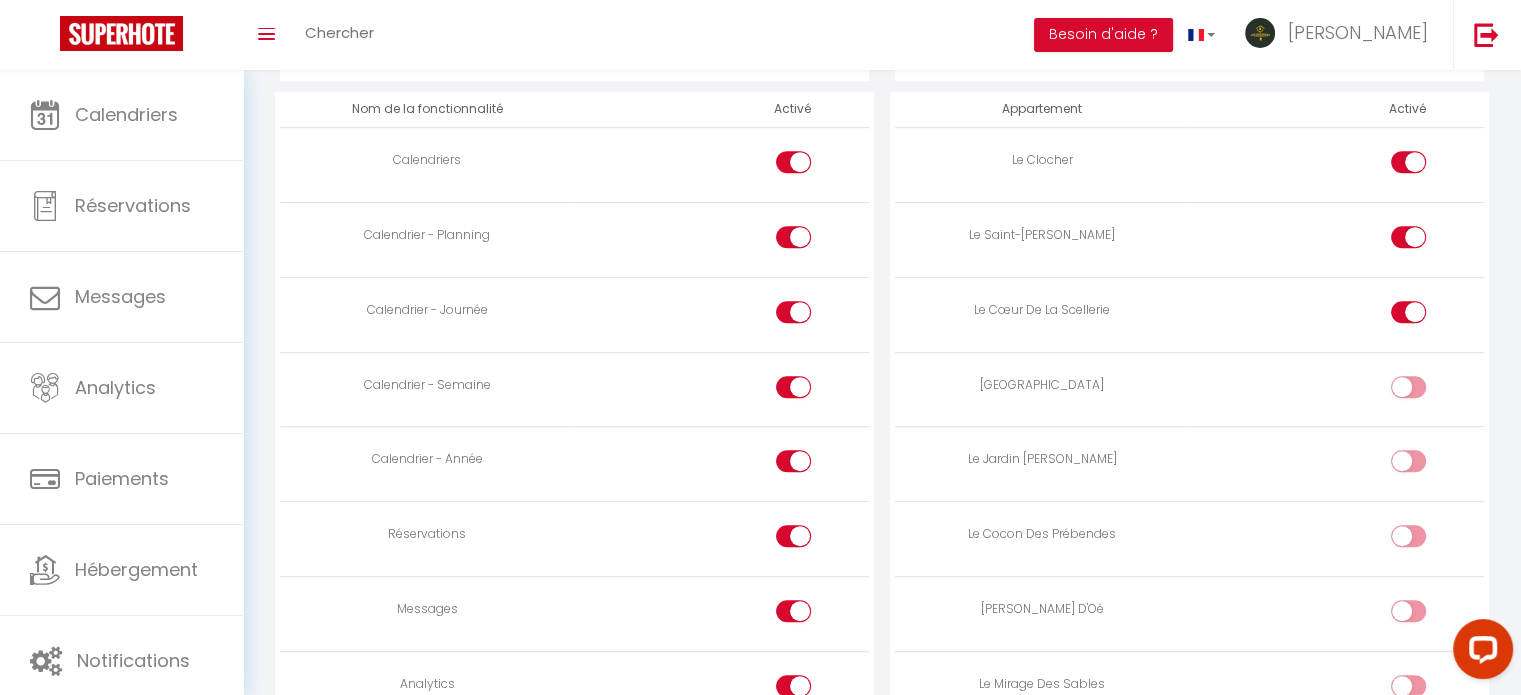 click at bounding box center [1425, 391] 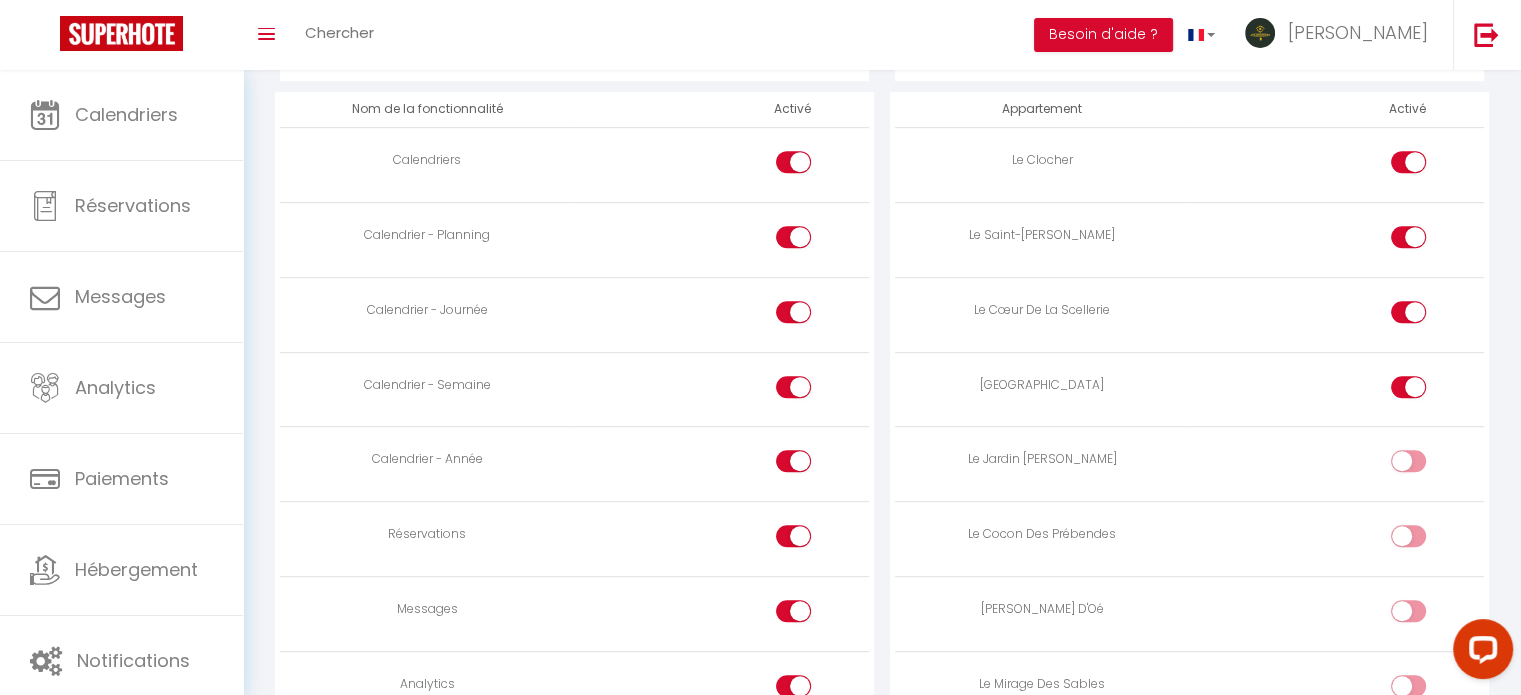 click at bounding box center [1408, 461] 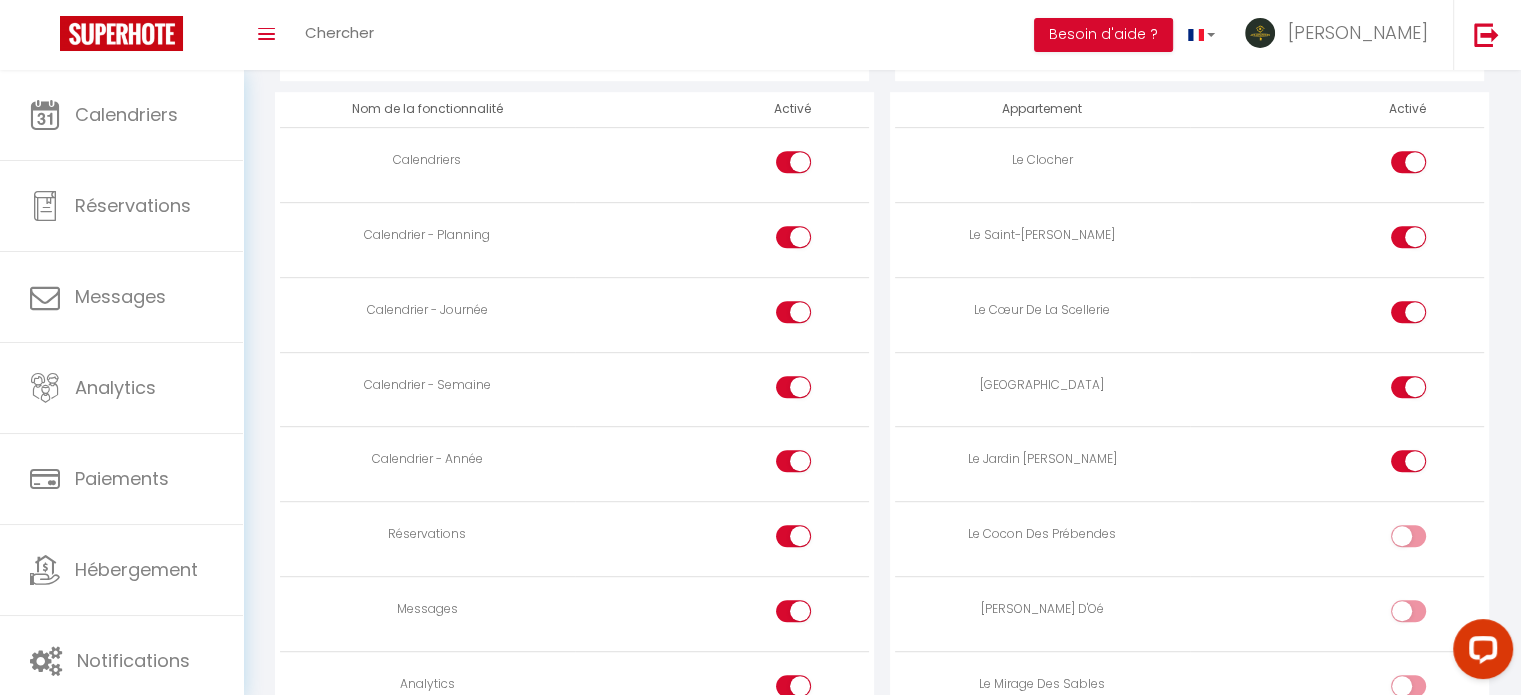 click at bounding box center (1408, 536) 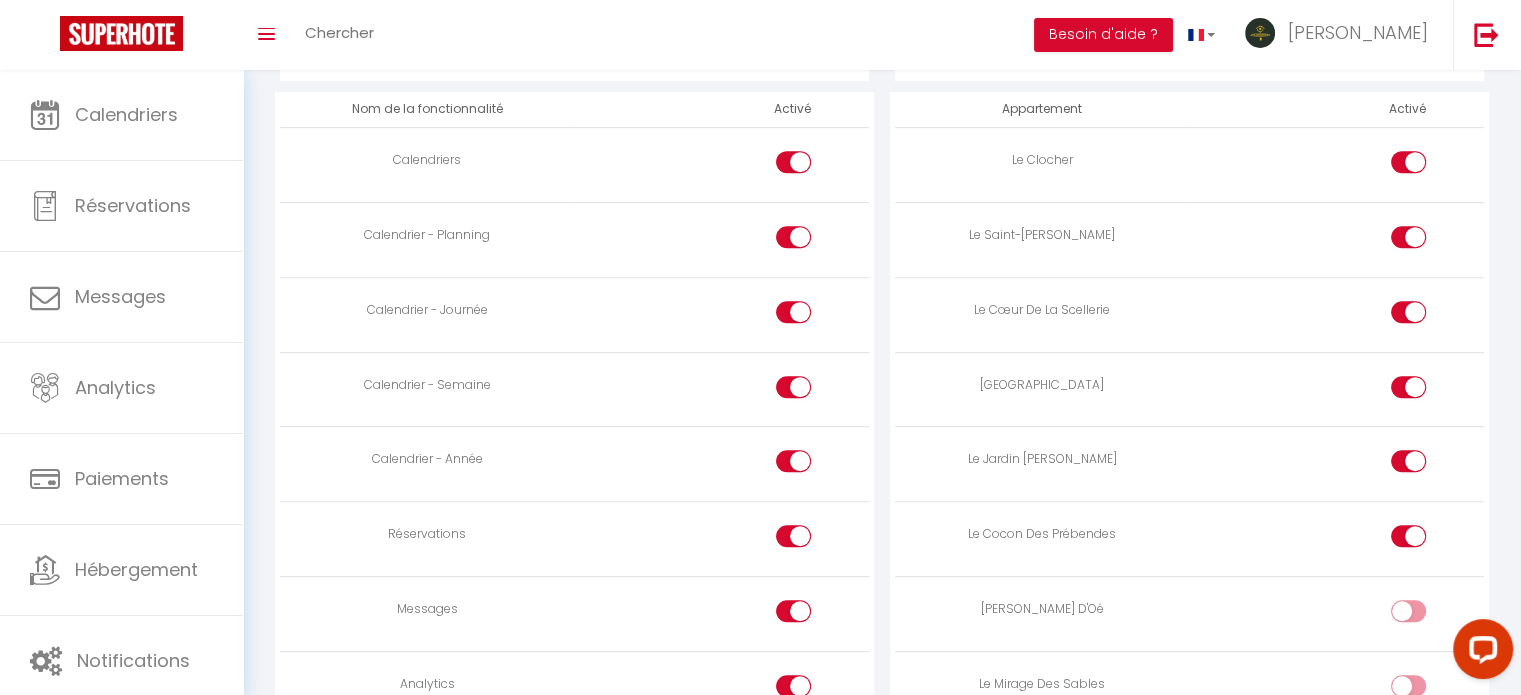 click at bounding box center (1408, 611) 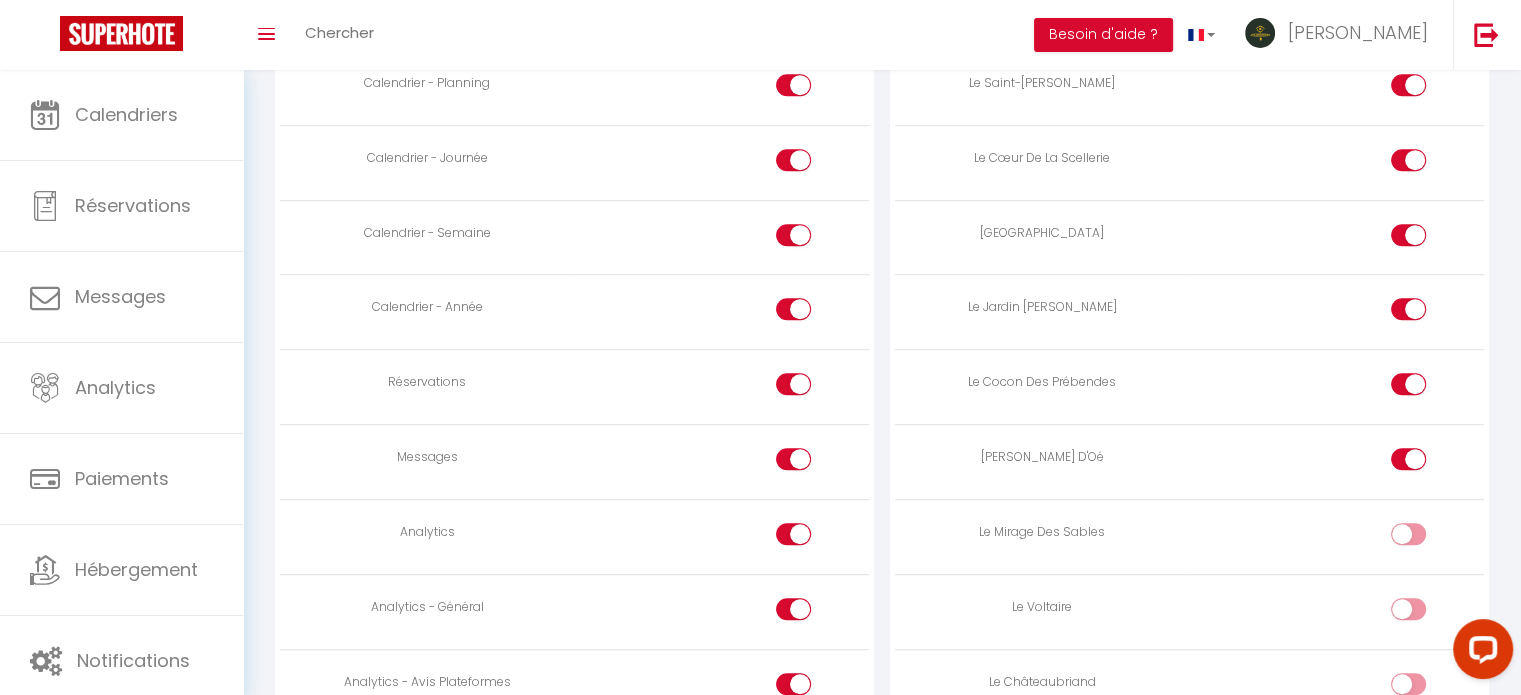scroll, scrollTop: 1300, scrollLeft: 0, axis: vertical 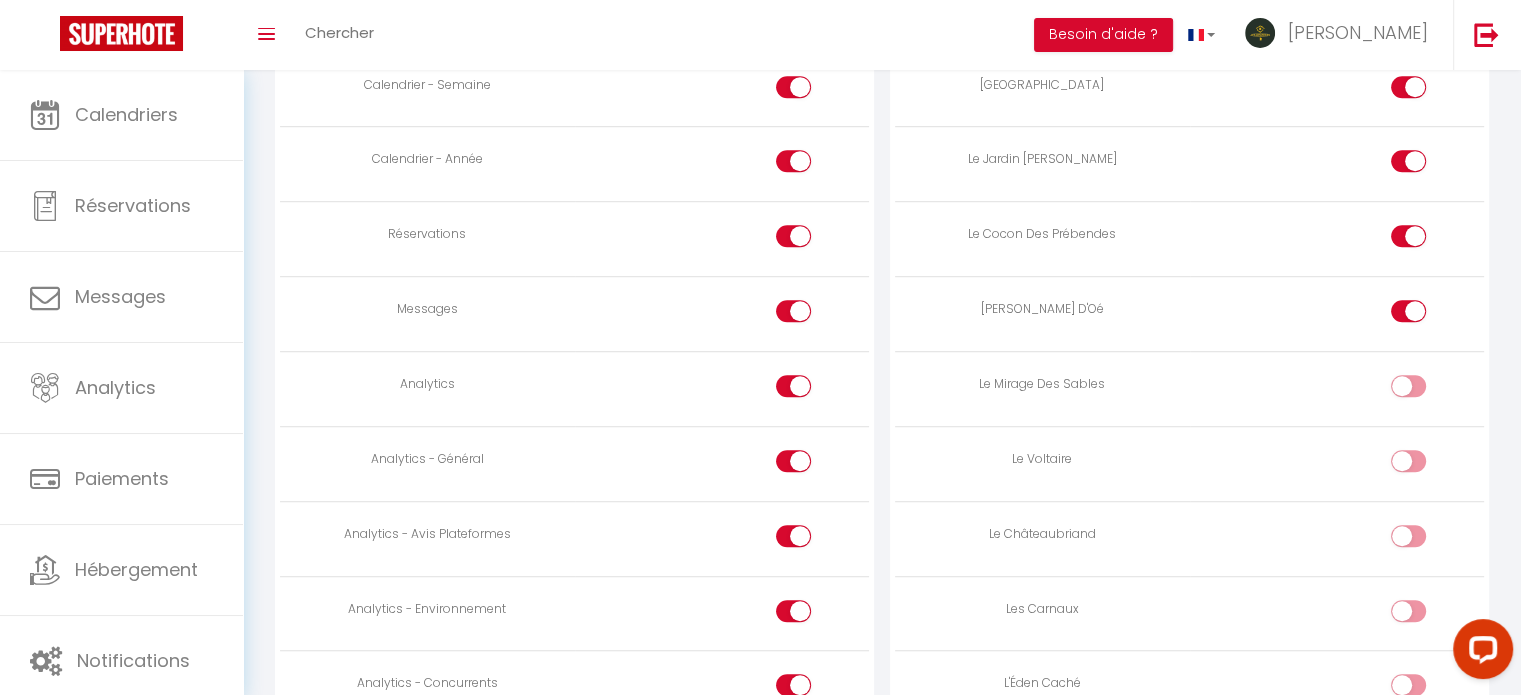 click at bounding box center (1408, 386) 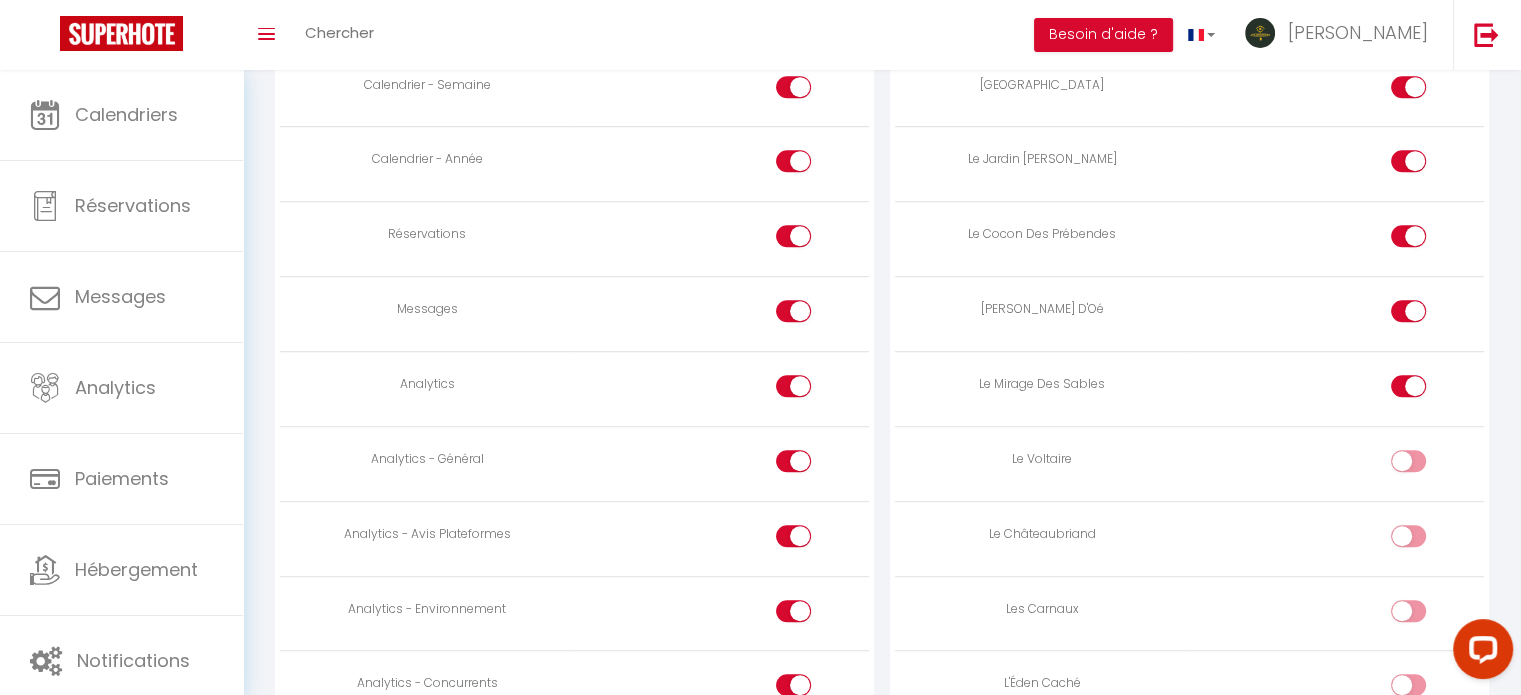 click at bounding box center [1408, 461] 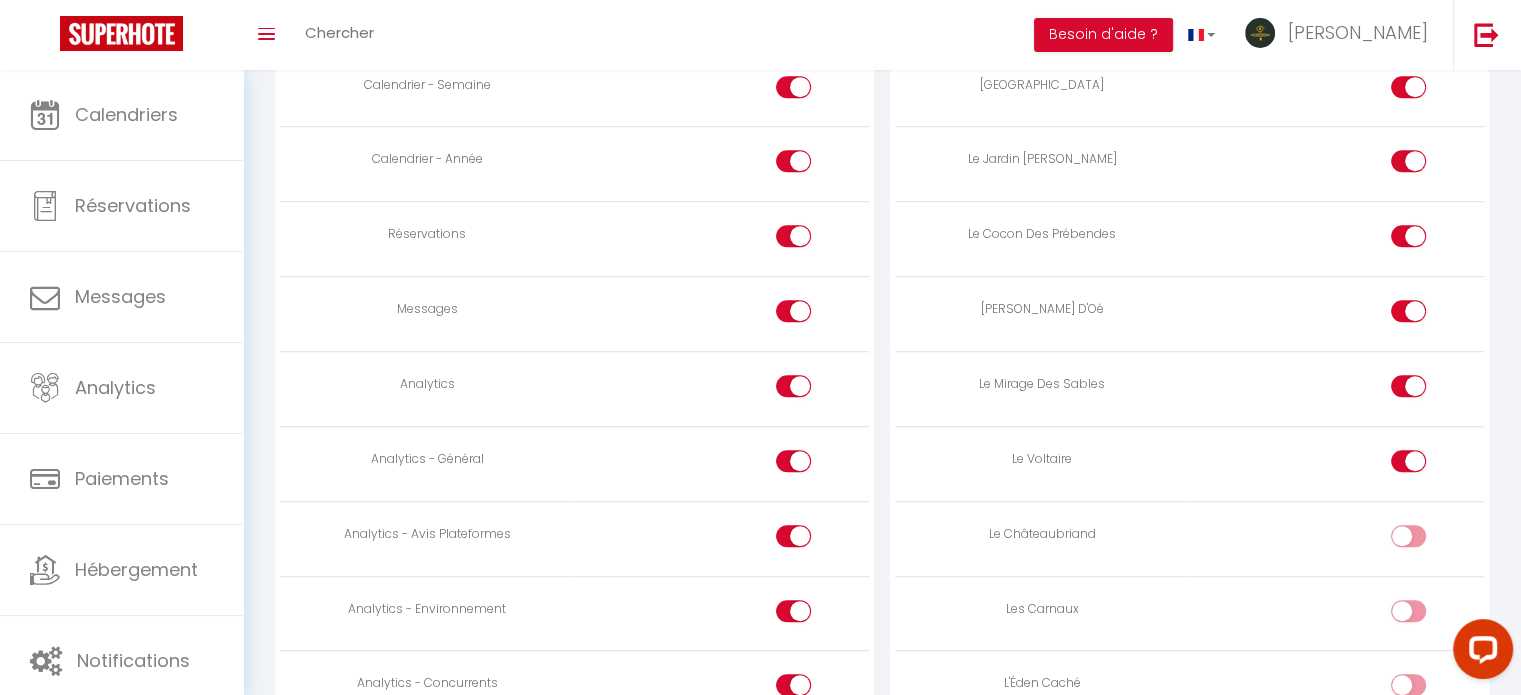 click at bounding box center [1425, 540] 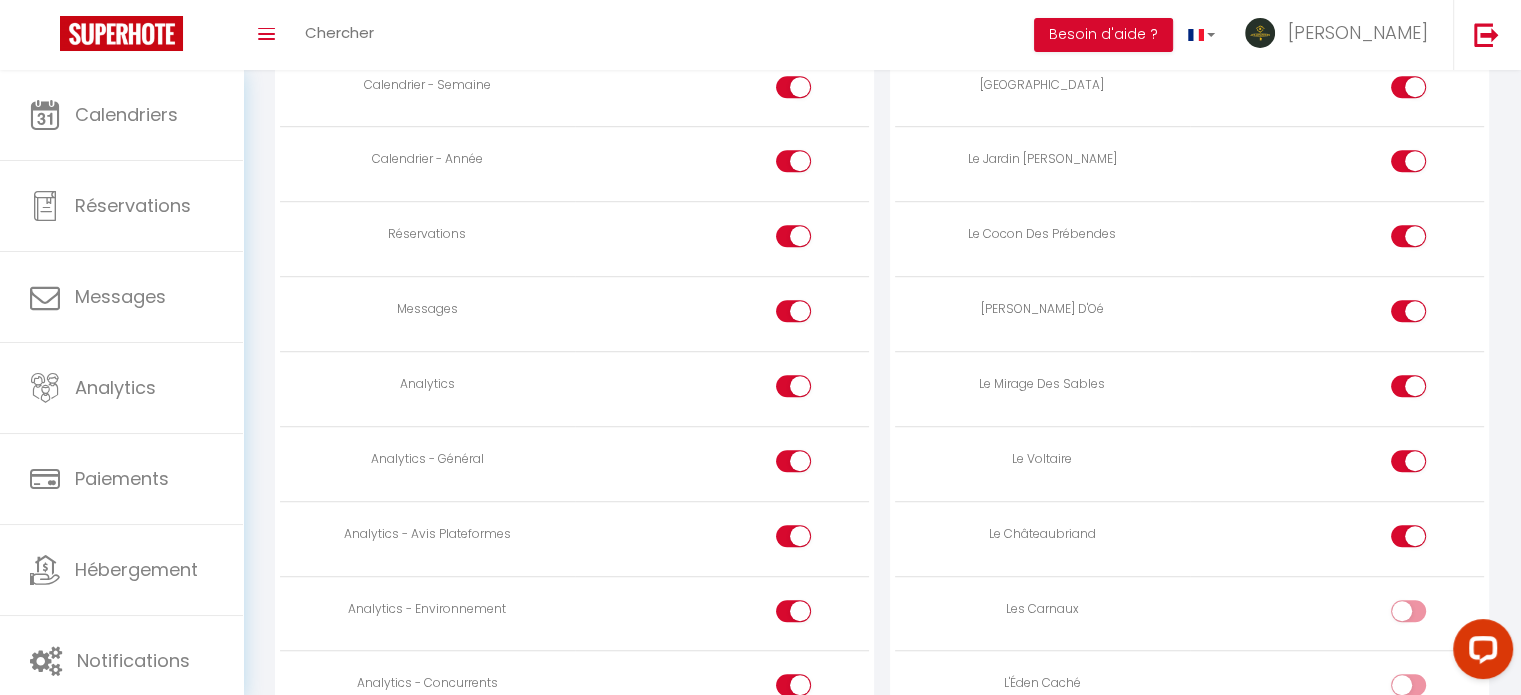 click at bounding box center [1408, 615] 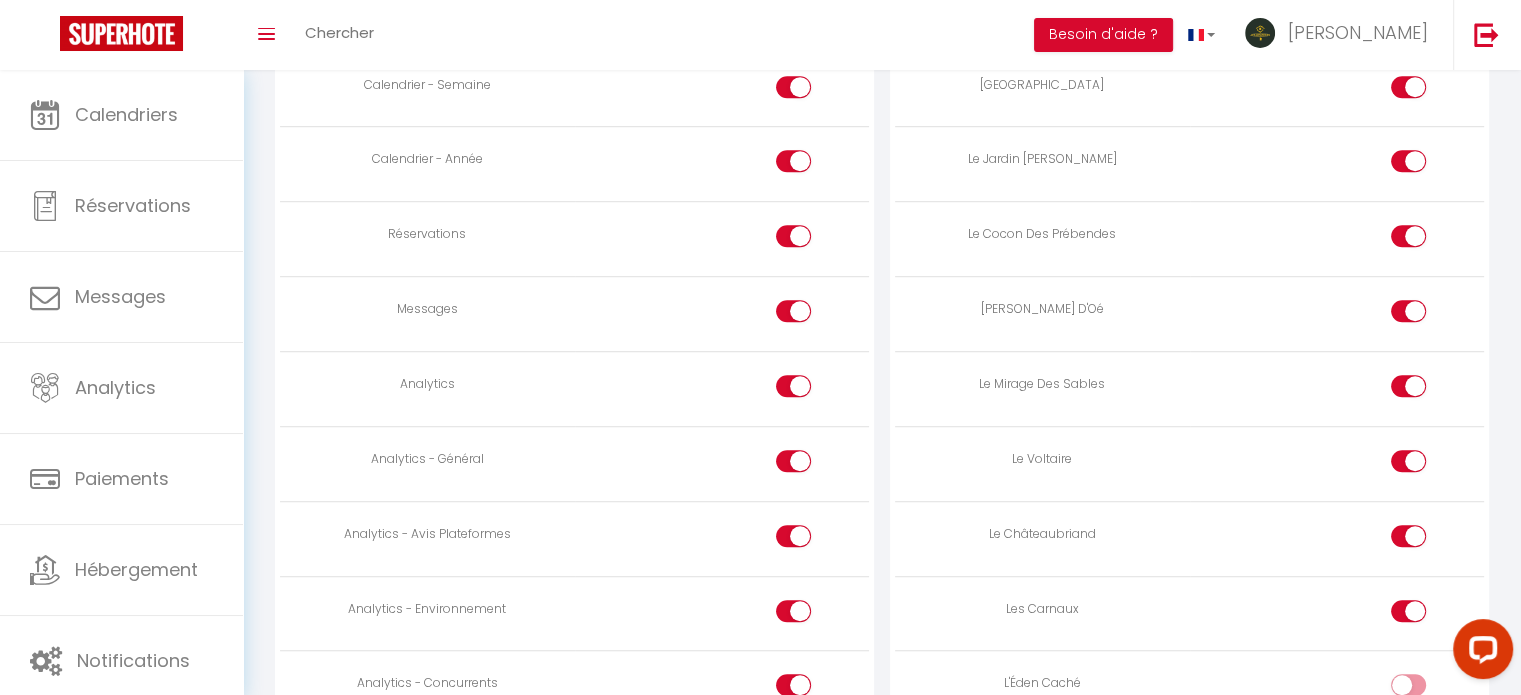 click at bounding box center [1408, 685] 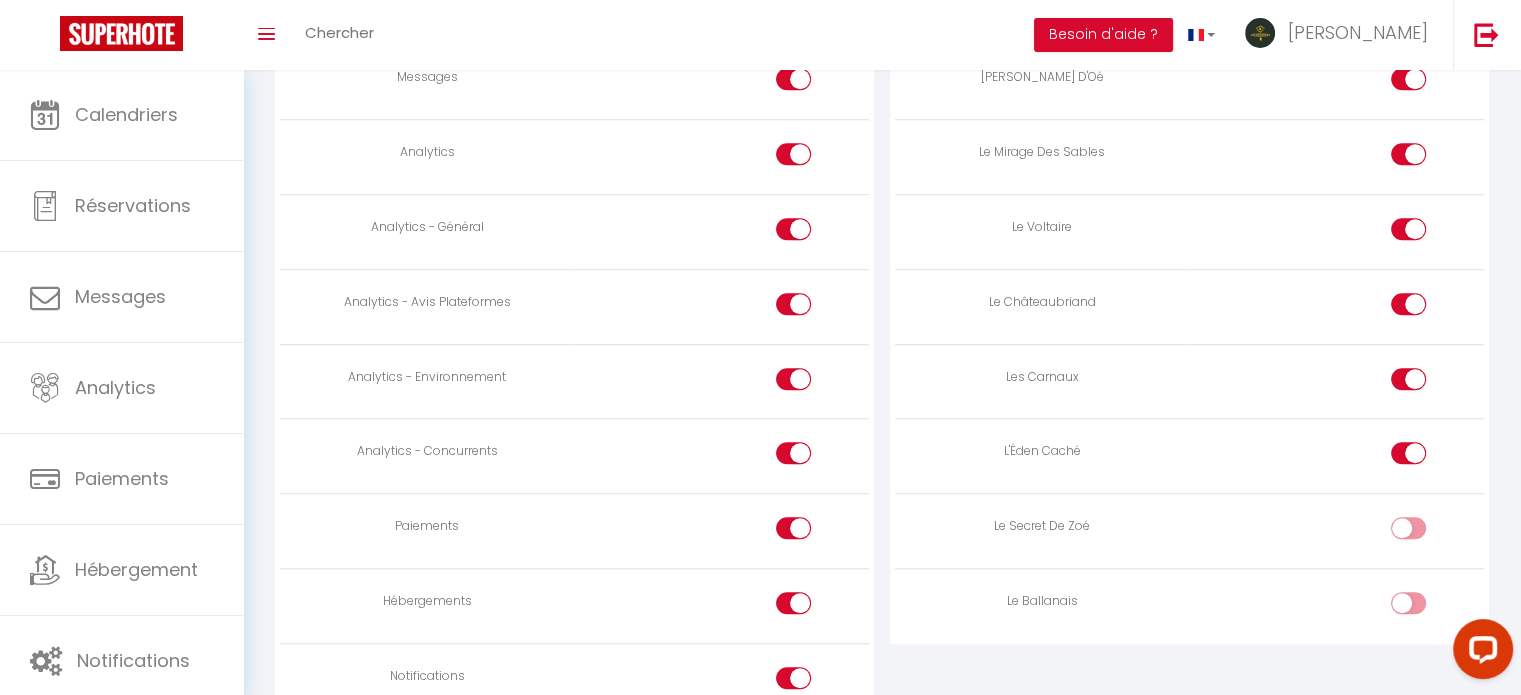 scroll, scrollTop: 1696, scrollLeft: 0, axis: vertical 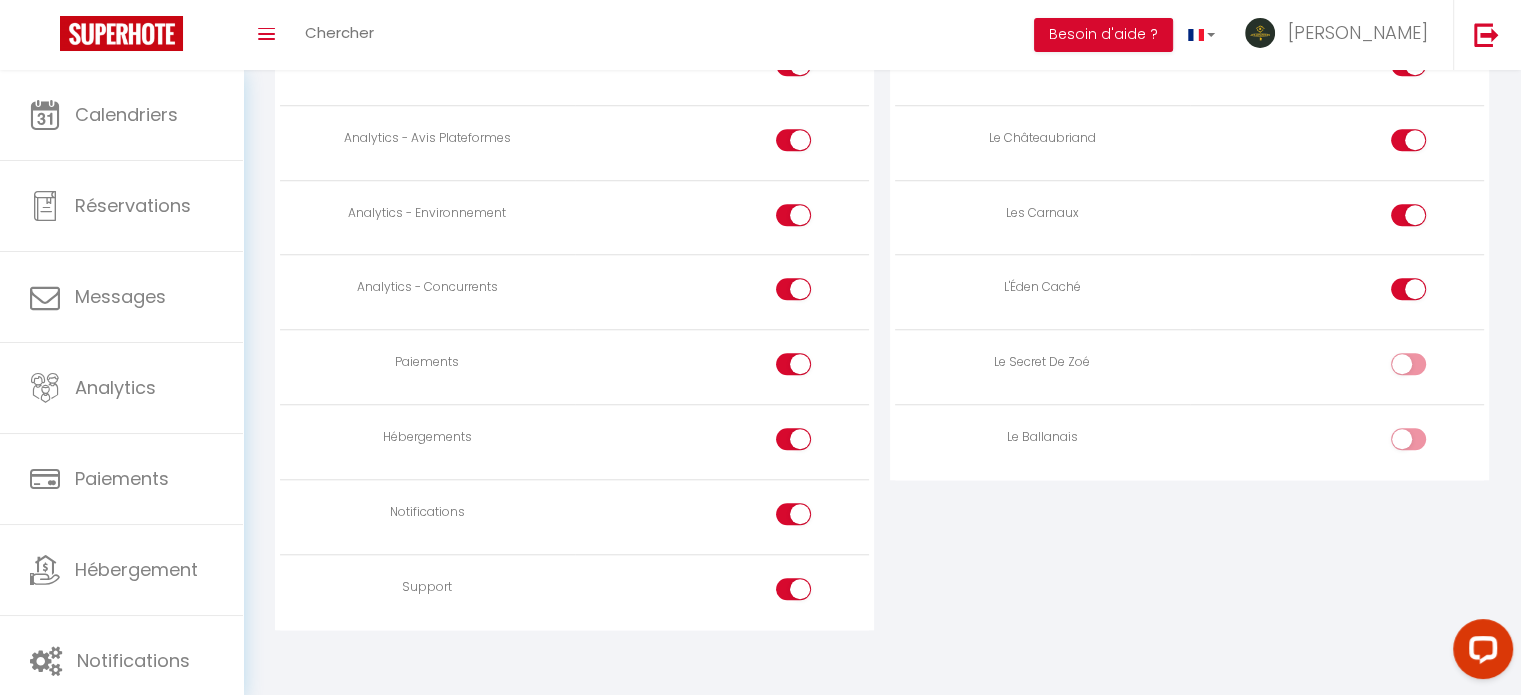 click at bounding box center [1408, 439] 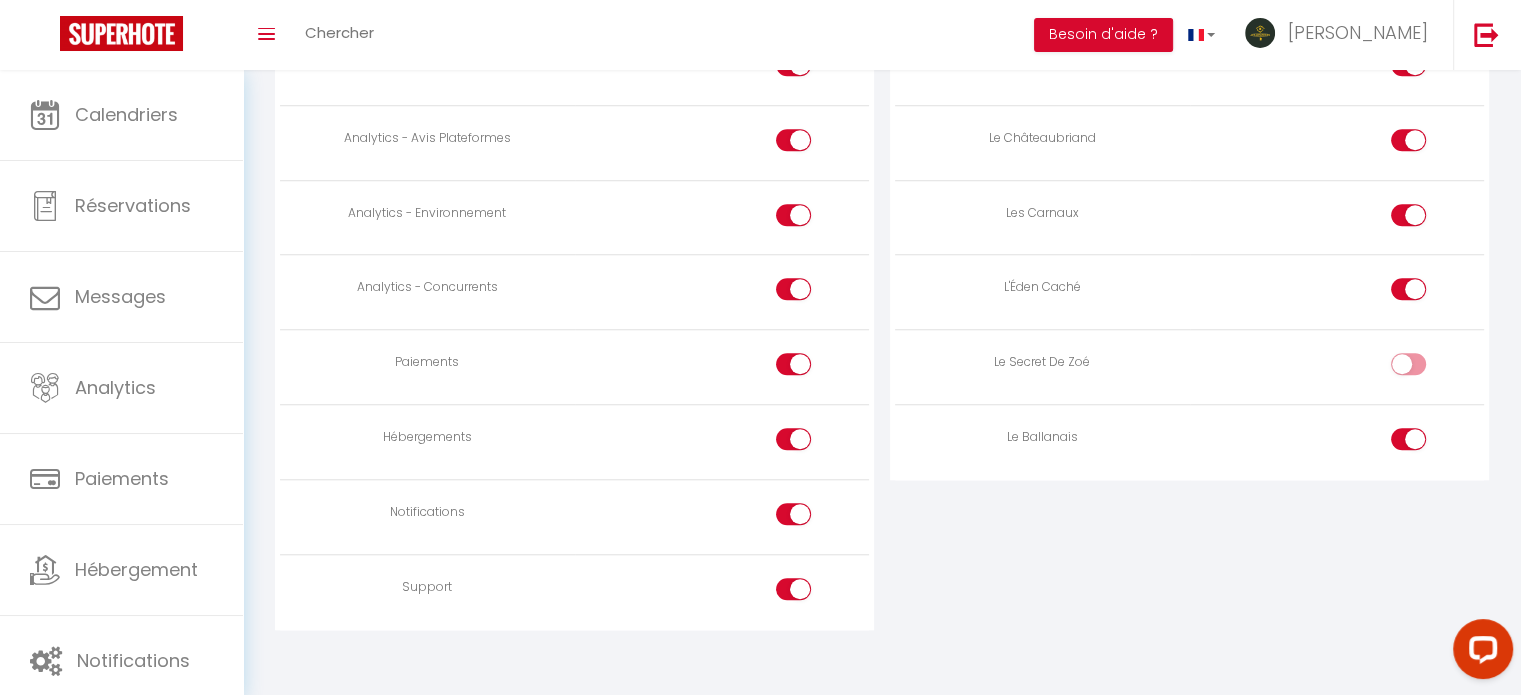 click at bounding box center [1337, 367] 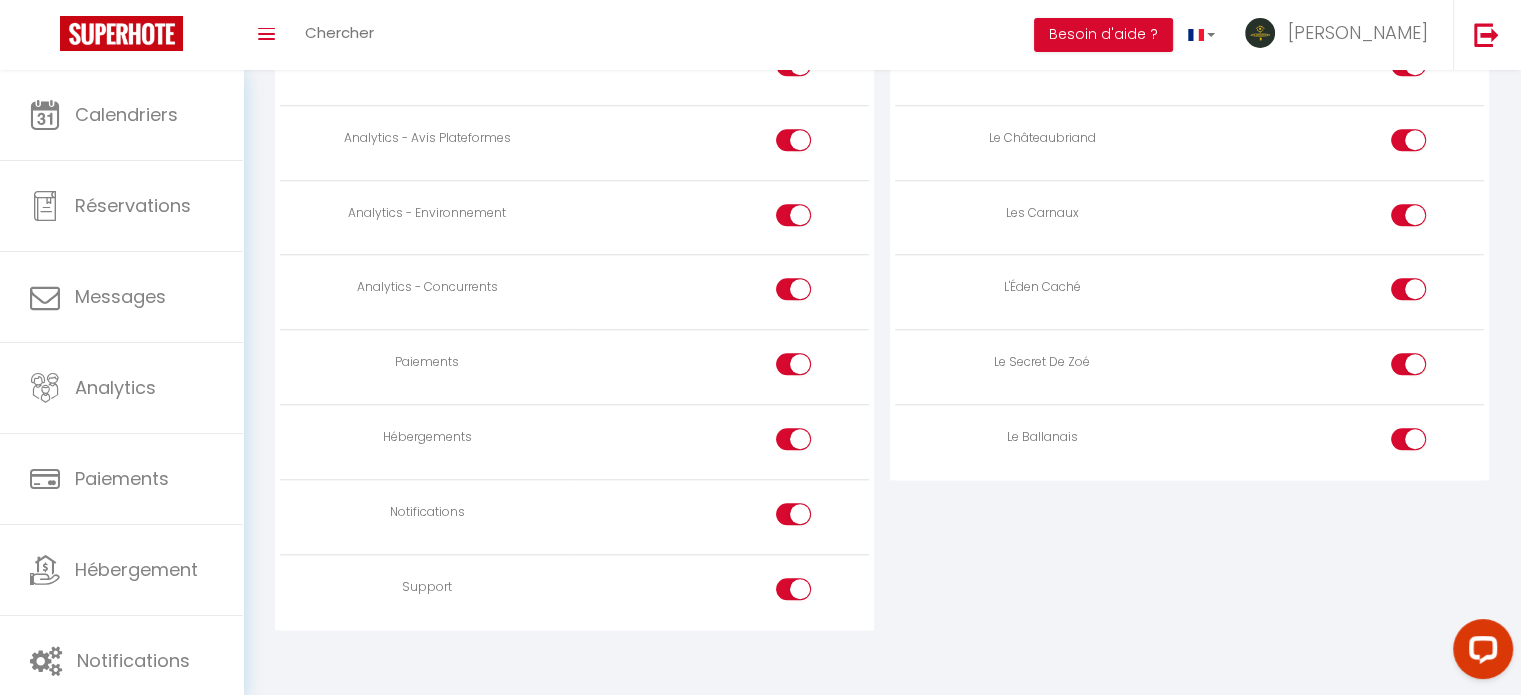 click at bounding box center [810, 593] 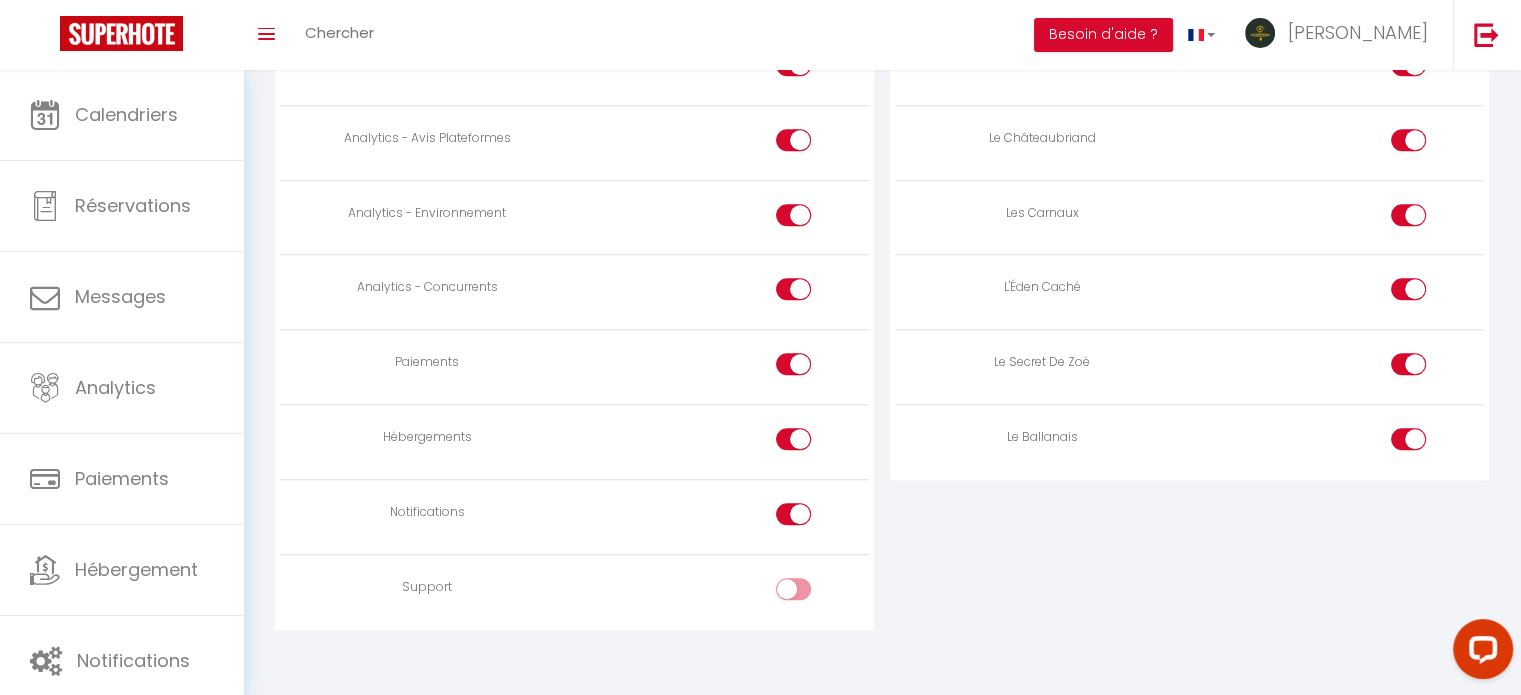 click at bounding box center (810, 518) 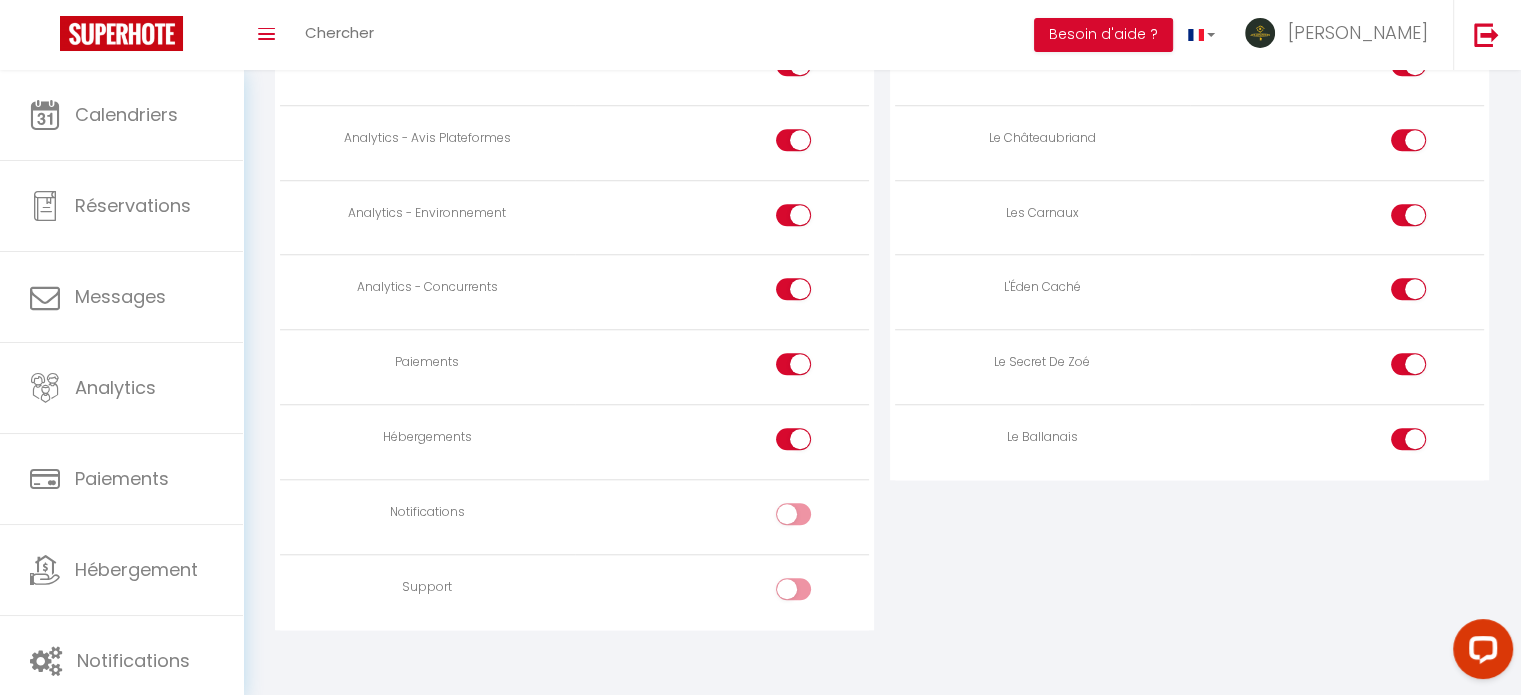 click at bounding box center (722, 442) 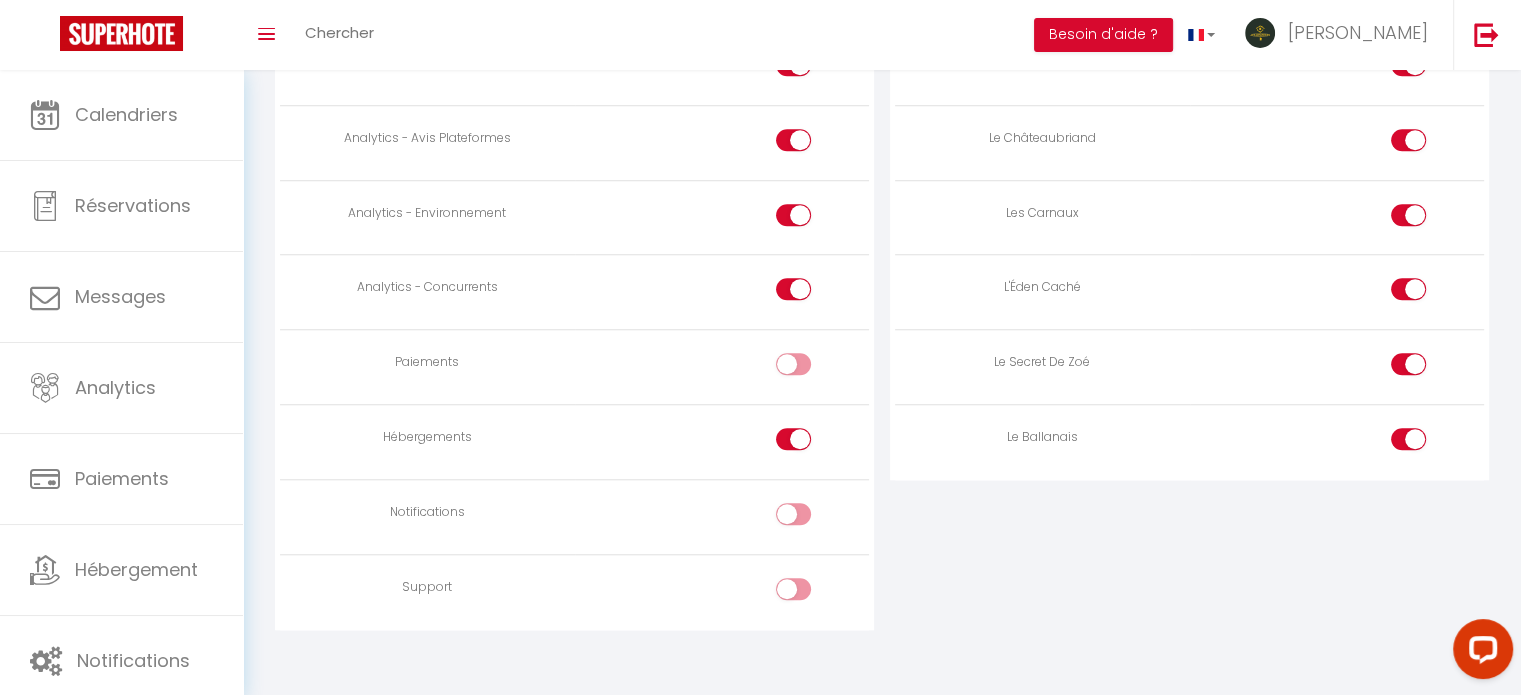 drag, startPoint x: 789, startPoint y: 421, endPoint x: 787, endPoint y: 358, distance: 63.03174 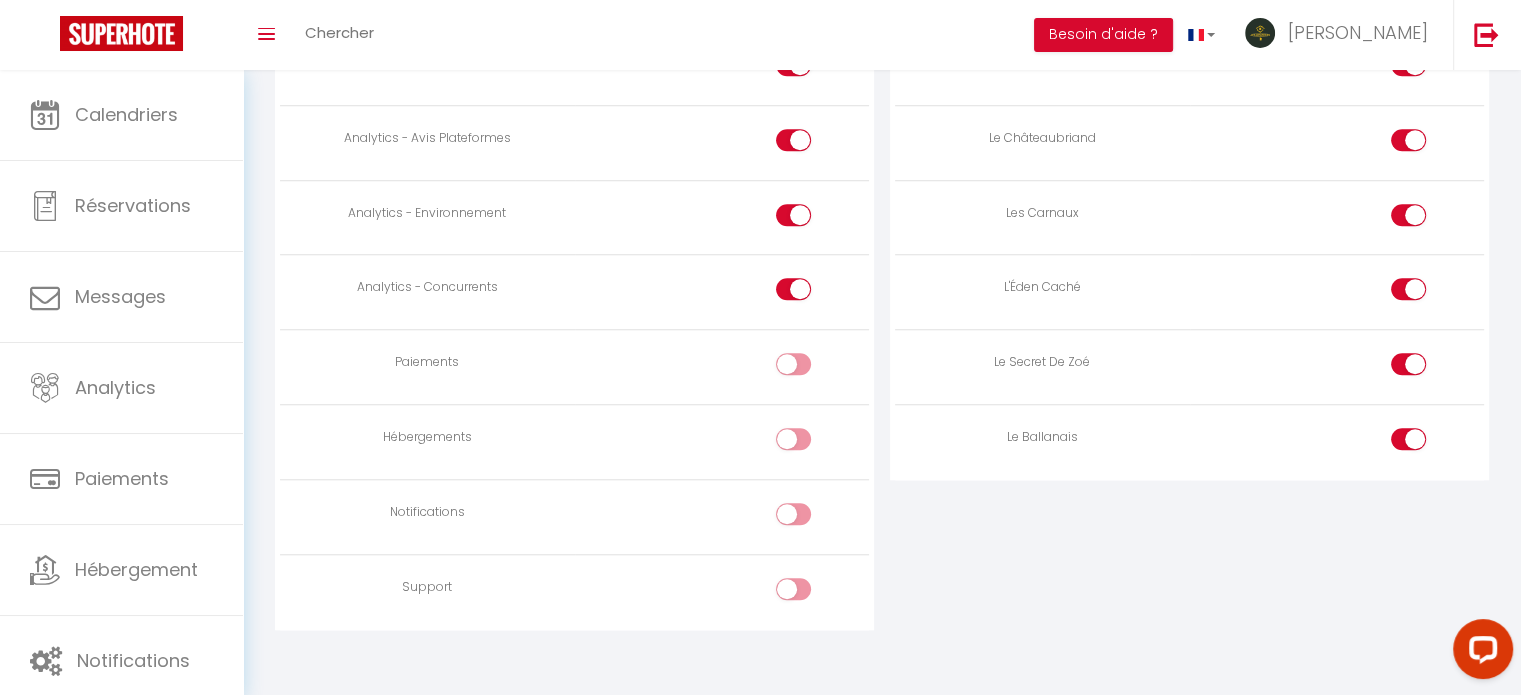 drag, startPoint x: 784, startPoint y: 273, endPoint x: 785, endPoint y: 254, distance: 19.026299 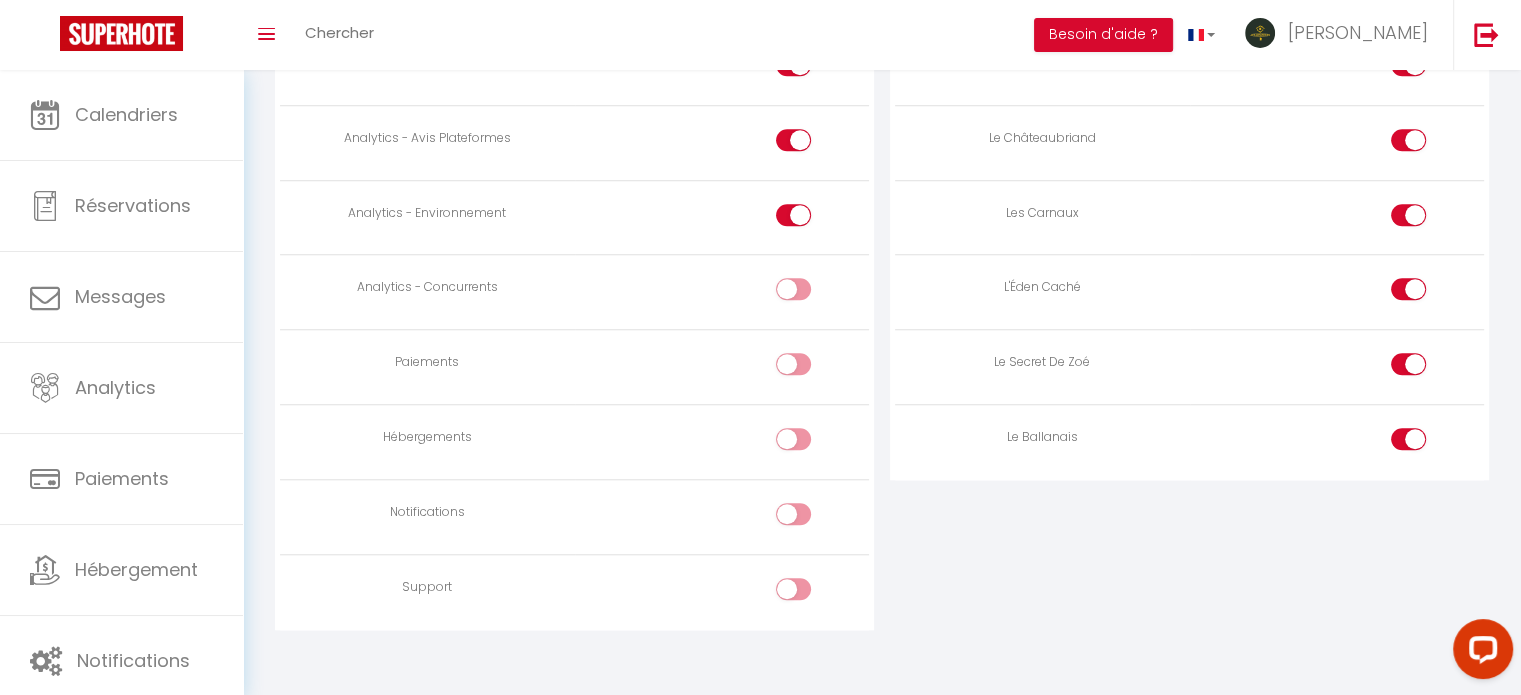 click at bounding box center [722, 217] 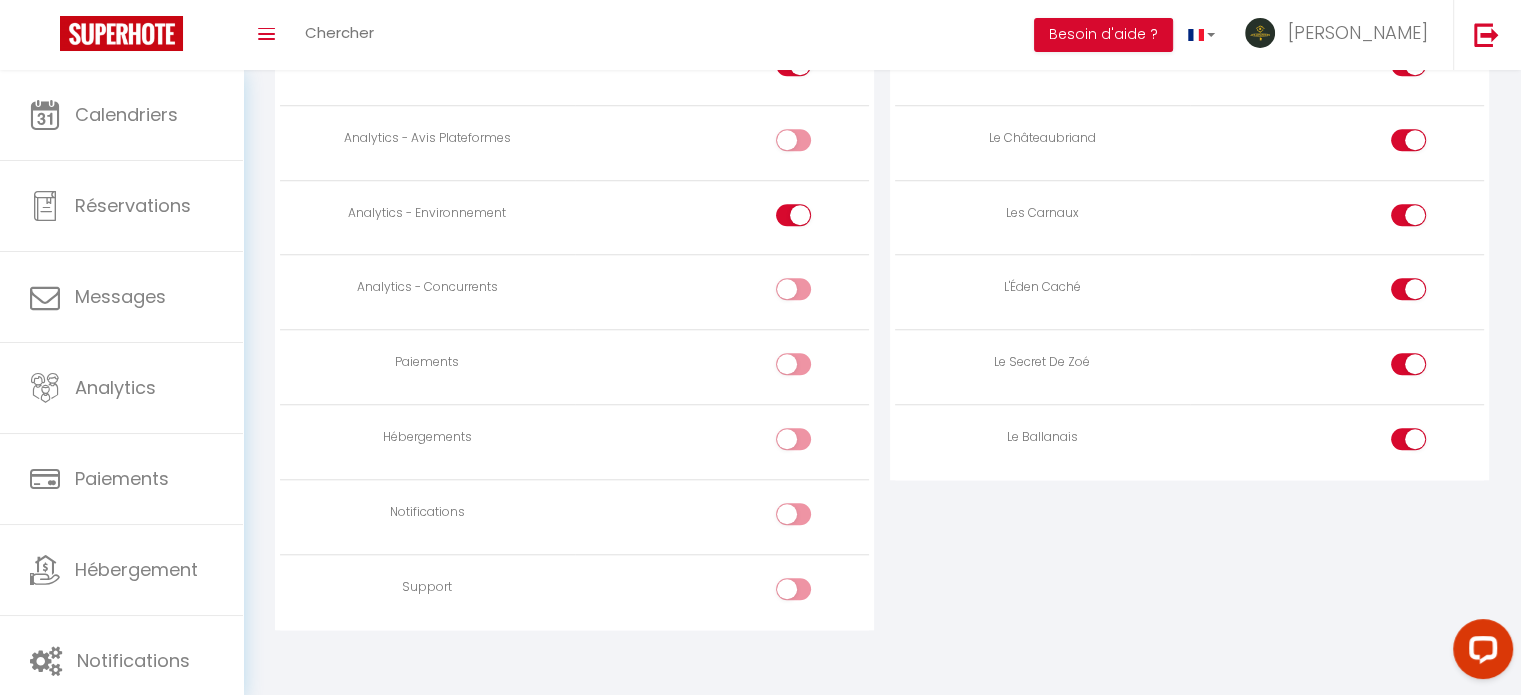 click at bounding box center [793, 219] 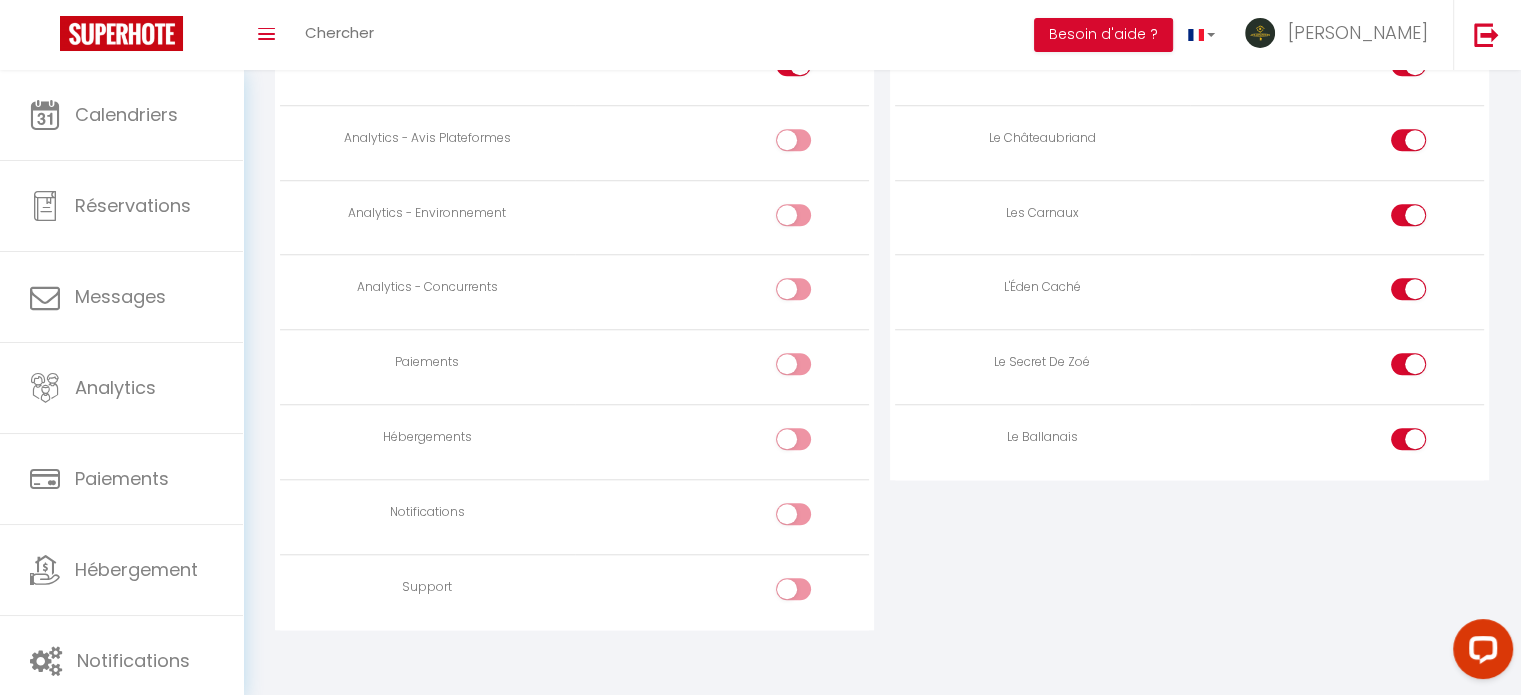 scroll, scrollTop: 1396, scrollLeft: 0, axis: vertical 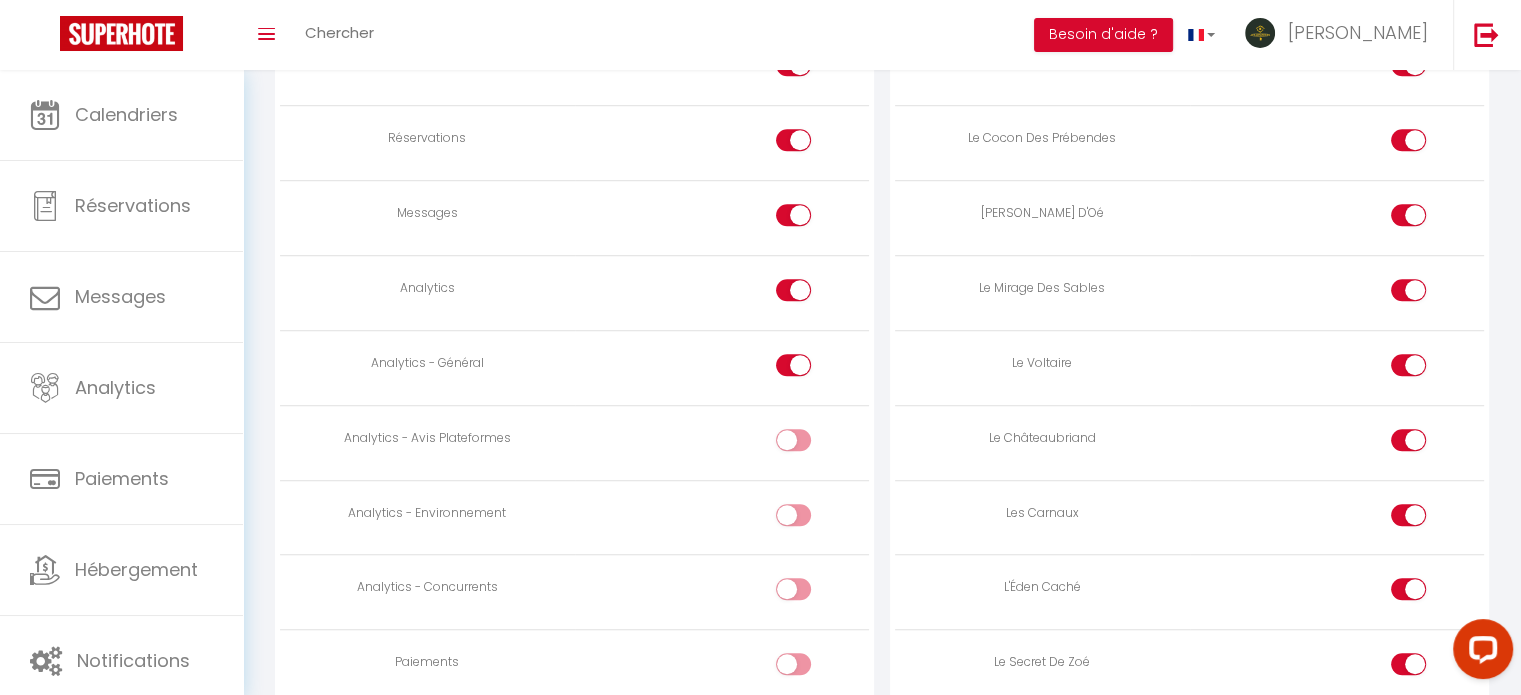 click at bounding box center (793, 365) 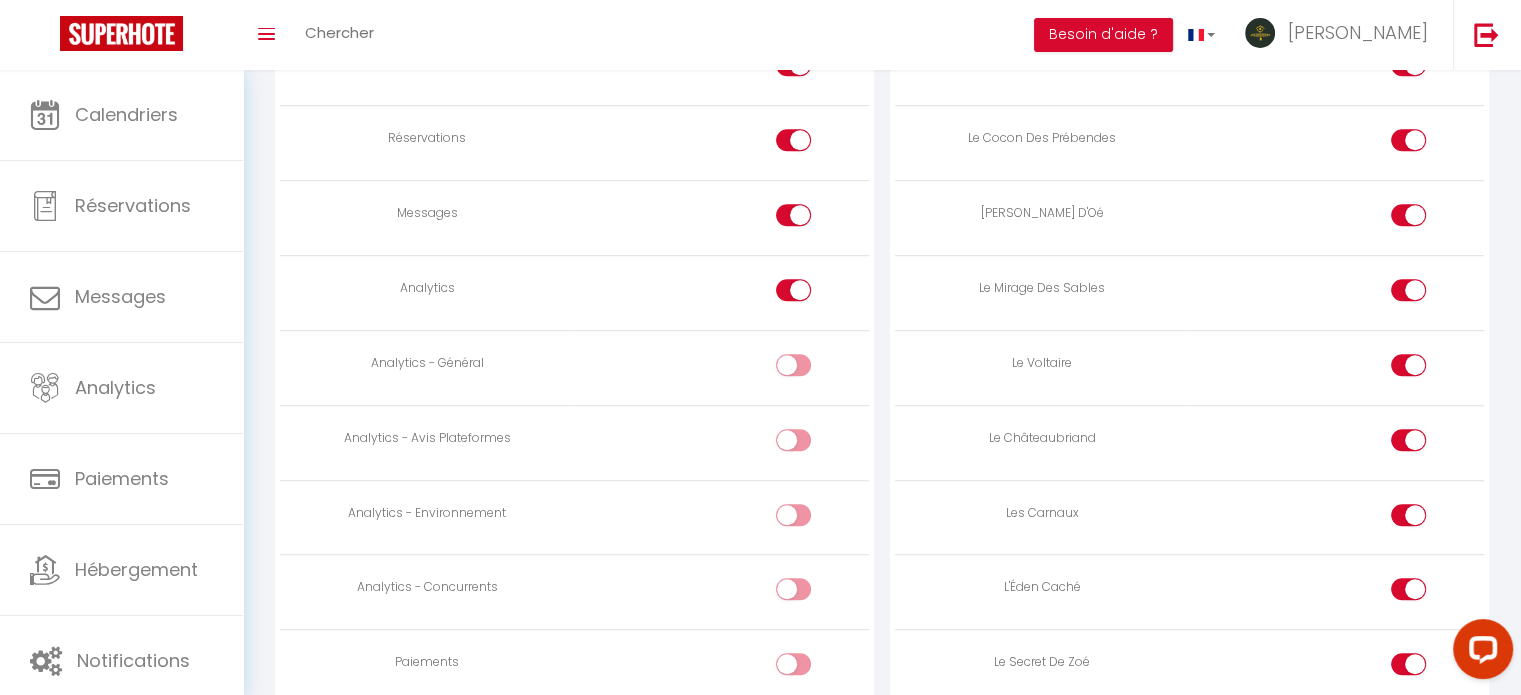 click at bounding box center (793, 290) 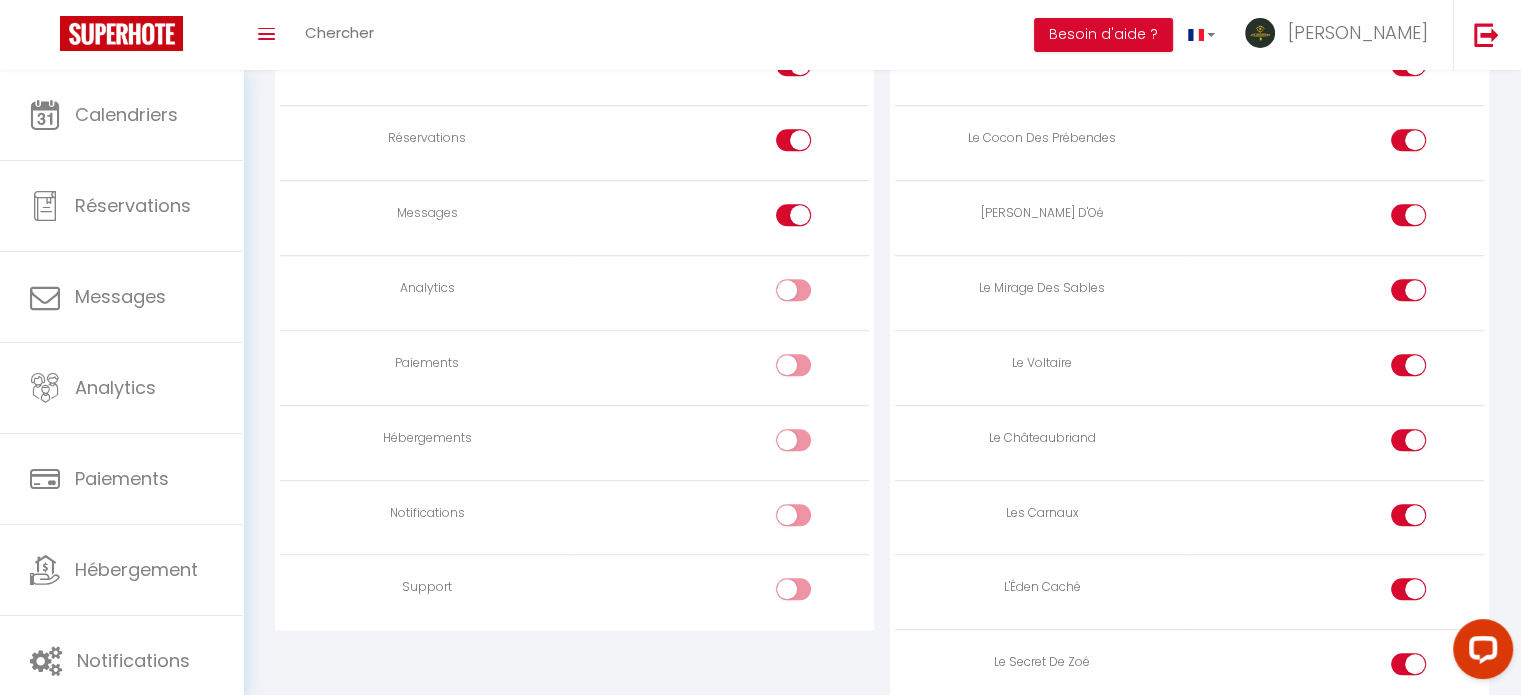 click at bounding box center [810, 219] 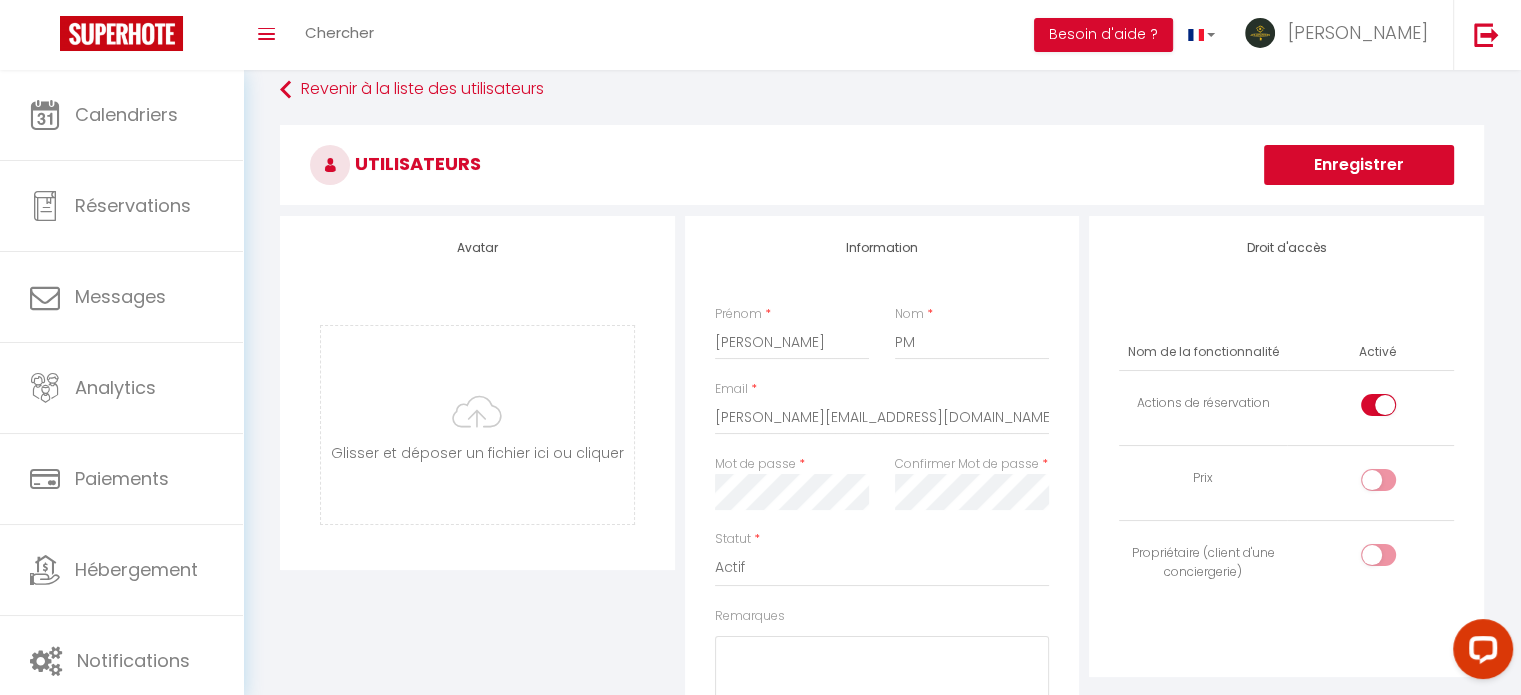 scroll, scrollTop: 0, scrollLeft: 0, axis: both 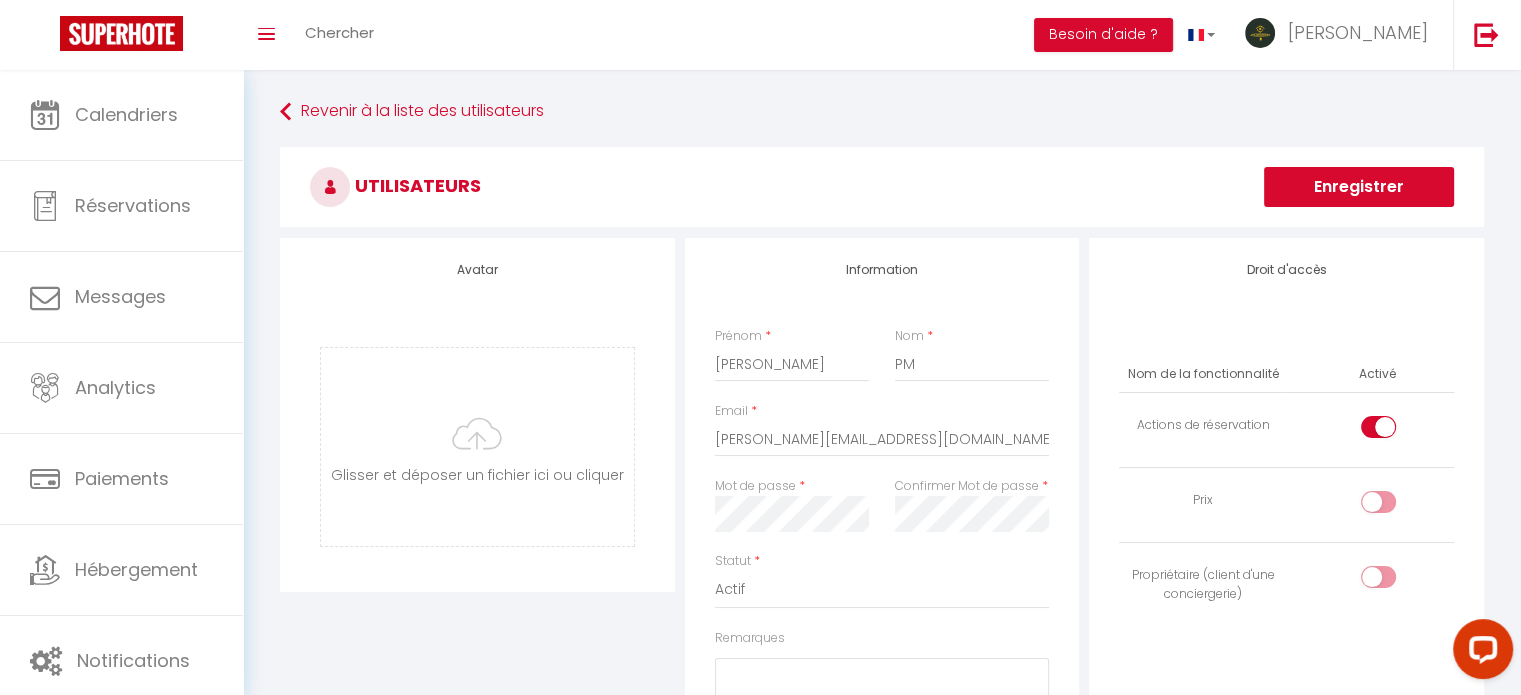 click on "Enregistrer" at bounding box center [1359, 187] 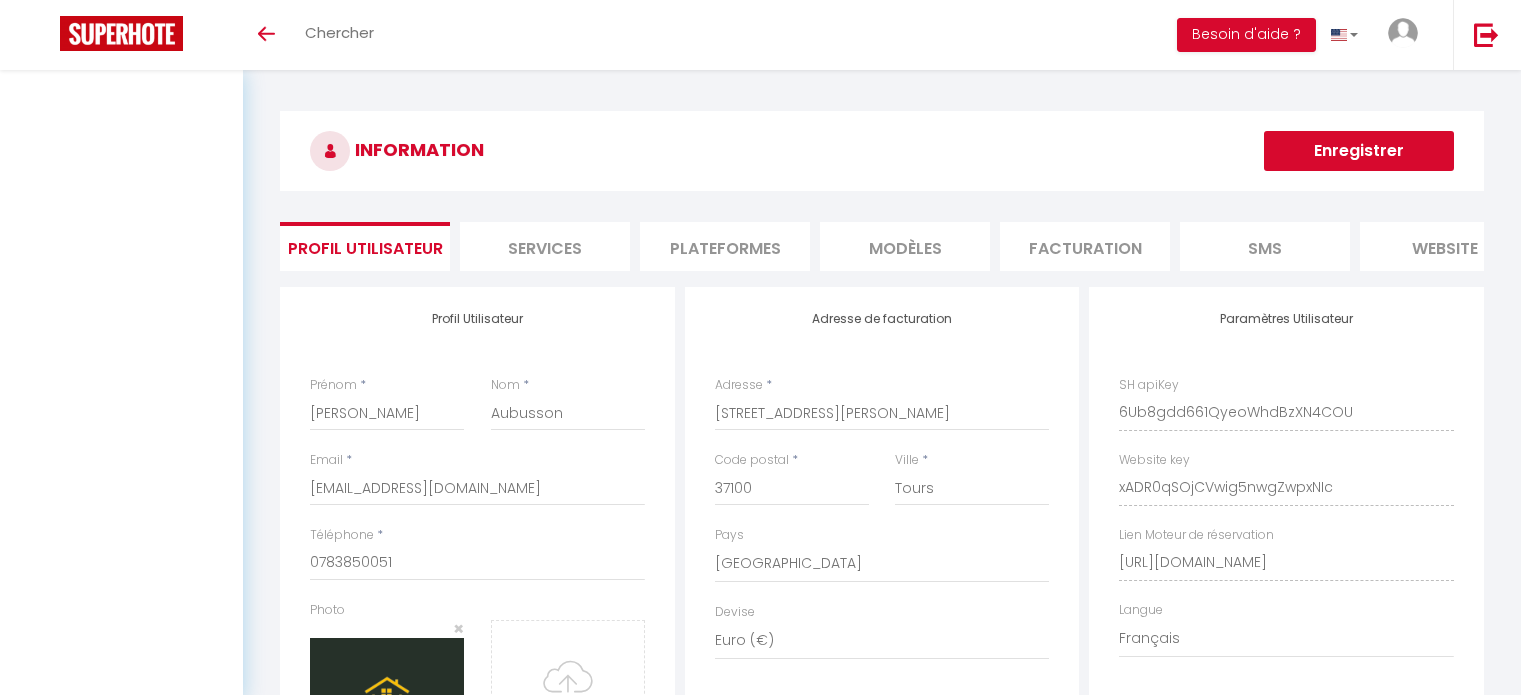 select on "28" 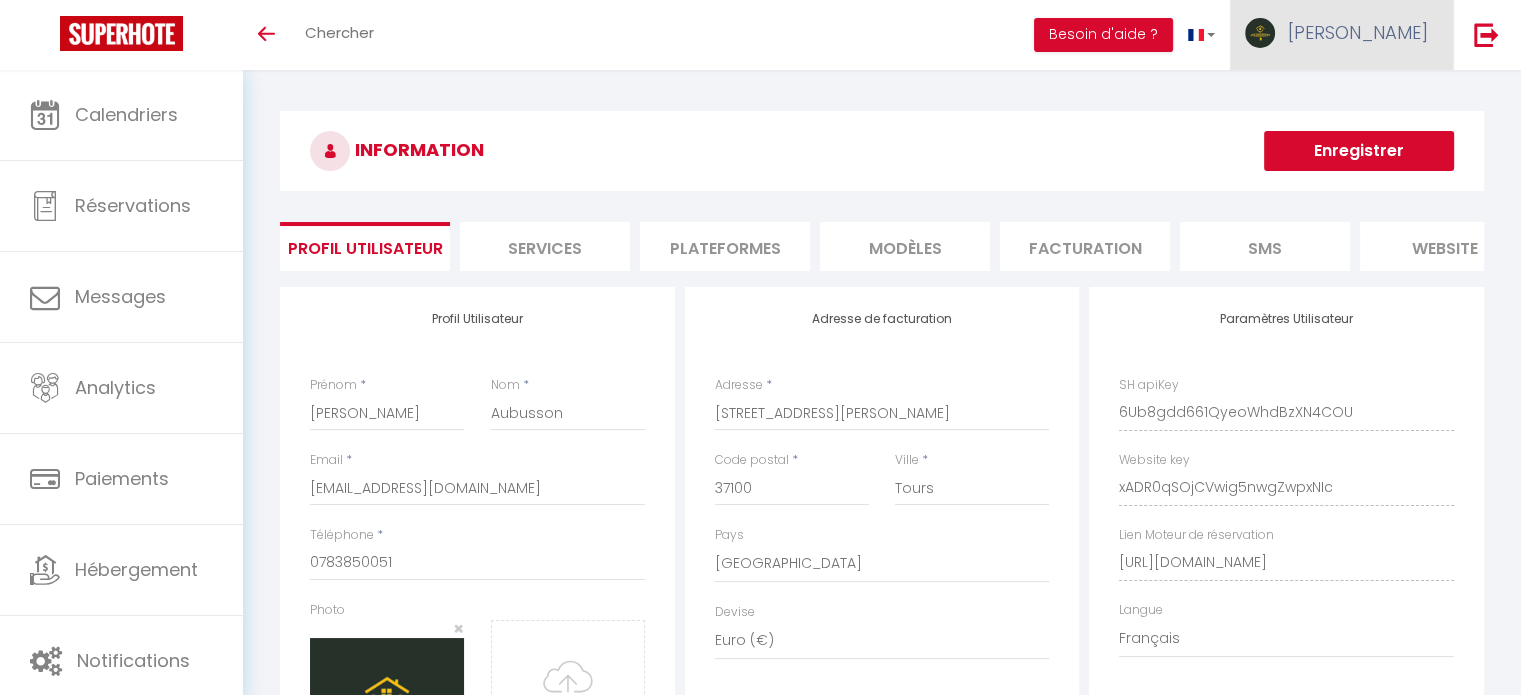 click at bounding box center (1260, 33) 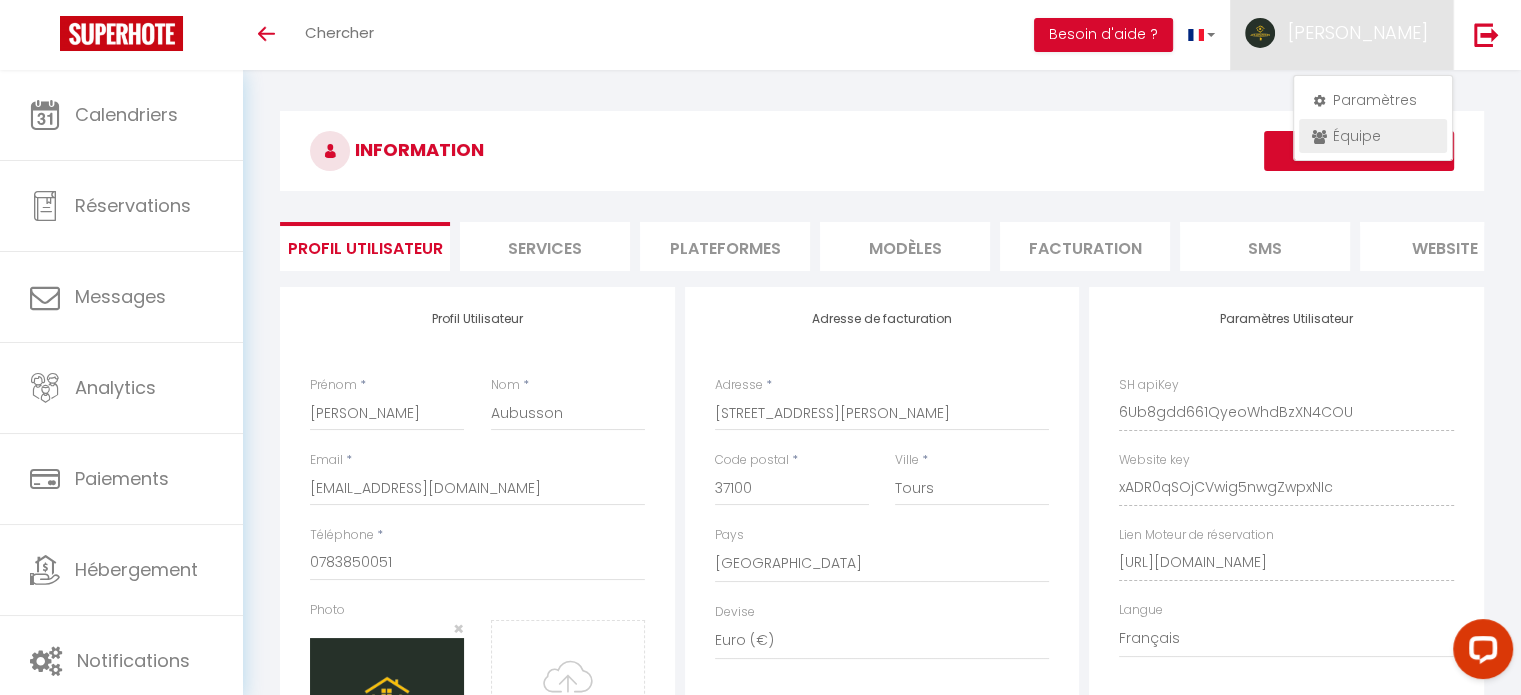 scroll, scrollTop: 0, scrollLeft: 0, axis: both 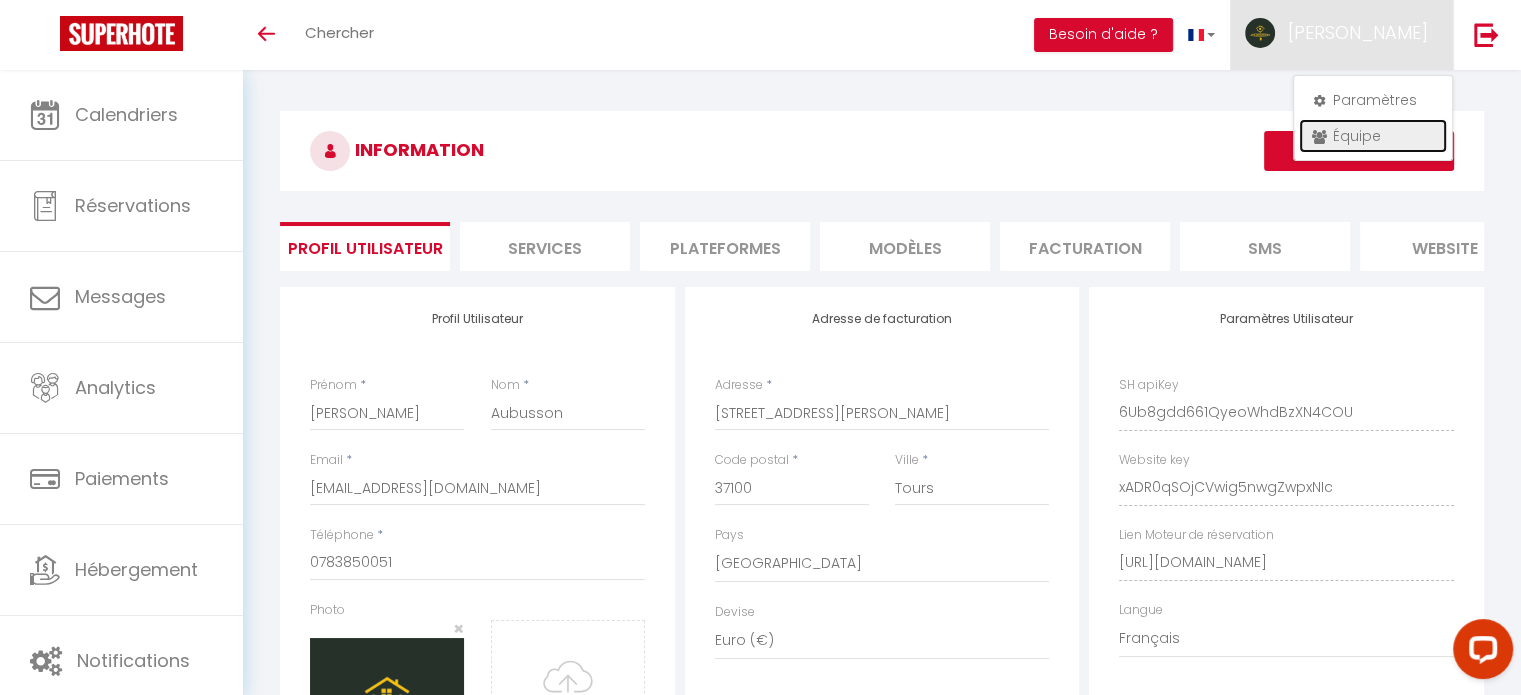 click on "Équipe" at bounding box center [1373, 136] 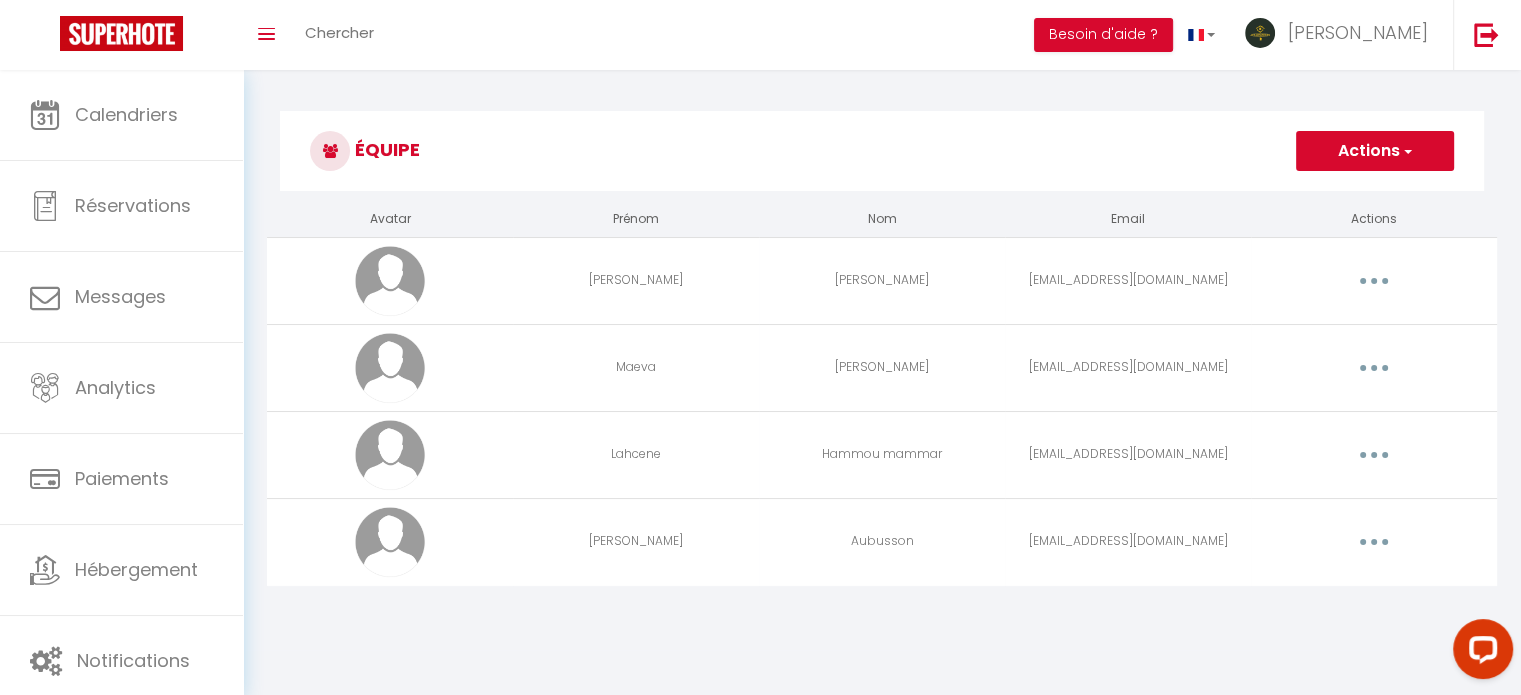 click at bounding box center (1374, 368) 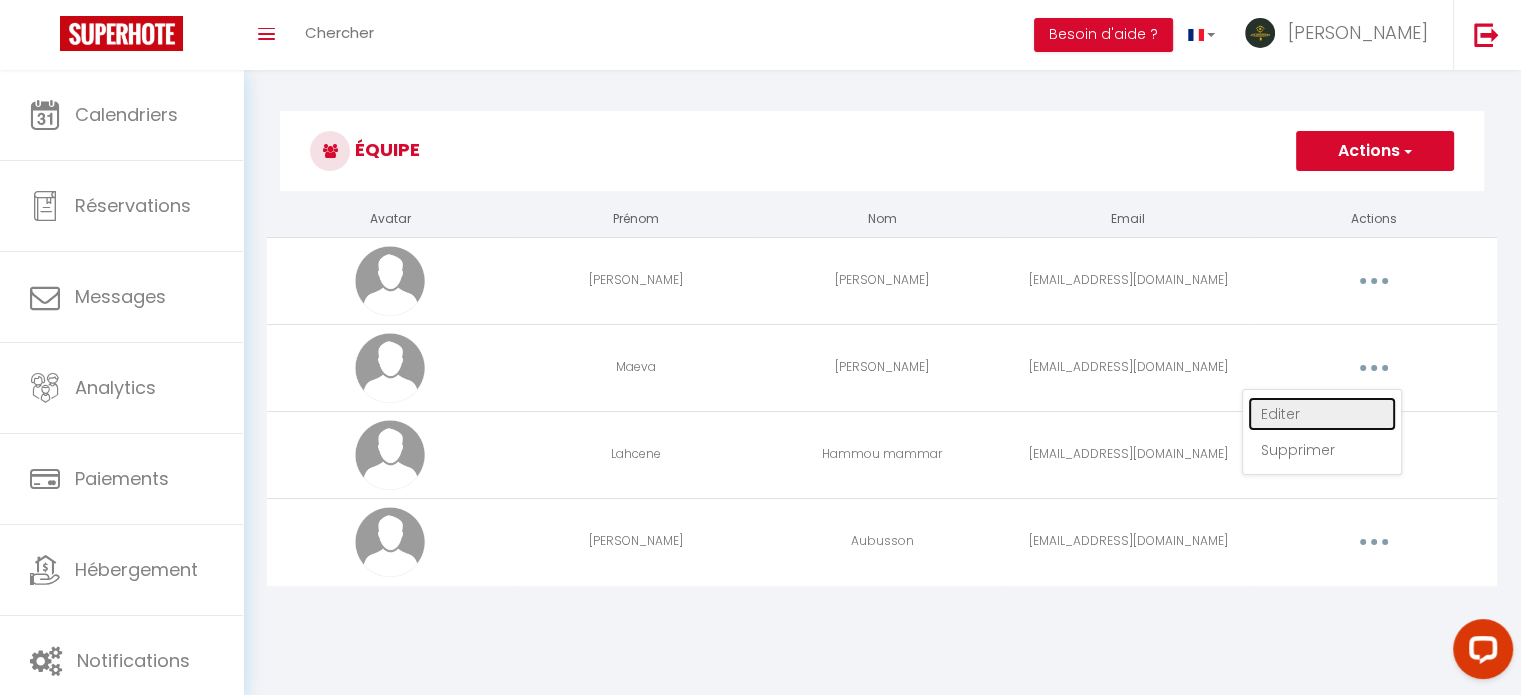 click on "Editer" at bounding box center (1322, 414) 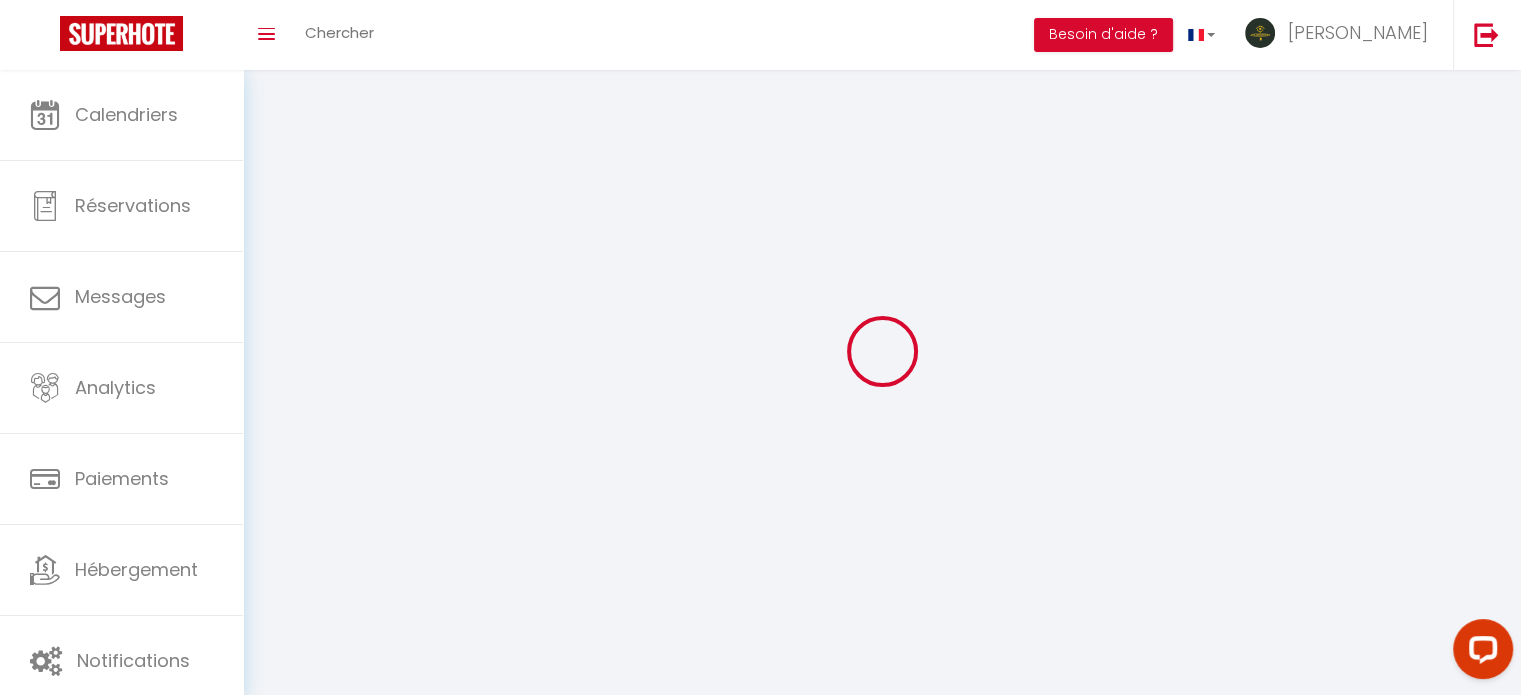 type on "Maeva" 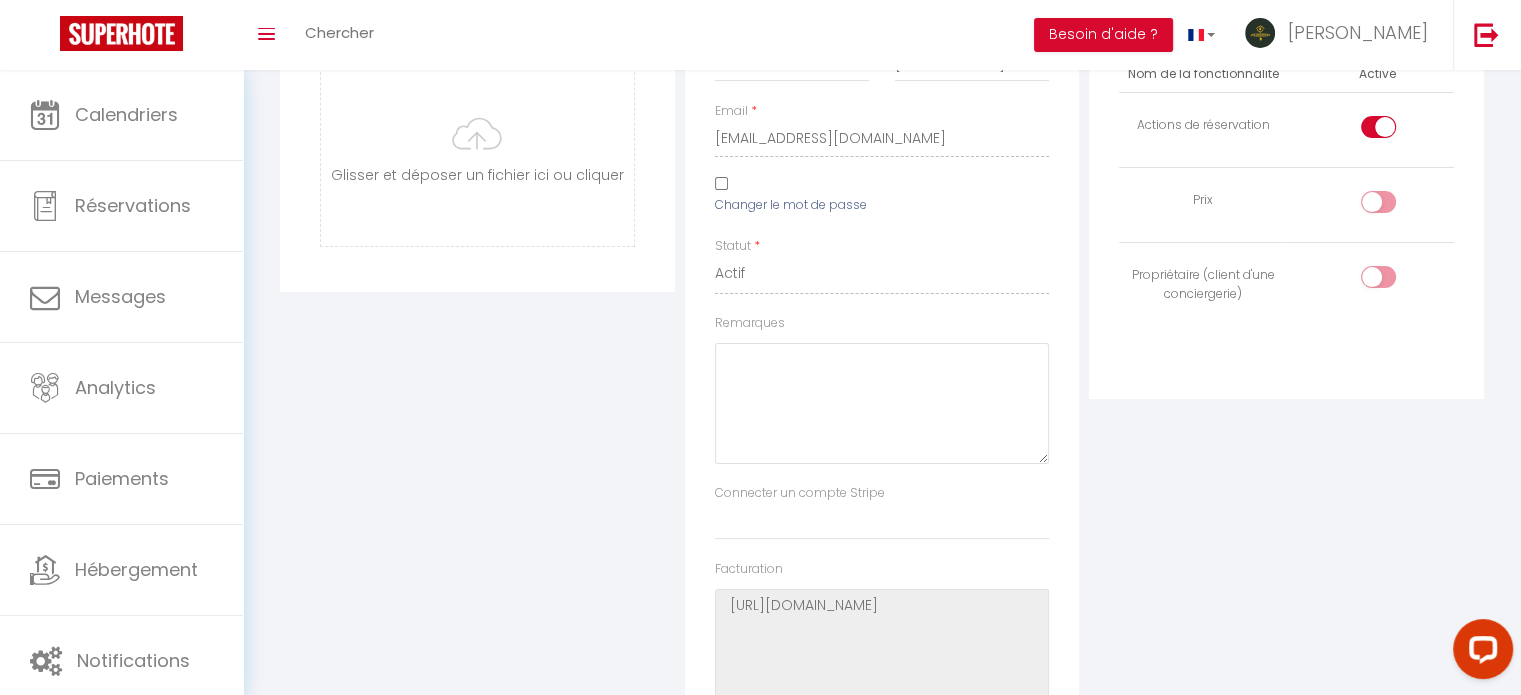 scroll, scrollTop: 0, scrollLeft: 0, axis: both 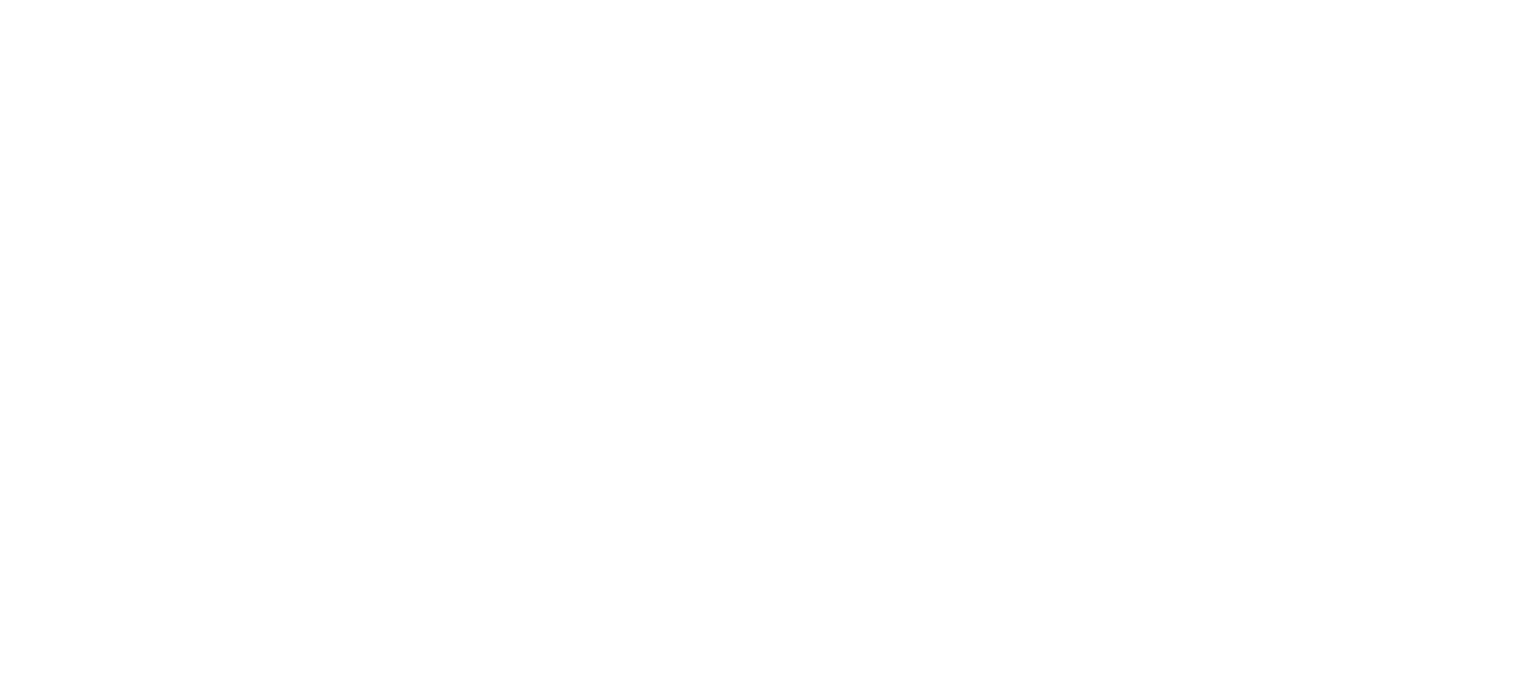 select 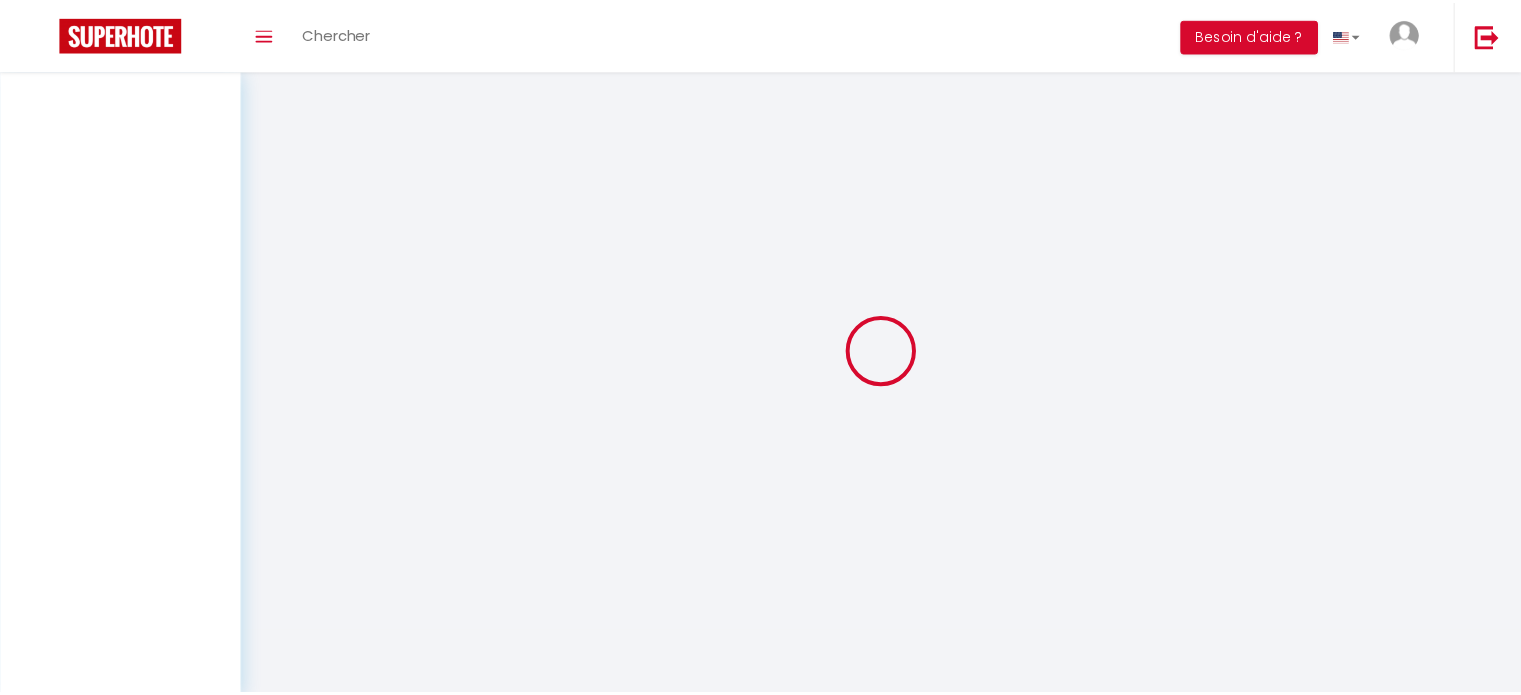 scroll, scrollTop: 0, scrollLeft: 0, axis: both 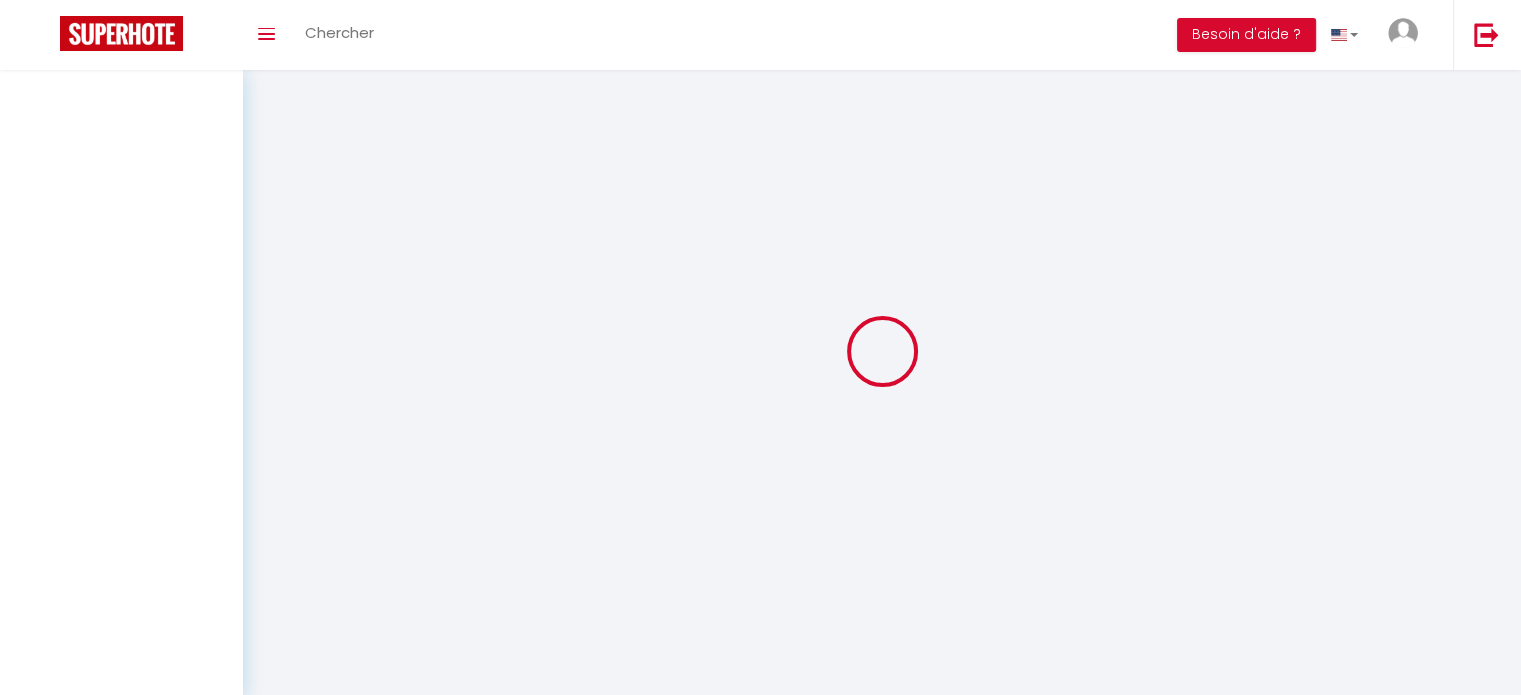 type on "[PERSON_NAME]" 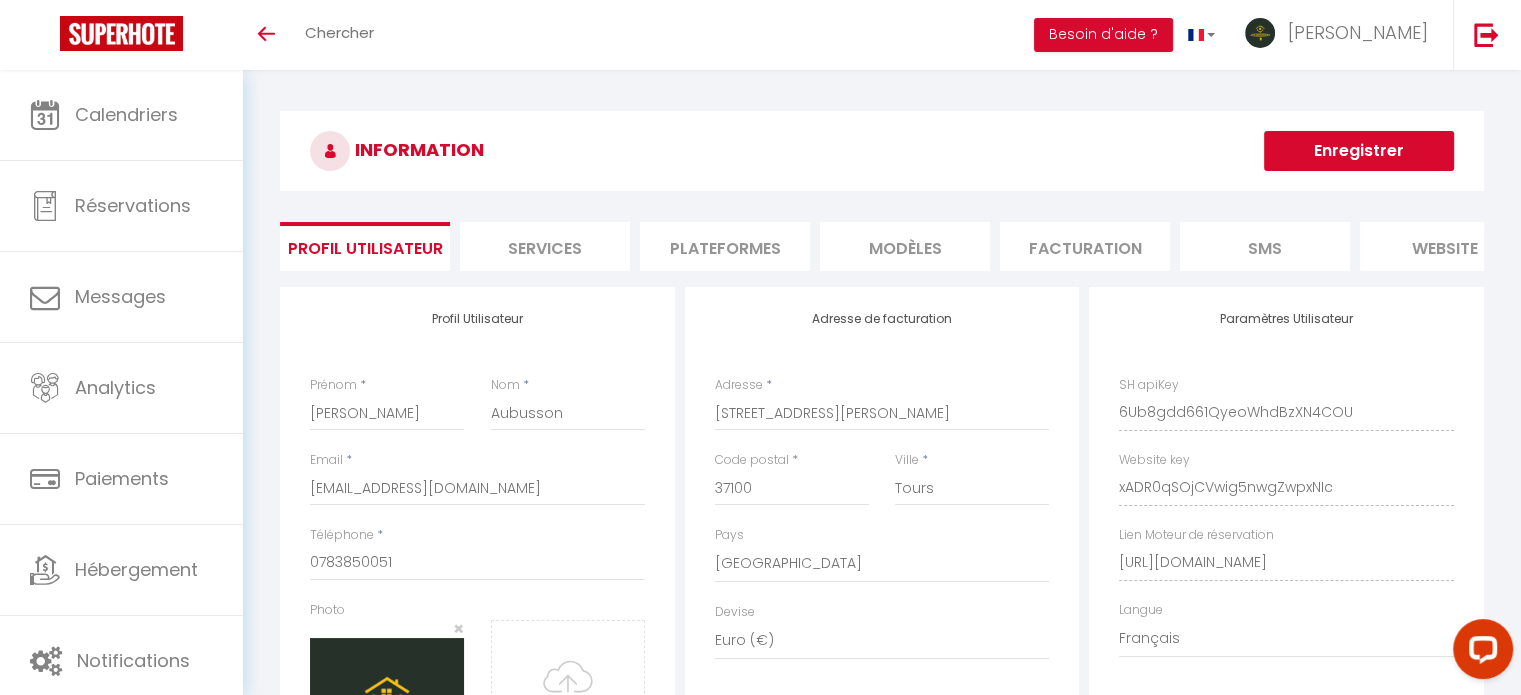 scroll, scrollTop: 0, scrollLeft: 0, axis: both 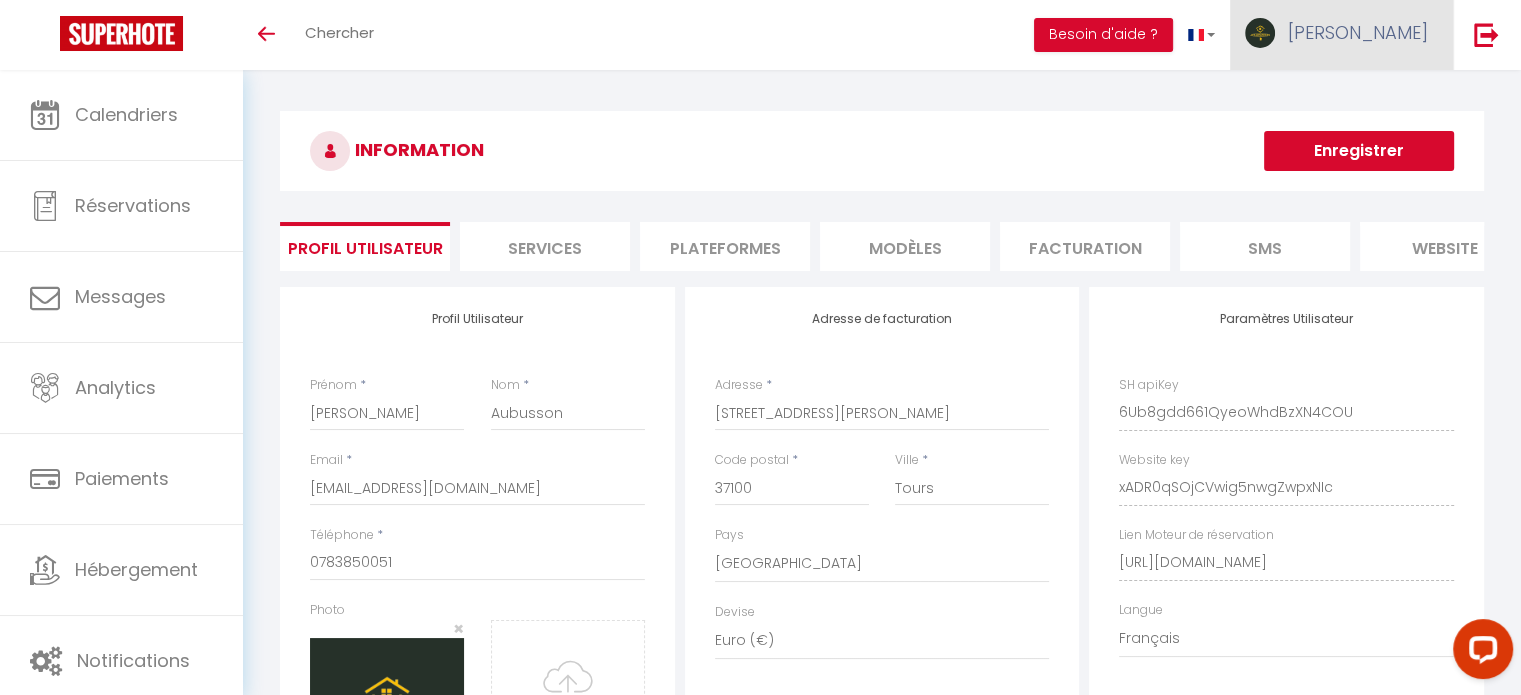 click at bounding box center [1260, 33] 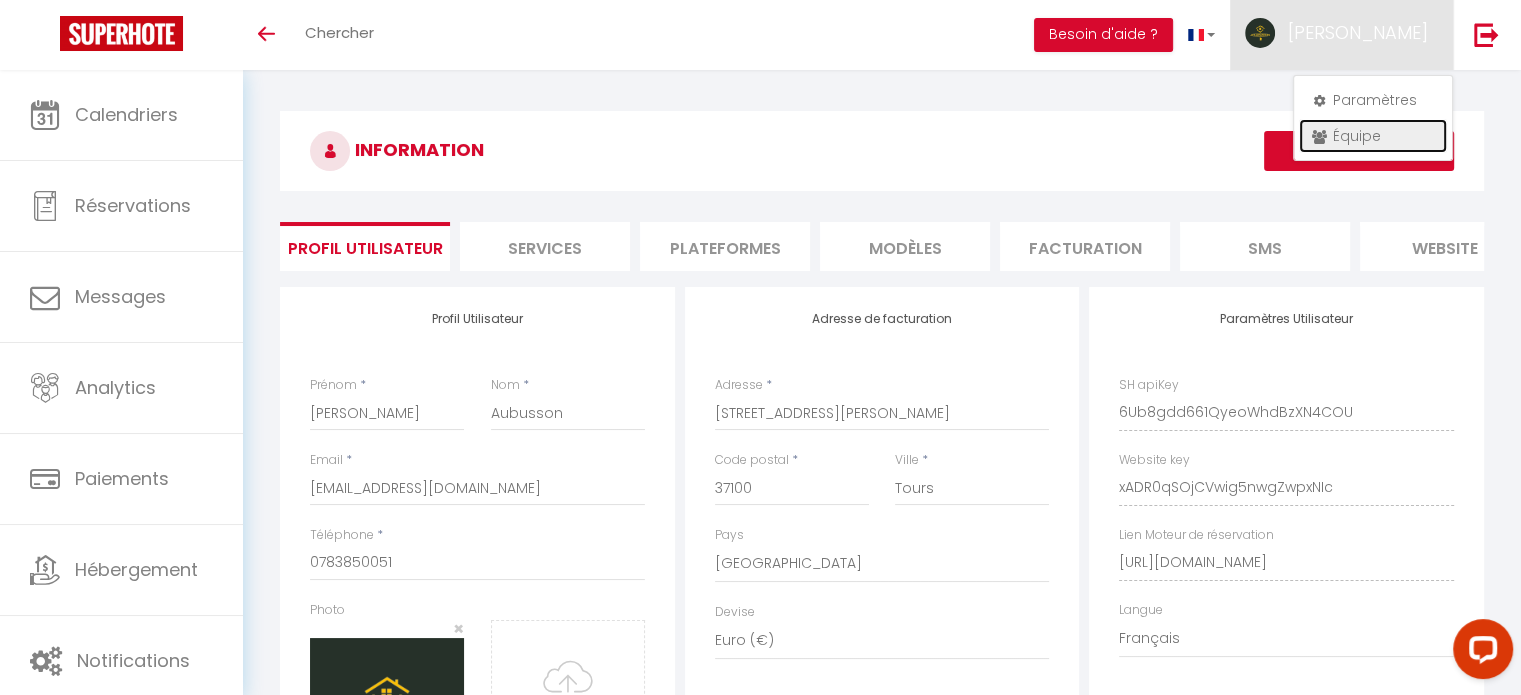 click on "Équipe" at bounding box center [1373, 136] 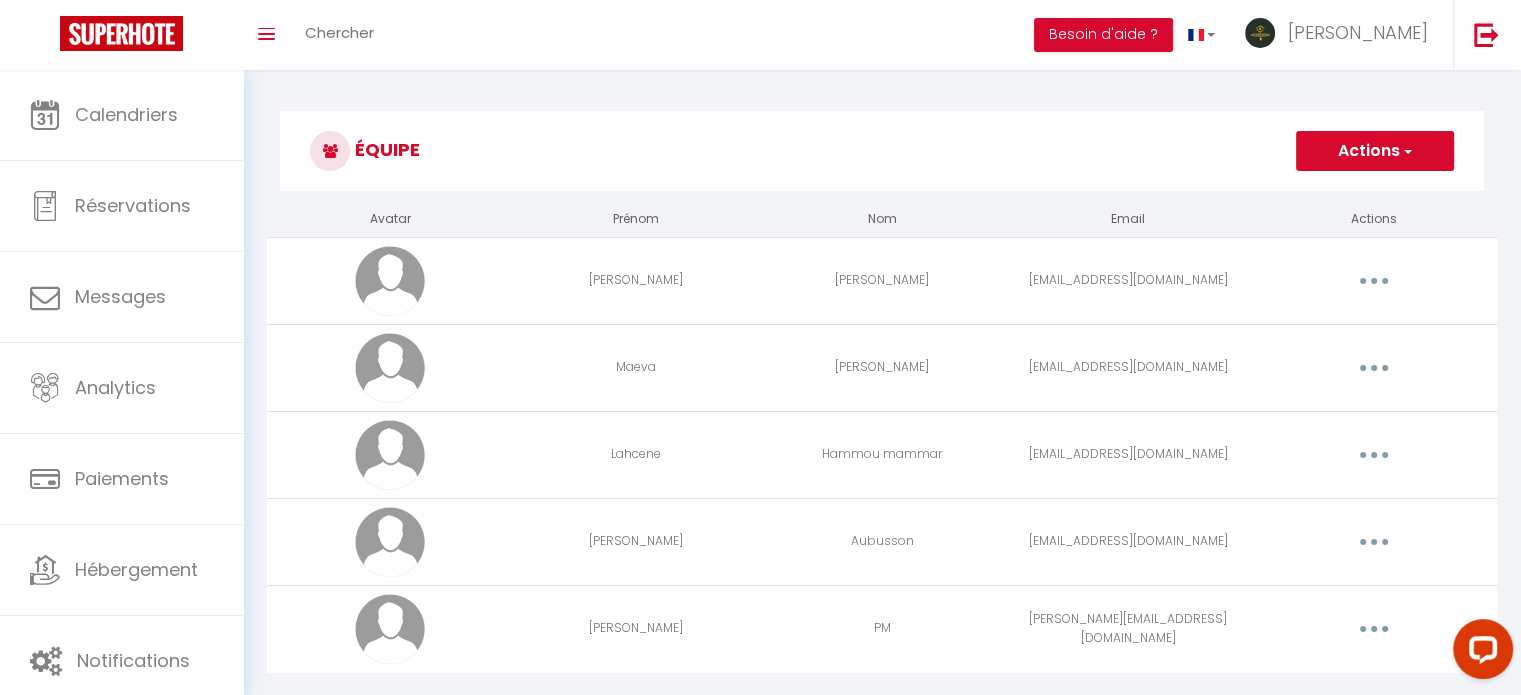 click on "Actions" at bounding box center [1375, 151] 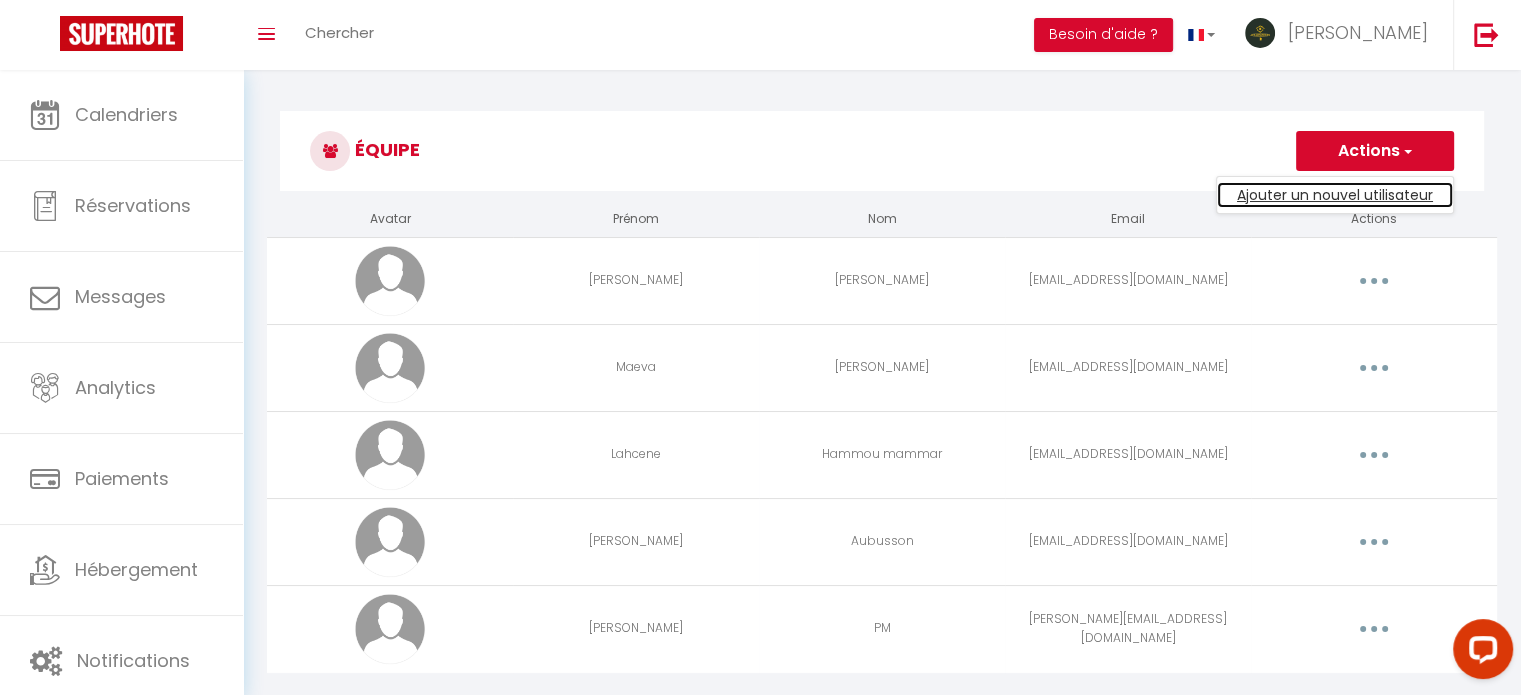 click on "Ajouter un nouvel utilisateur" at bounding box center (1335, 195) 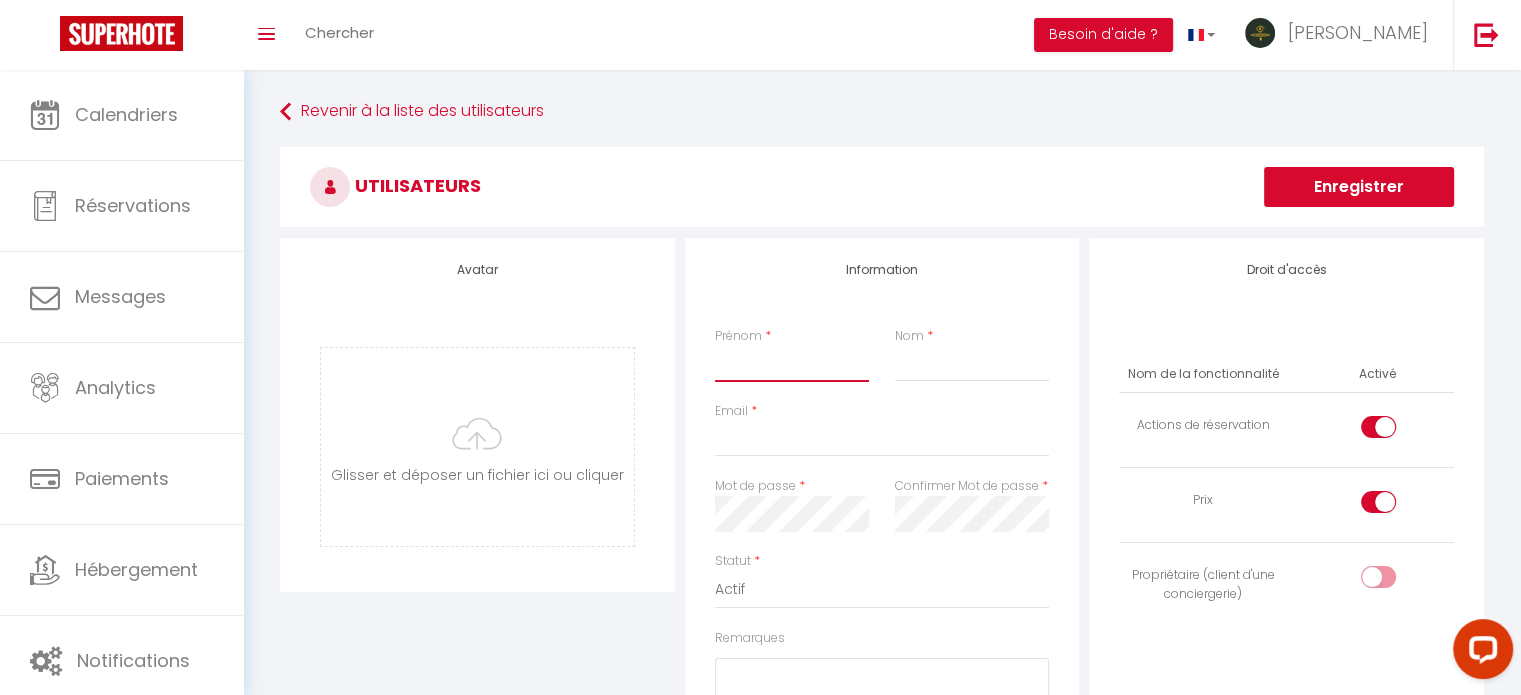 click on "Prénom" at bounding box center (792, 364) 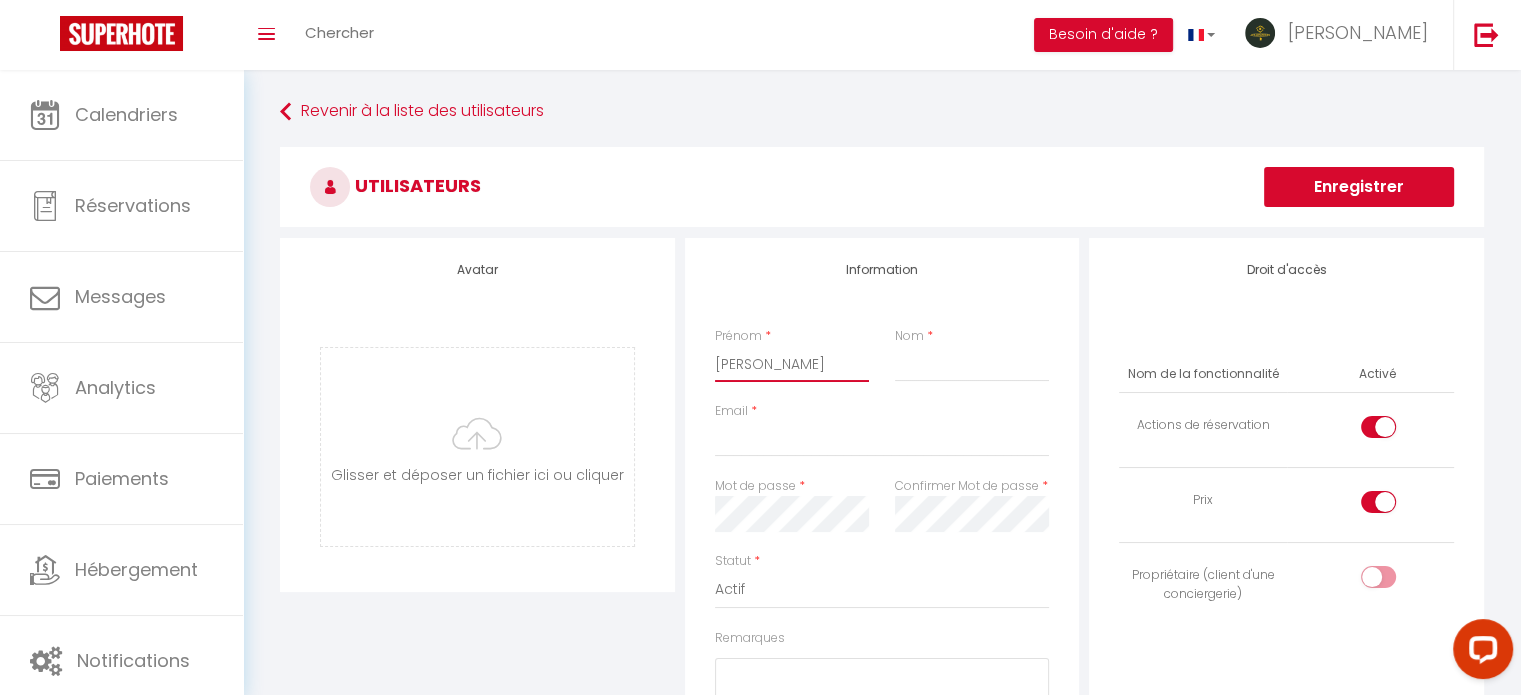 type on "Nadia" 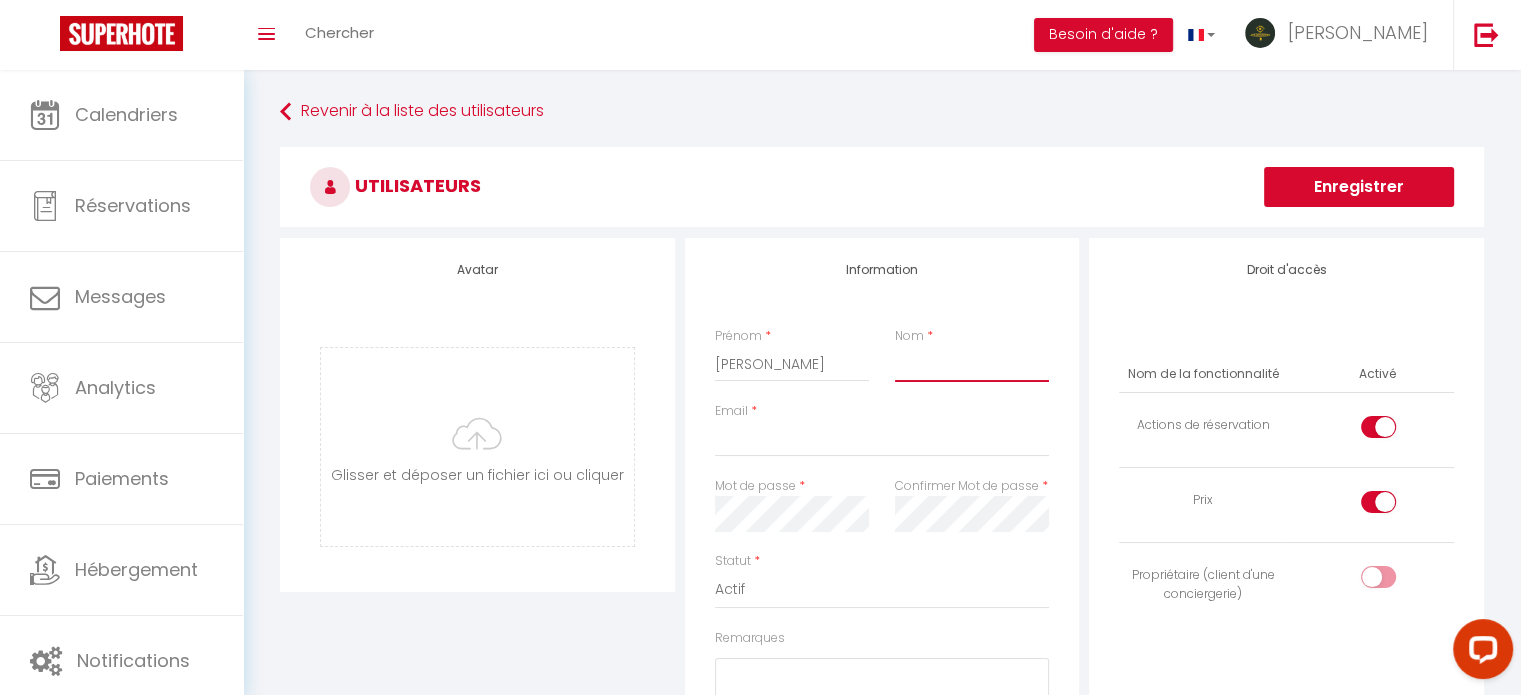 click on "Nom" at bounding box center (972, 364) 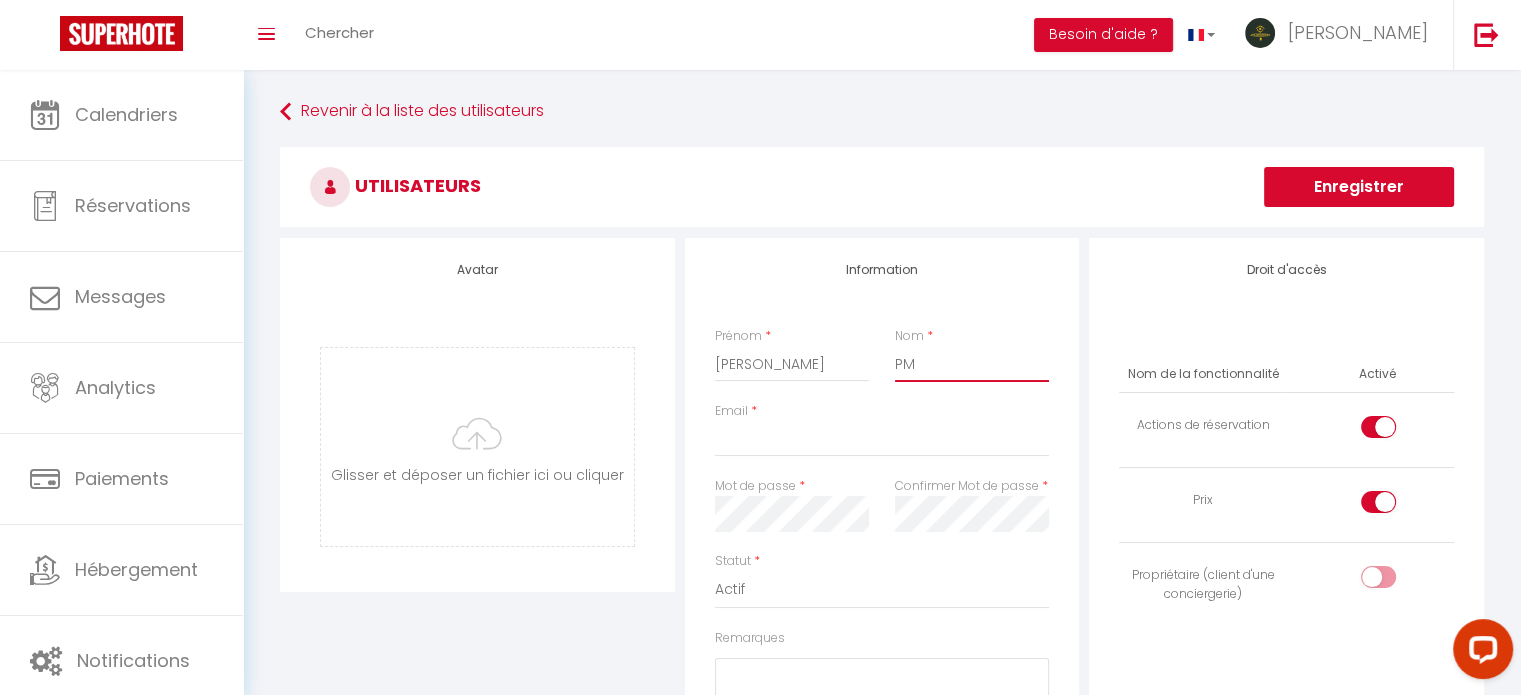 type on "PM" 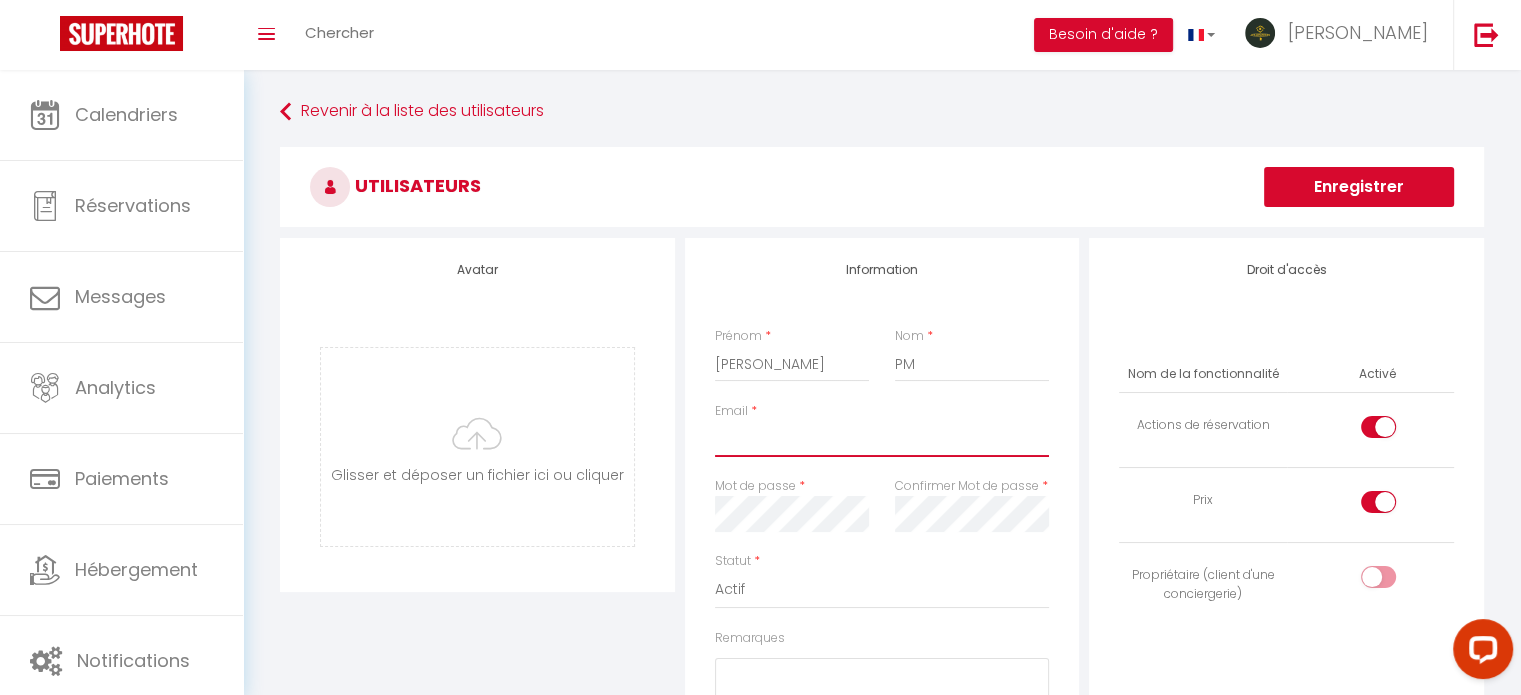 click on "Email" at bounding box center (882, 439) 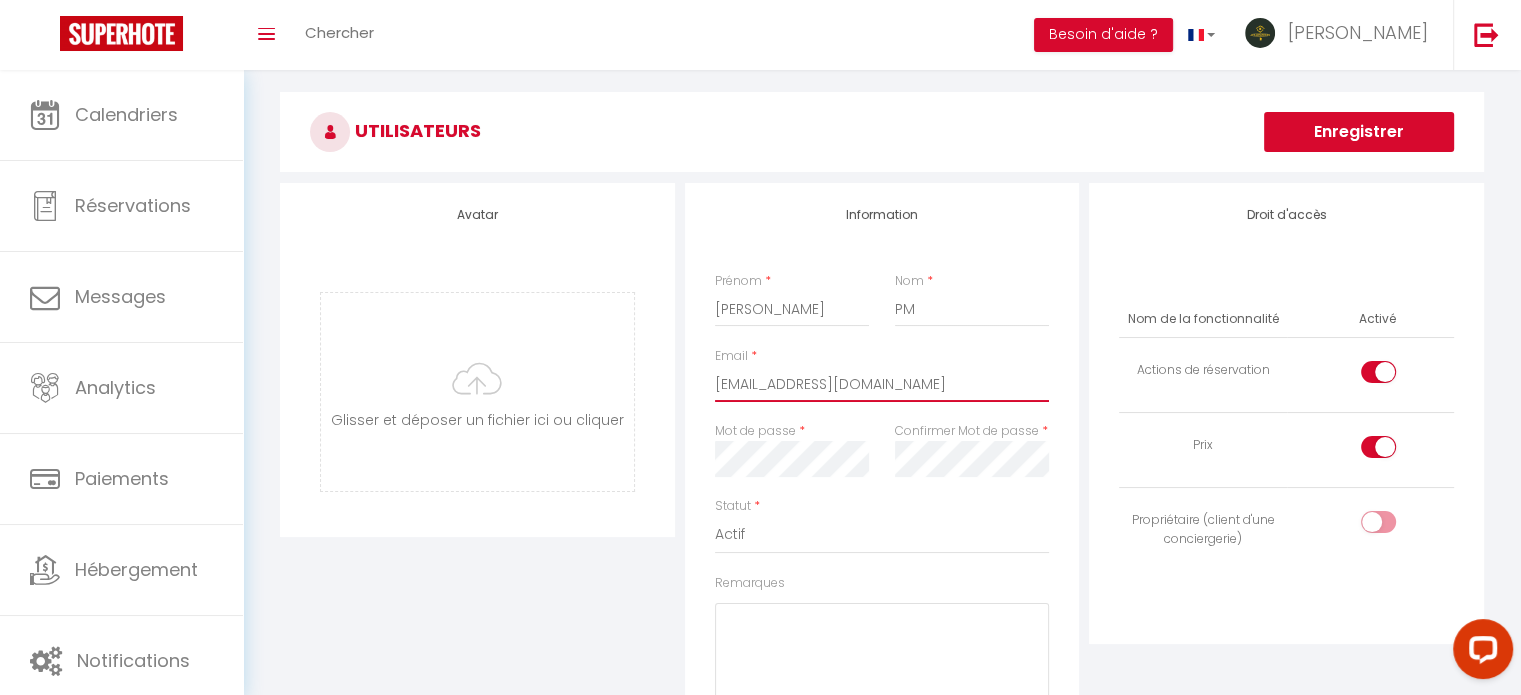 scroll, scrollTop: 100, scrollLeft: 0, axis: vertical 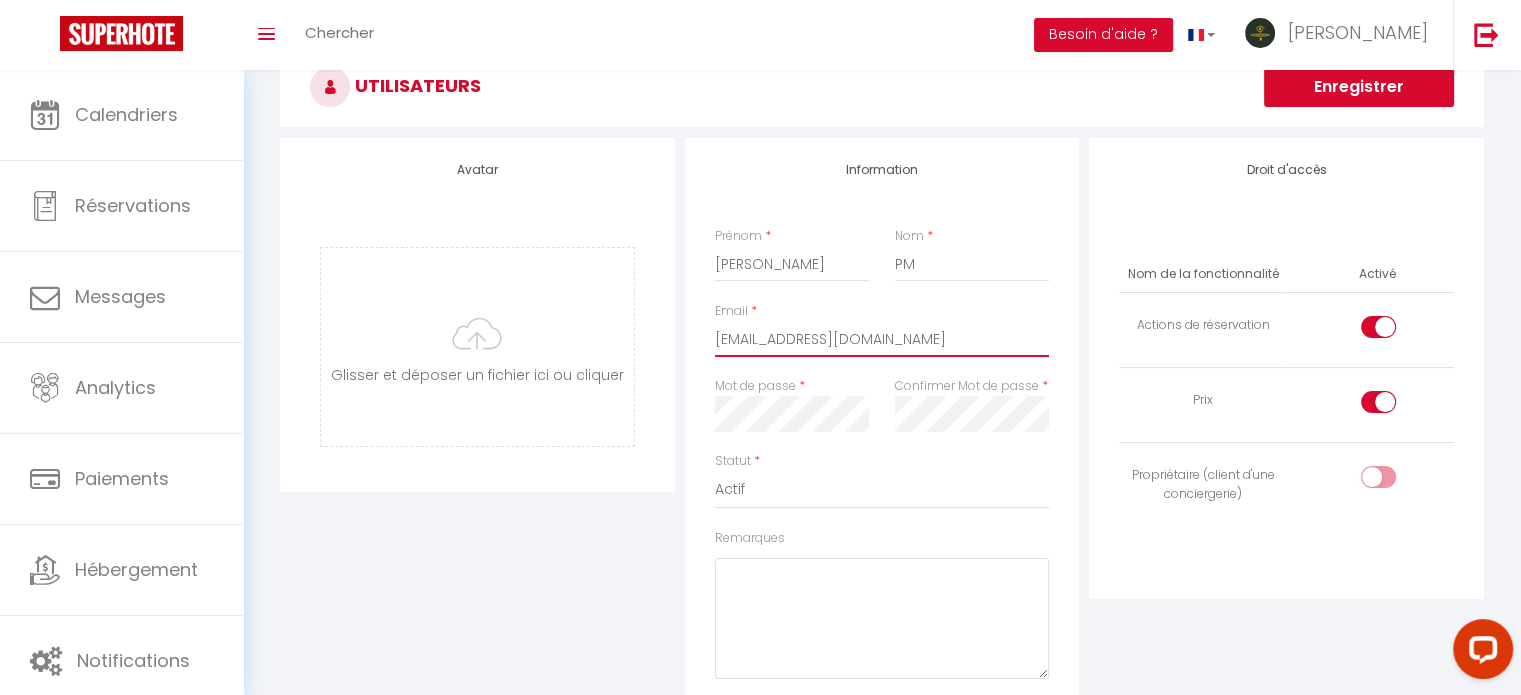 type on "secretaire@assist-prive.com" 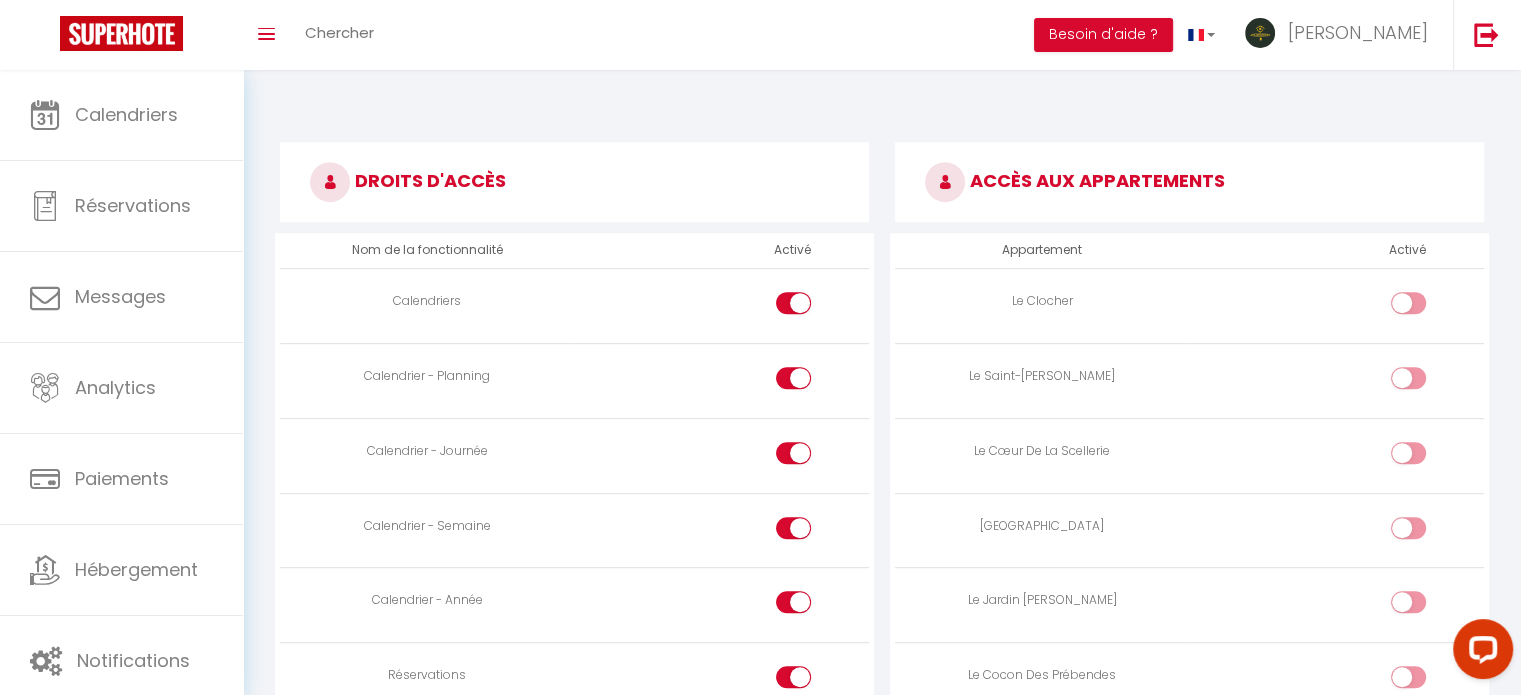 scroll, scrollTop: 1100, scrollLeft: 0, axis: vertical 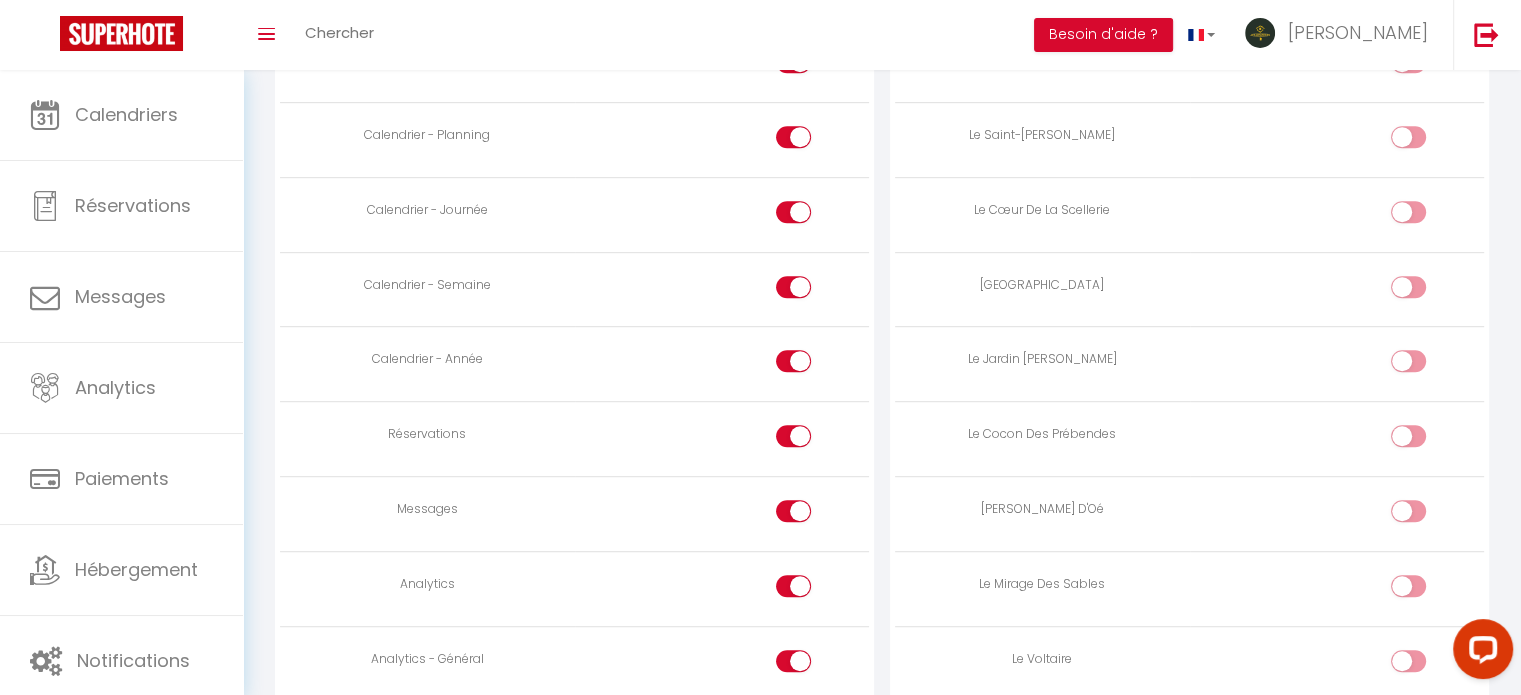 click at bounding box center (793, 511) 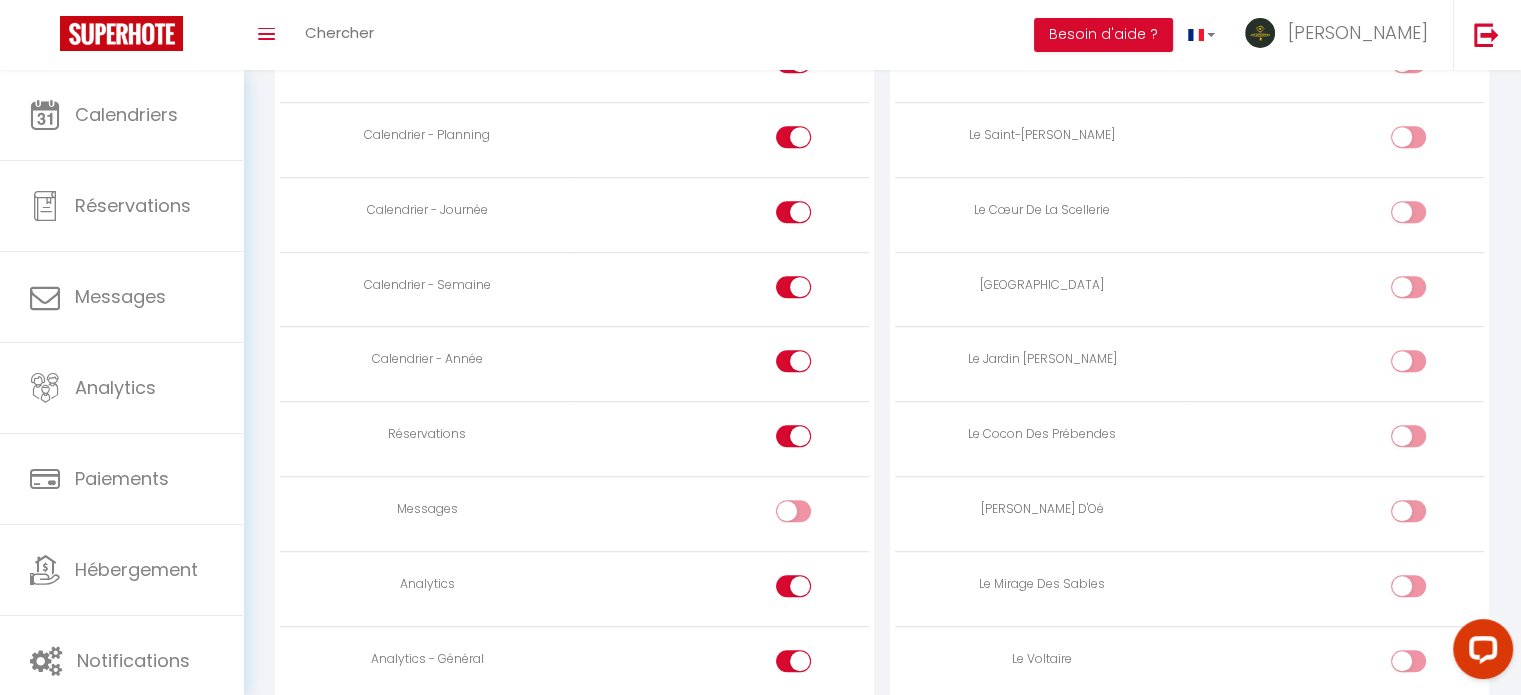 scroll, scrollTop: 1200, scrollLeft: 0, axis: vertical 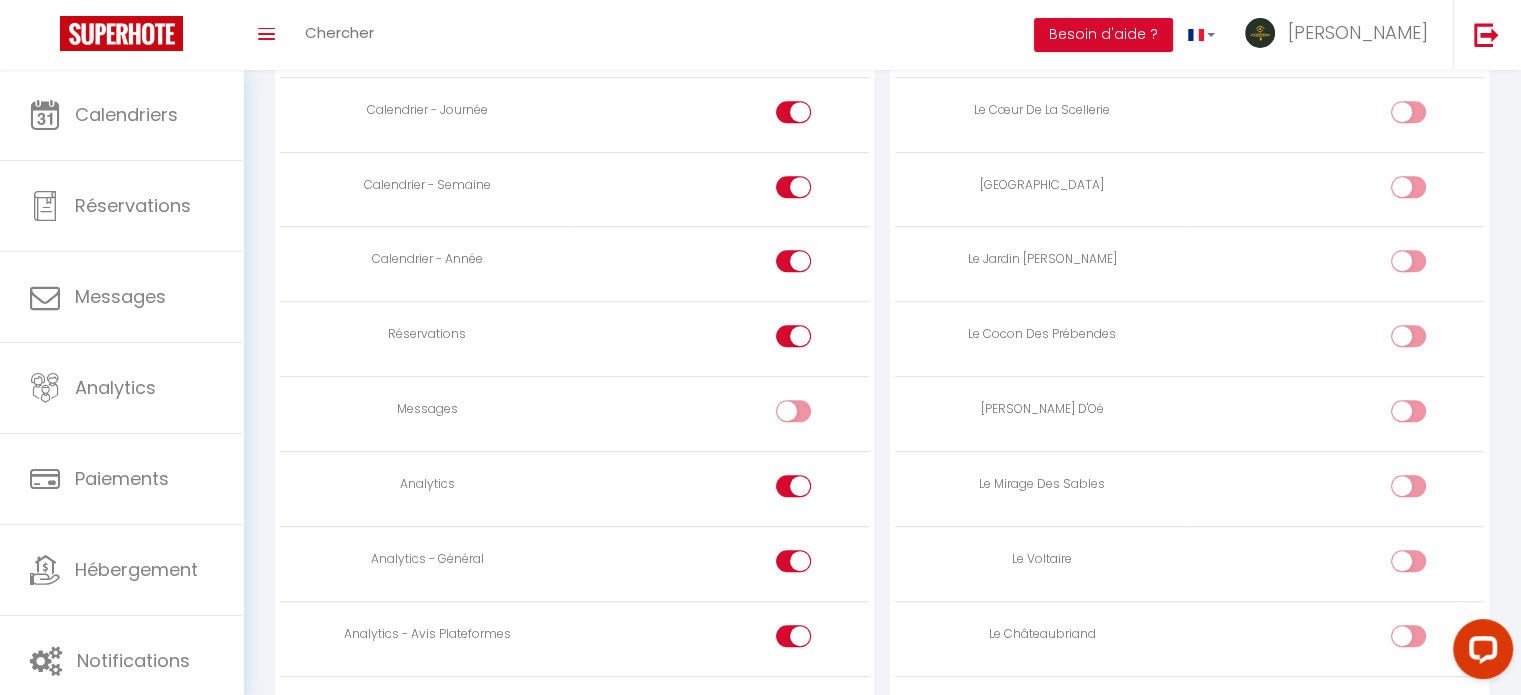 click at bounding box center [810, 490] 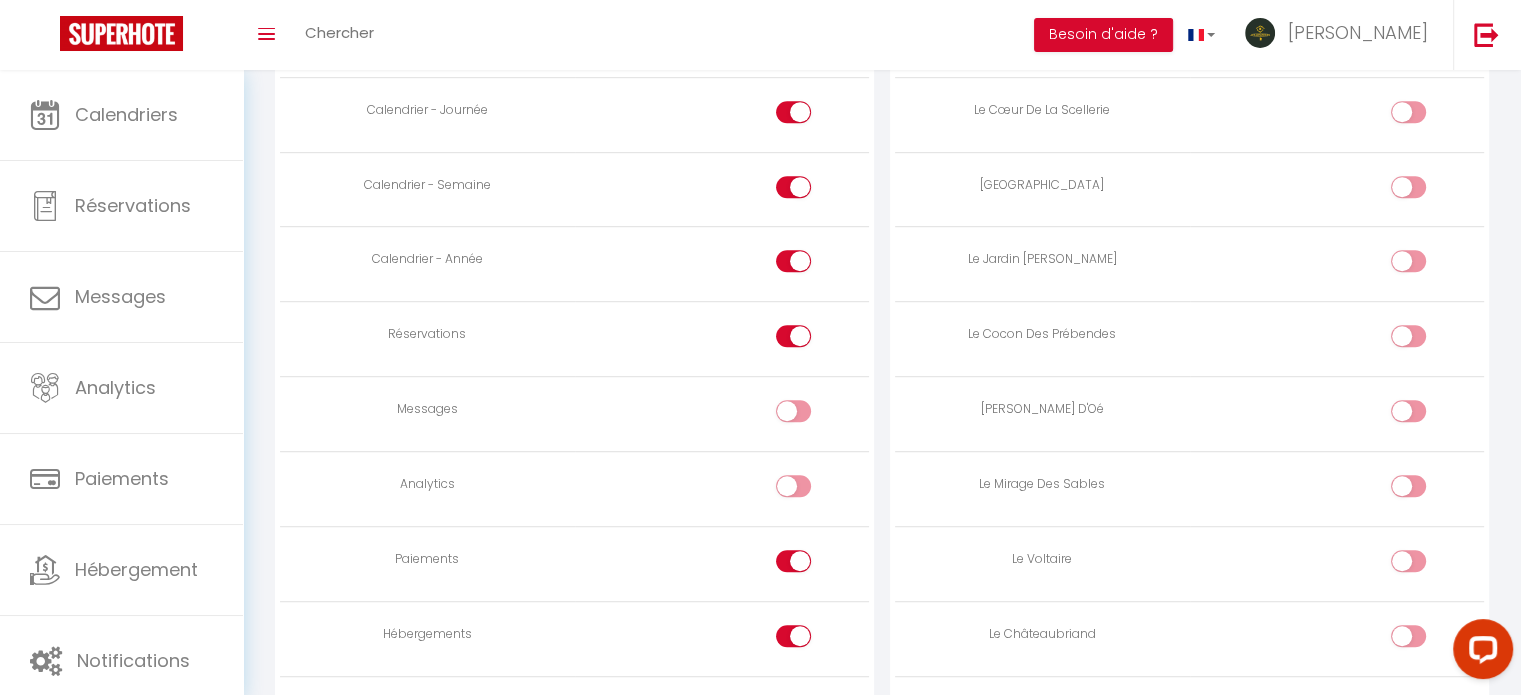 click at bounding box center [793, 565] 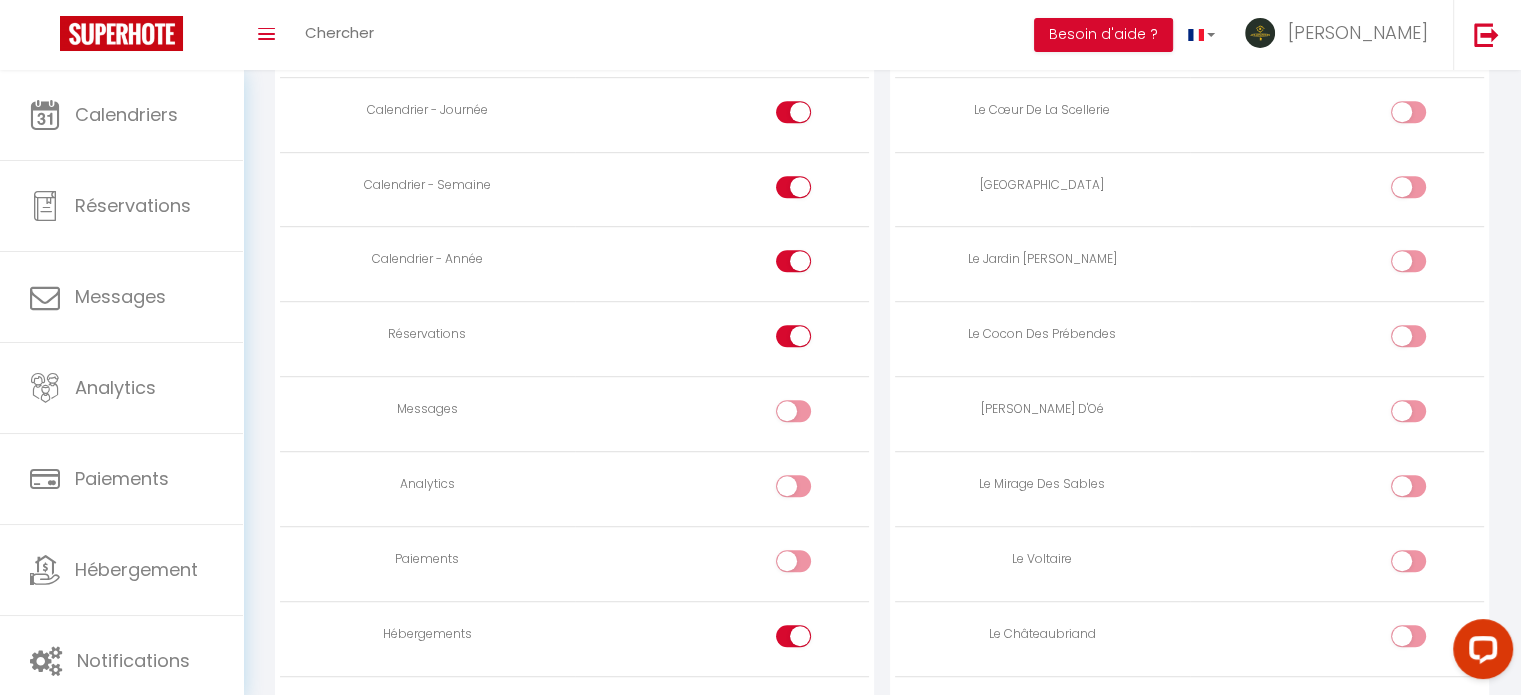 click at bounding box center [722, 638] 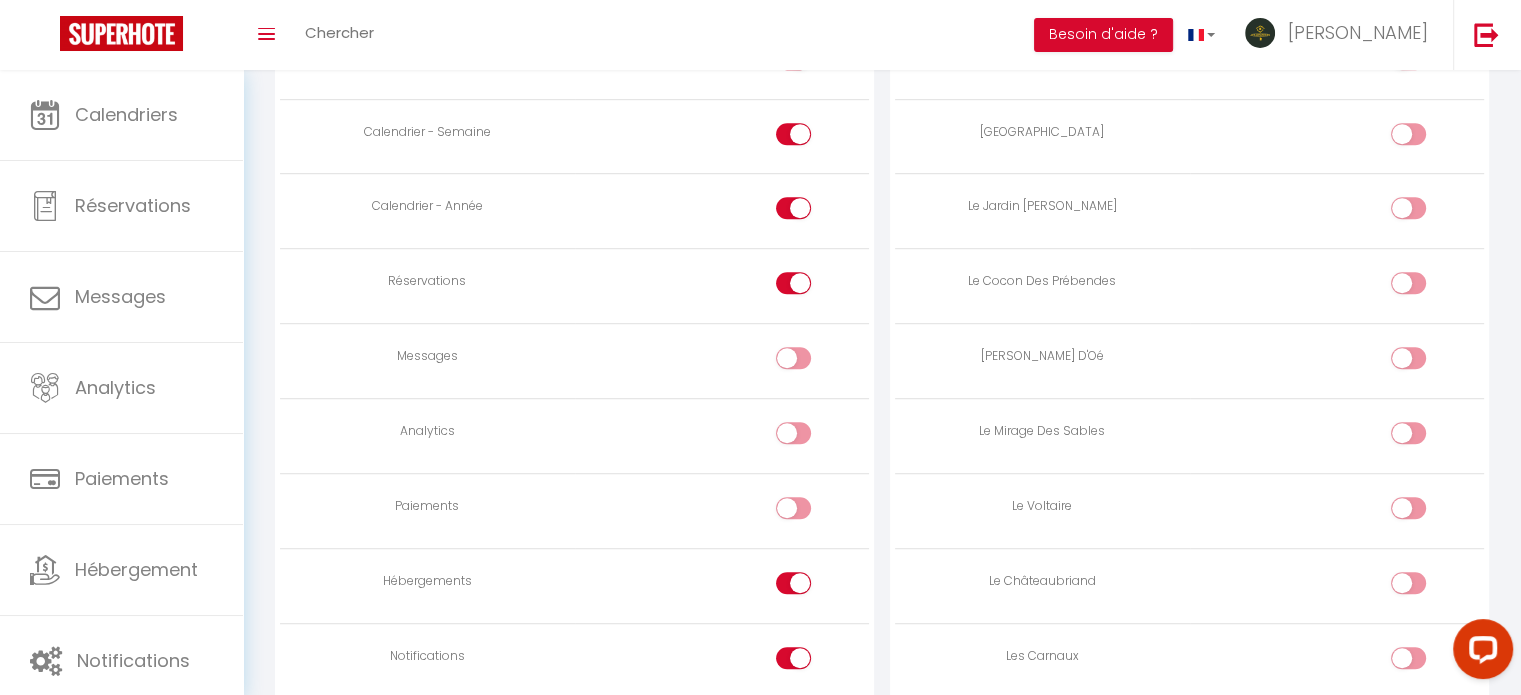 scroll, scrollTop: 1300, scrollLeft: 0, axis: vertical 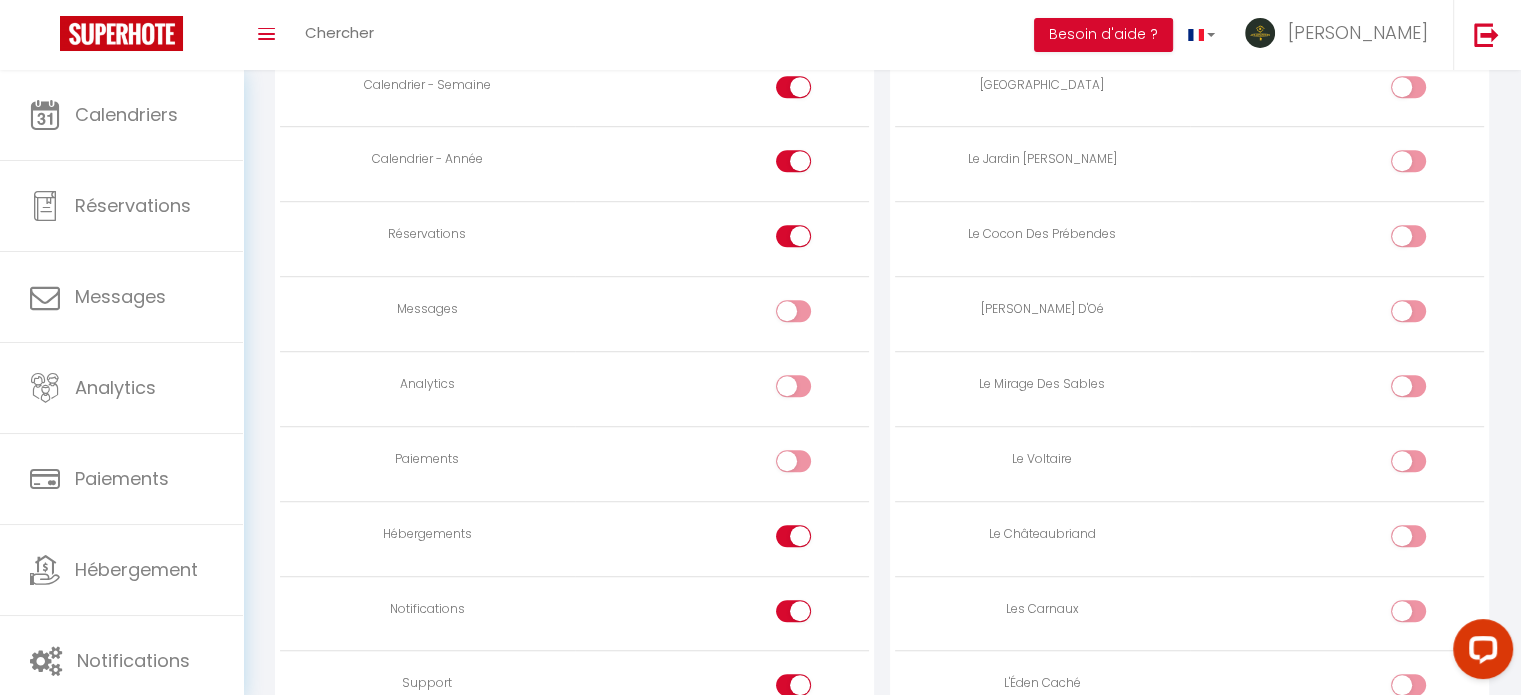 click at bounding box center (722, 538) 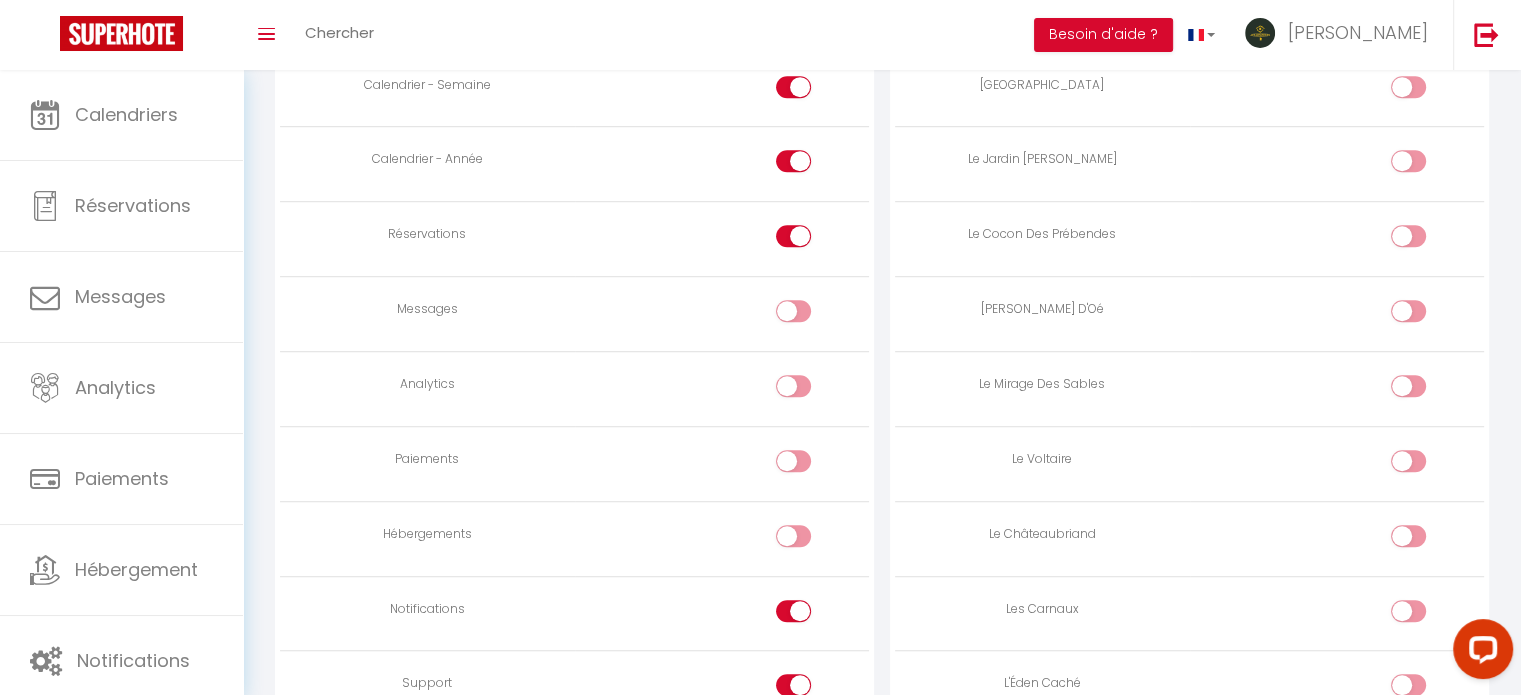 click at bounding box center (810, 615) 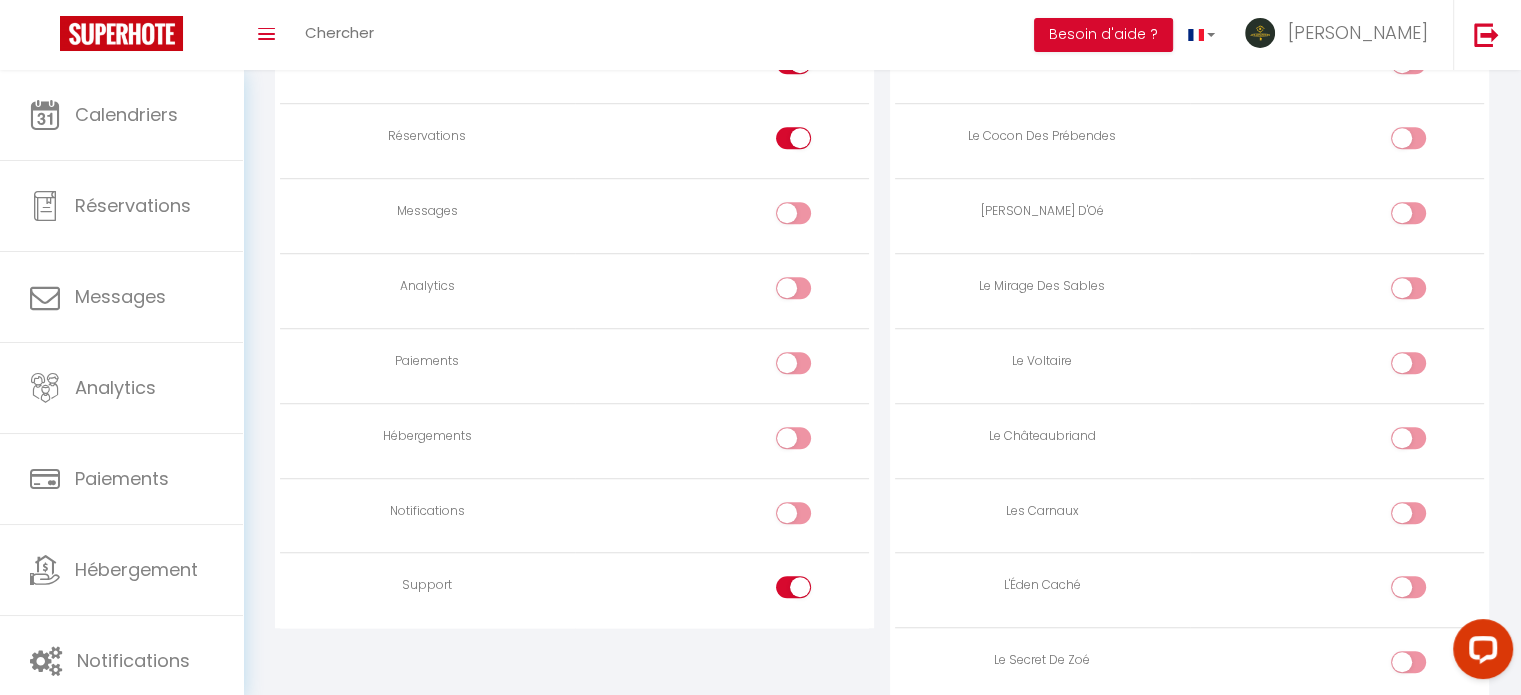 scroll, scrollTop: 1548, scrollLeft: 0, axis: vertical 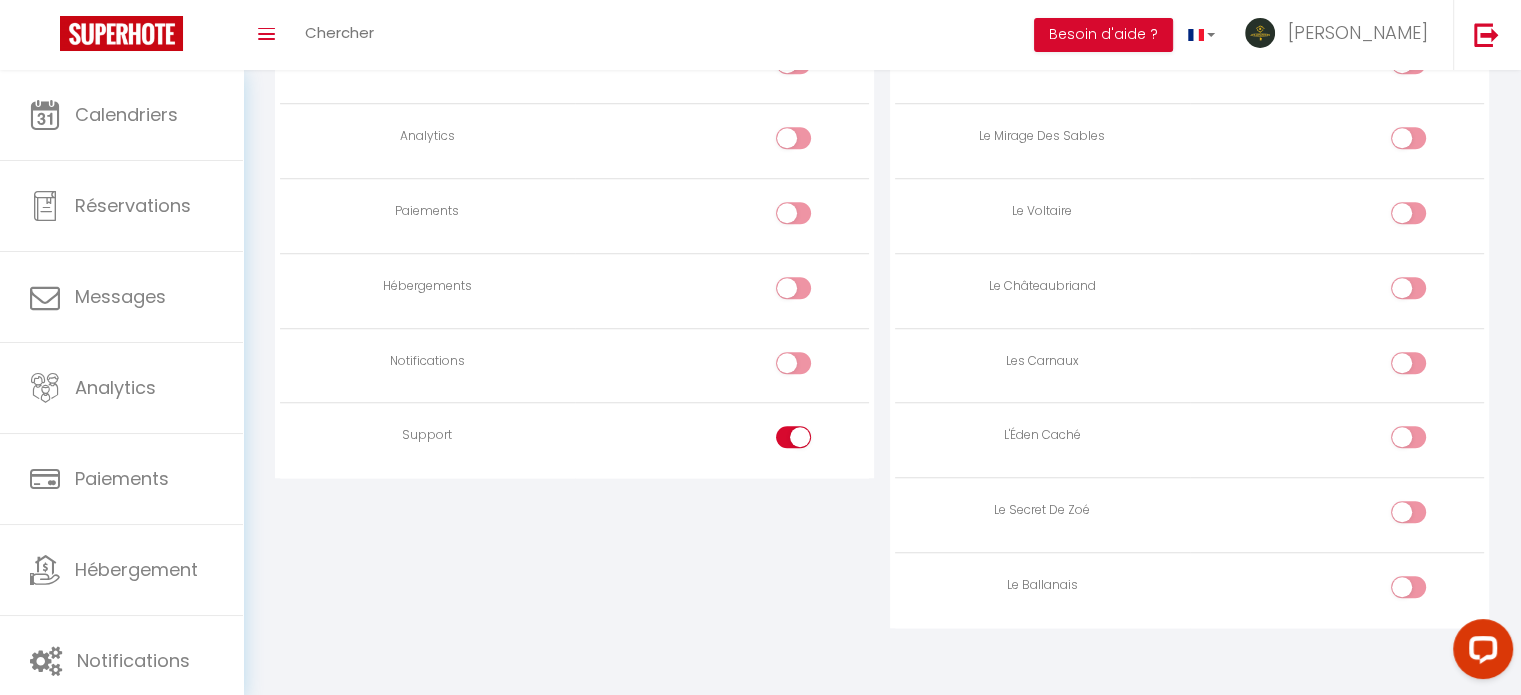 click at bounding box center (810, 441) 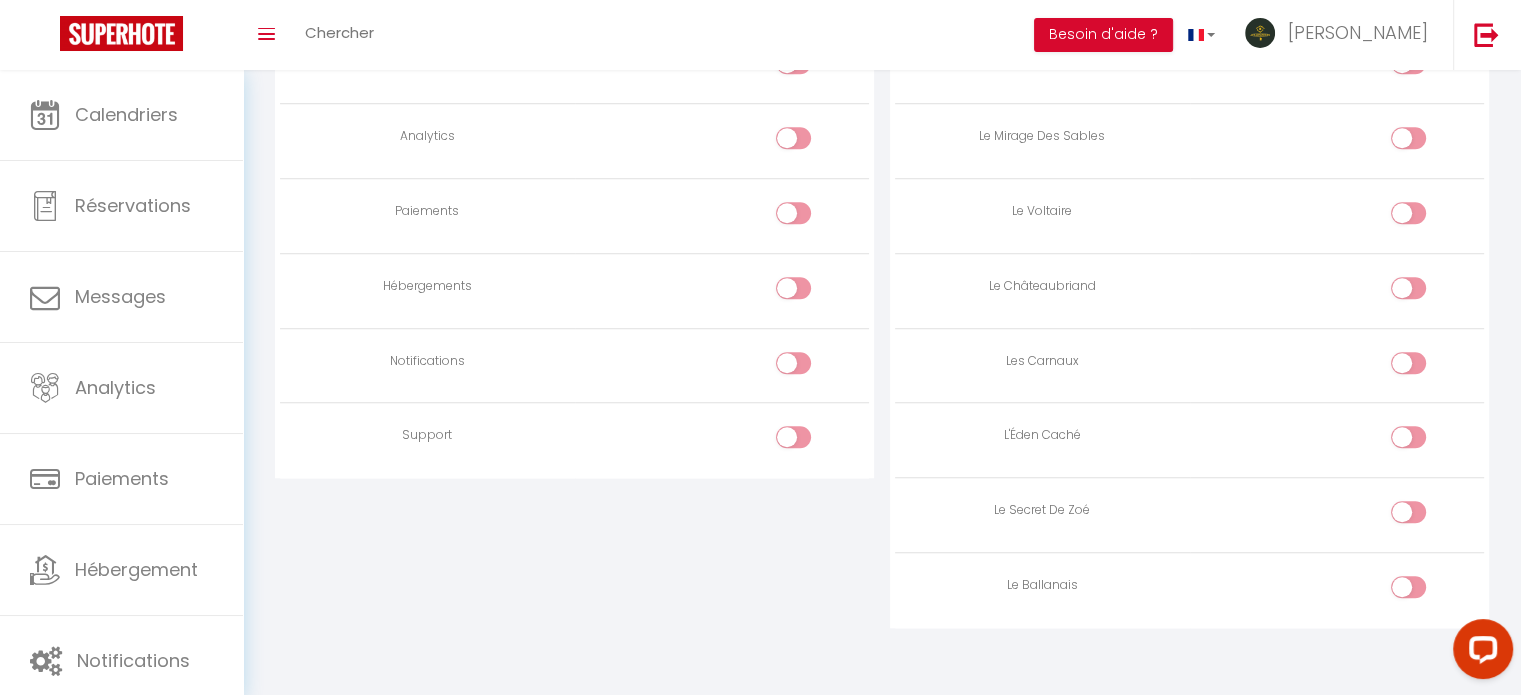 click at bounding box center [1337, 590] 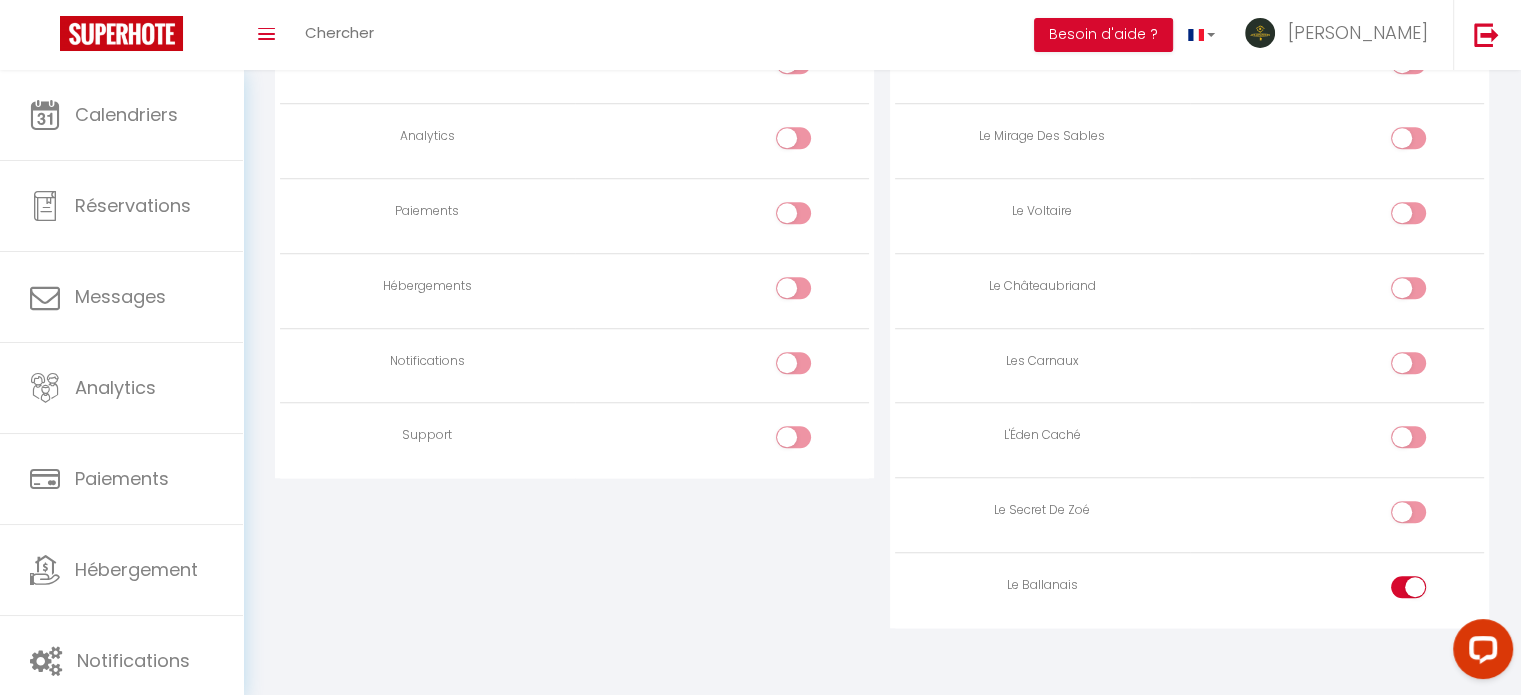 click at bounding box center (1425, 516) 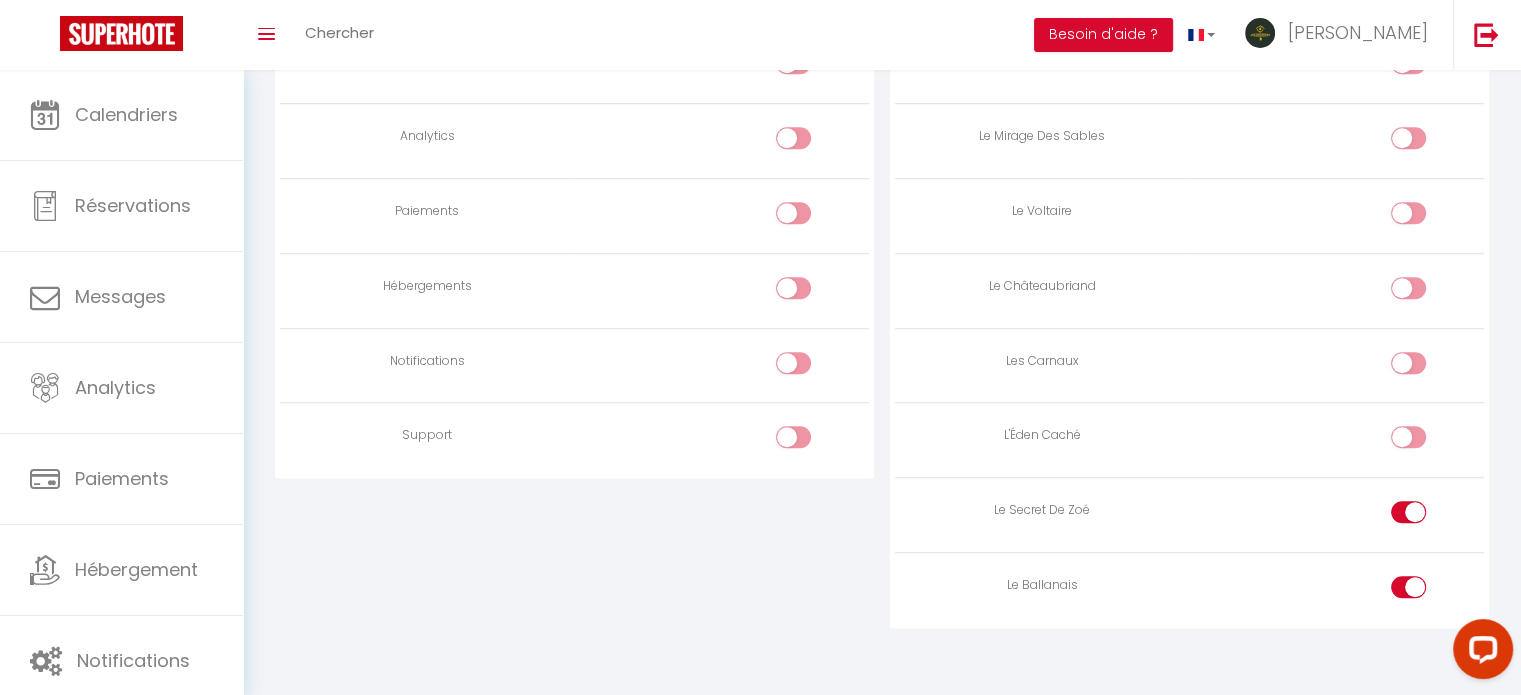 click at bounding box center (1337, 440) 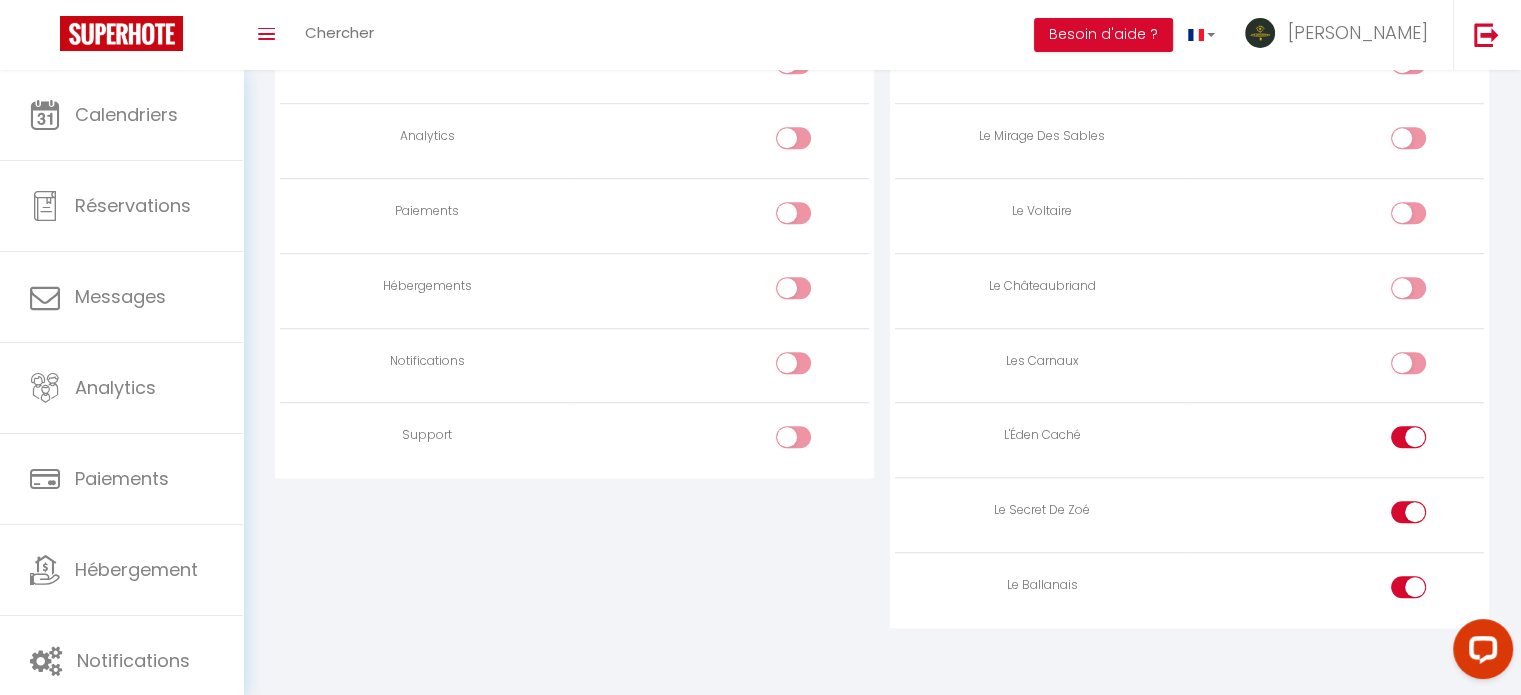 click at bounding box center (1337, 365) 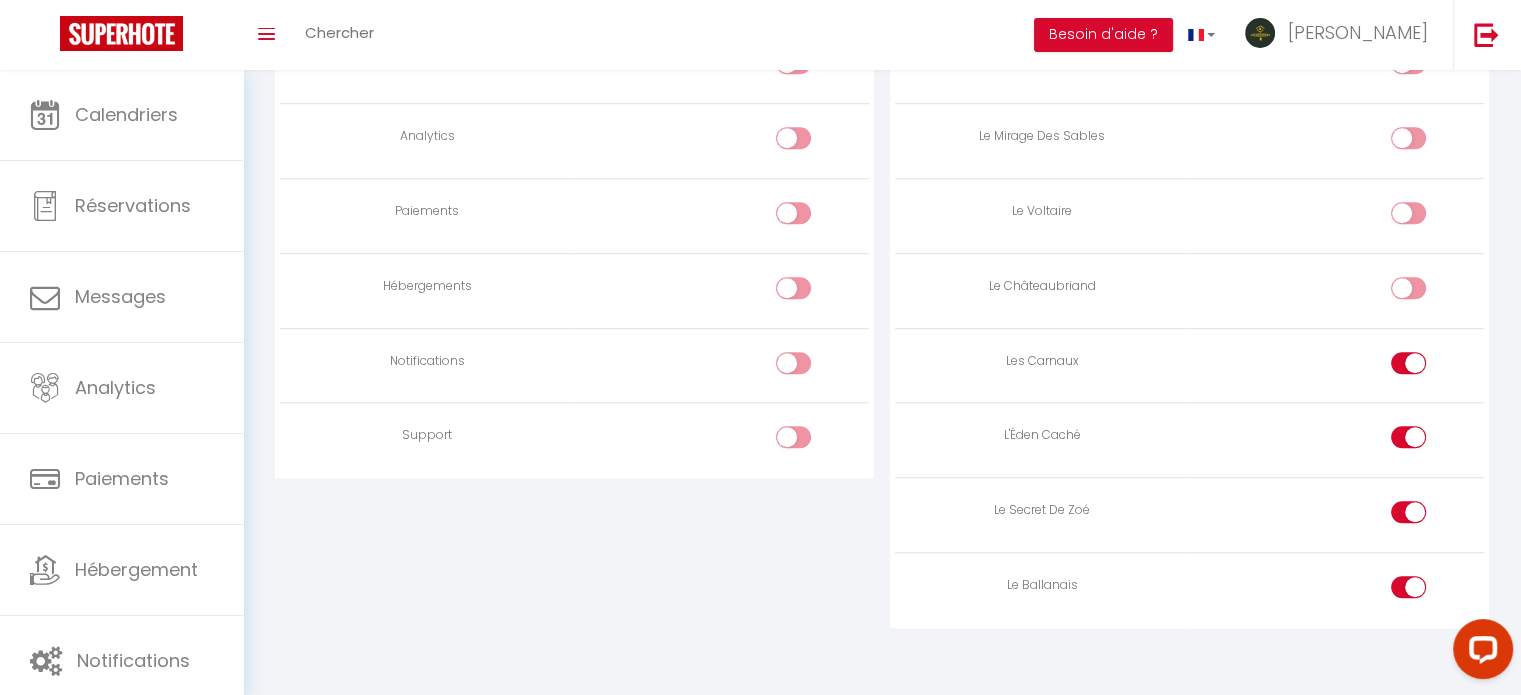 click at bounding box center [1425, 292] 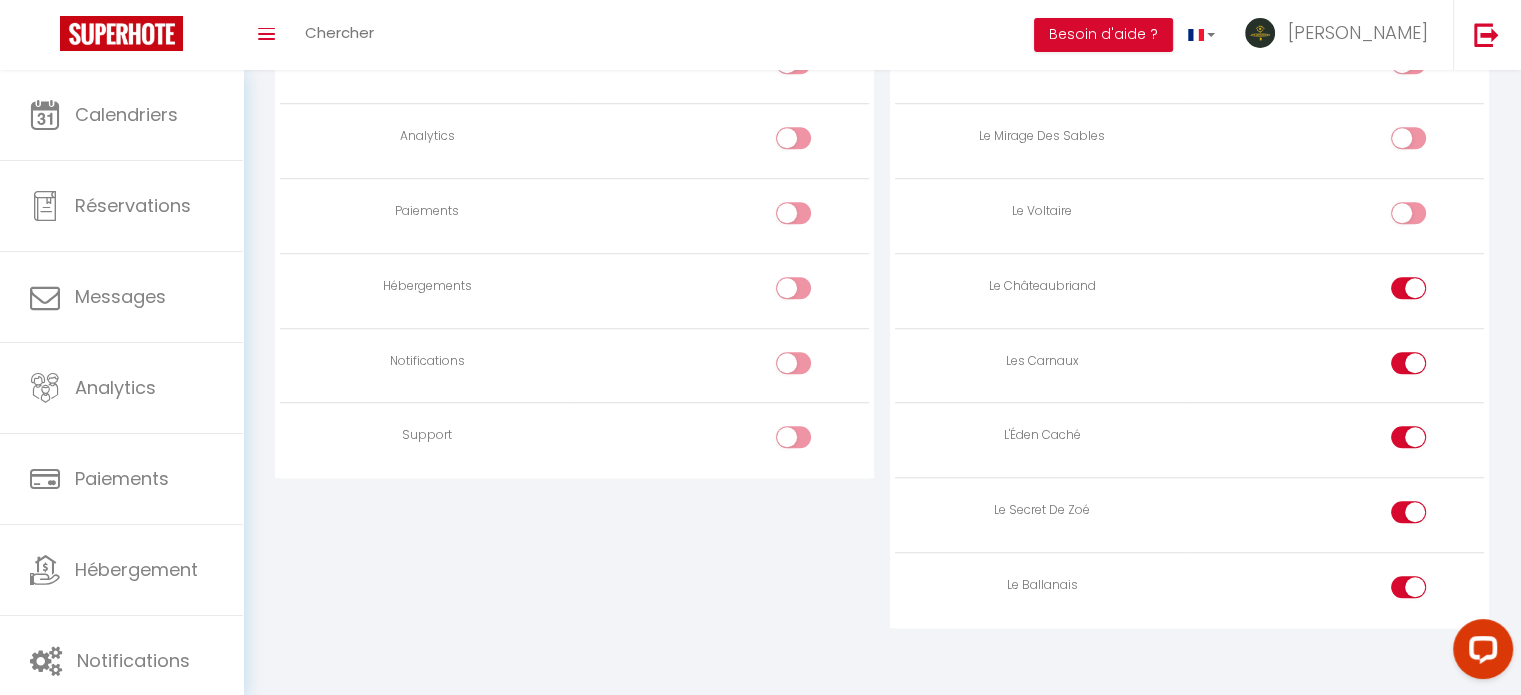 click at bounding box center (1408, 213) 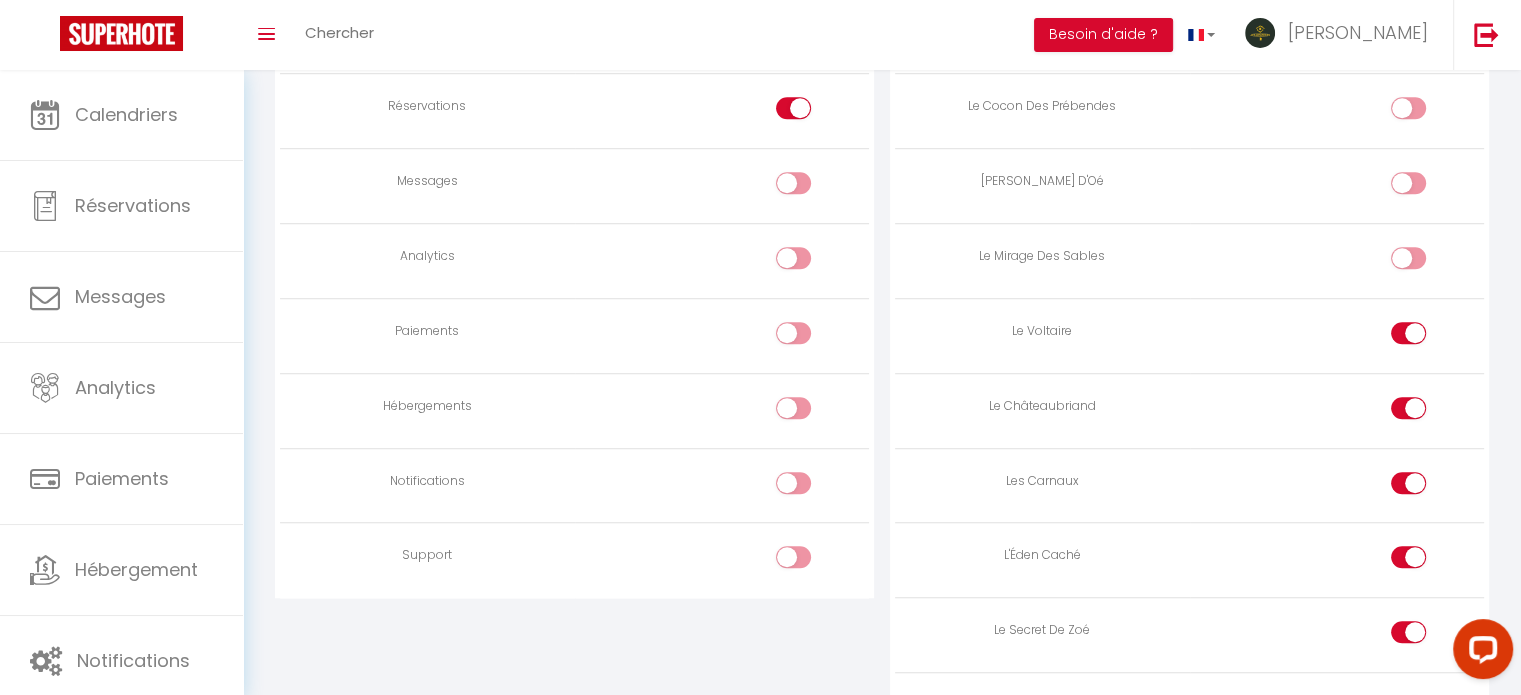scroll, scrollTop: 1348, scrollLeft: 0, axis: vertical 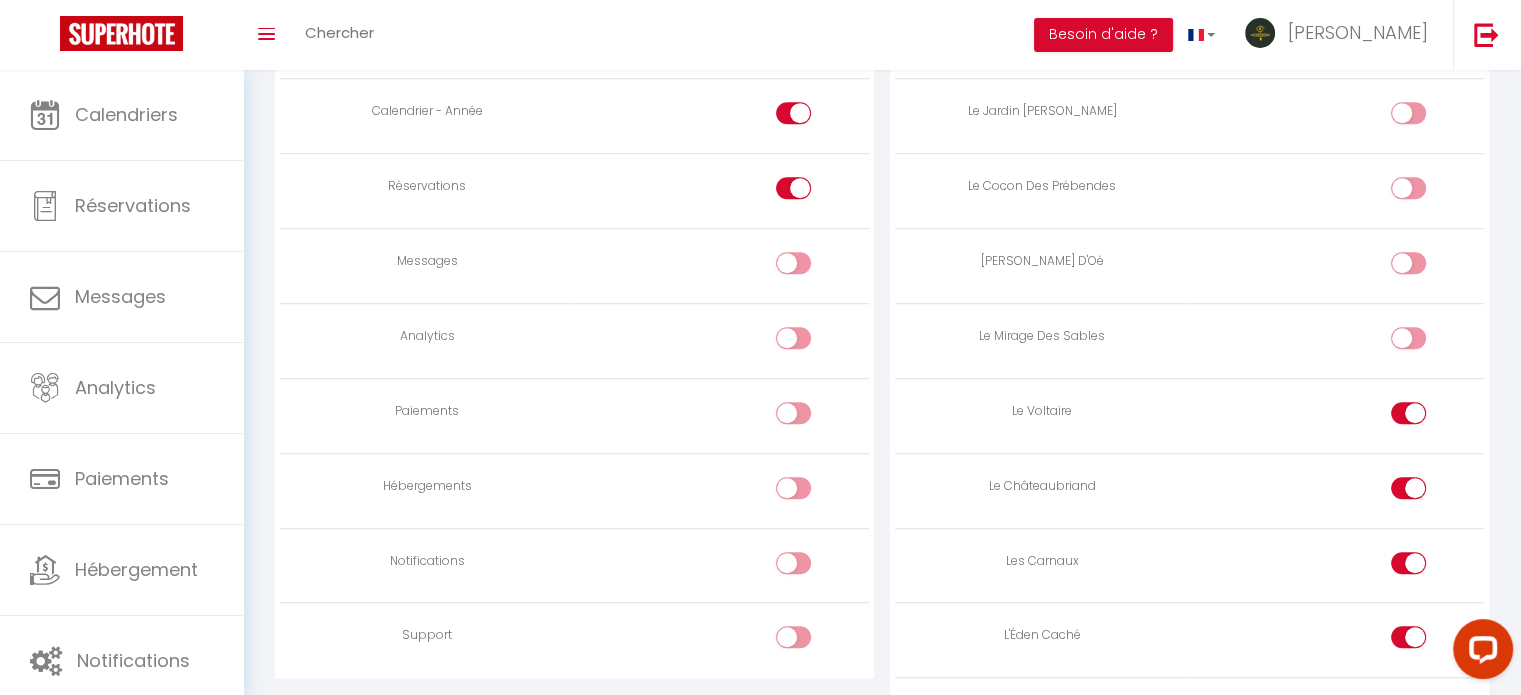click at bounding box center [1408, 338] 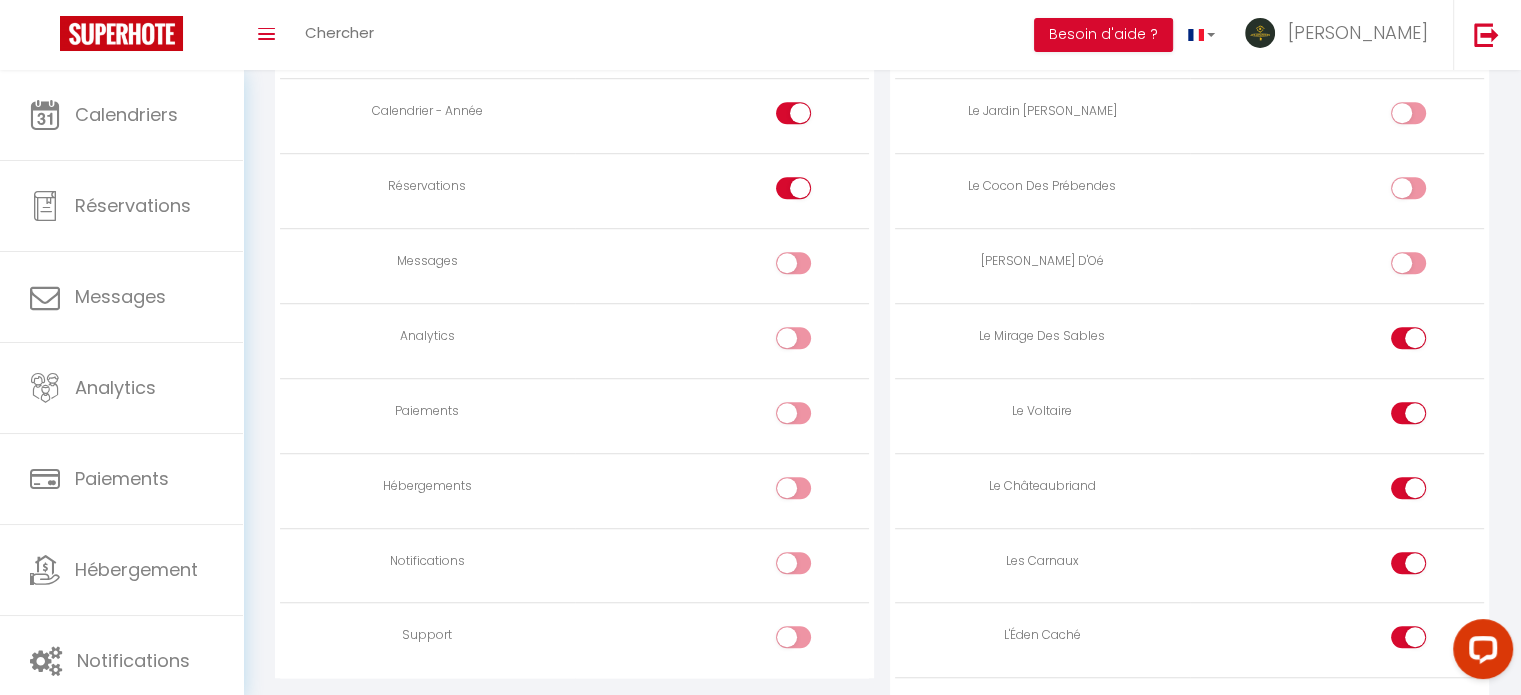 click at bounding box center (1408, 263) 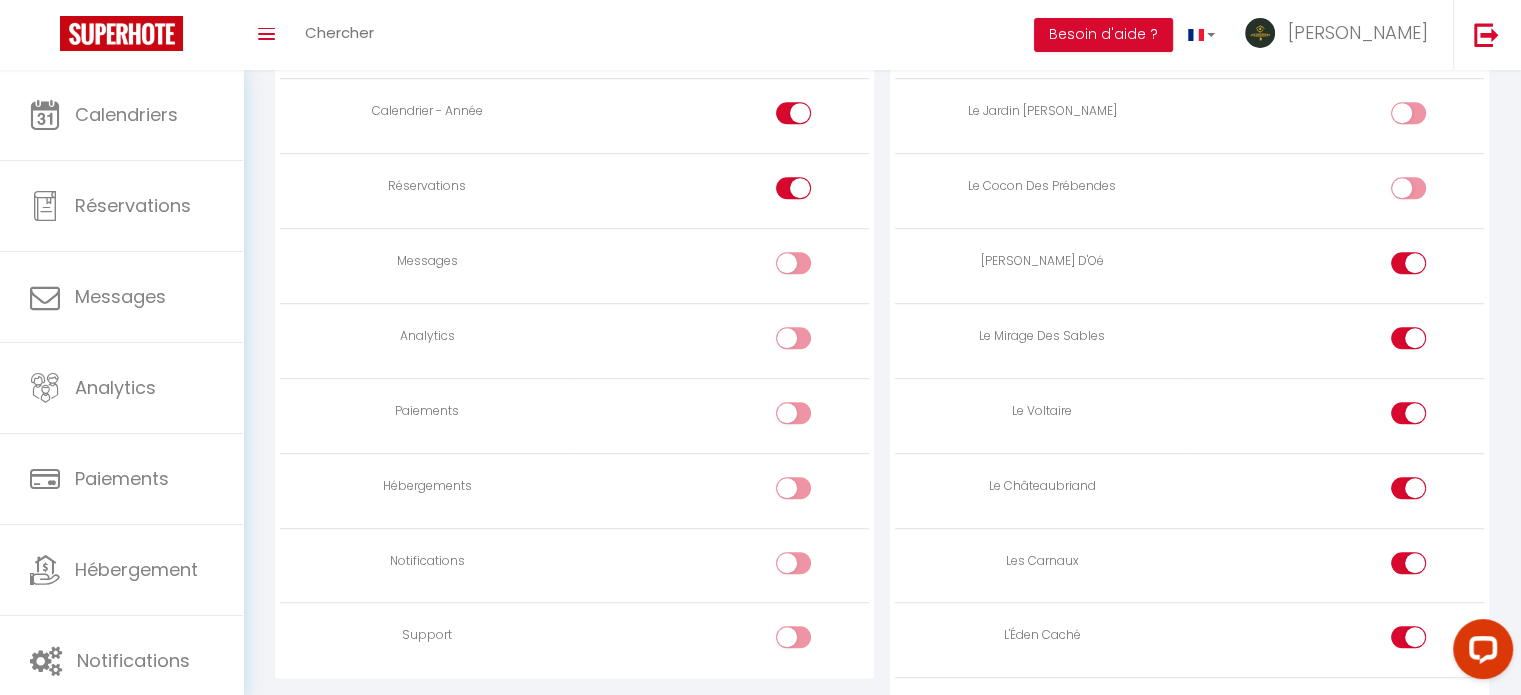 click at bounding box center [1425, 192] 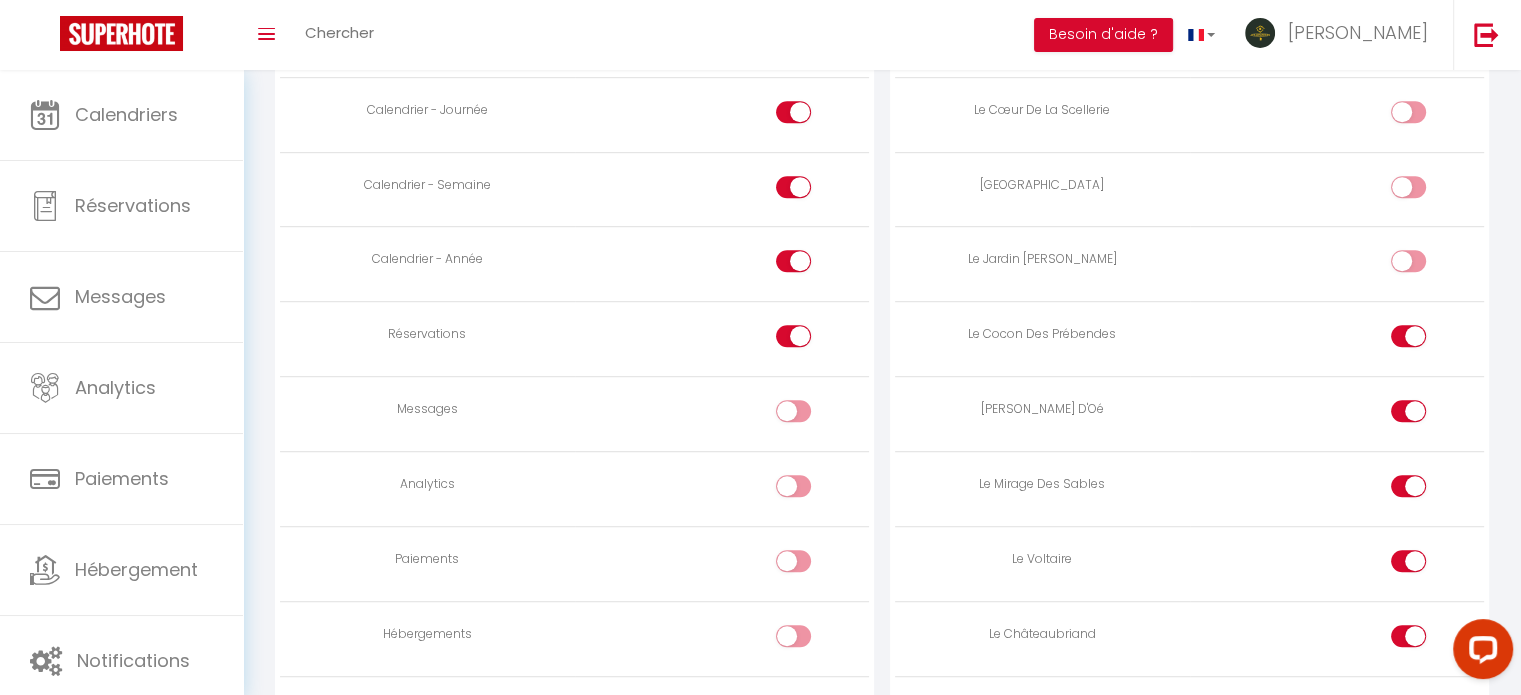 scroll, scrollTop: 1048, scrollLeft: 0, axis: vertical 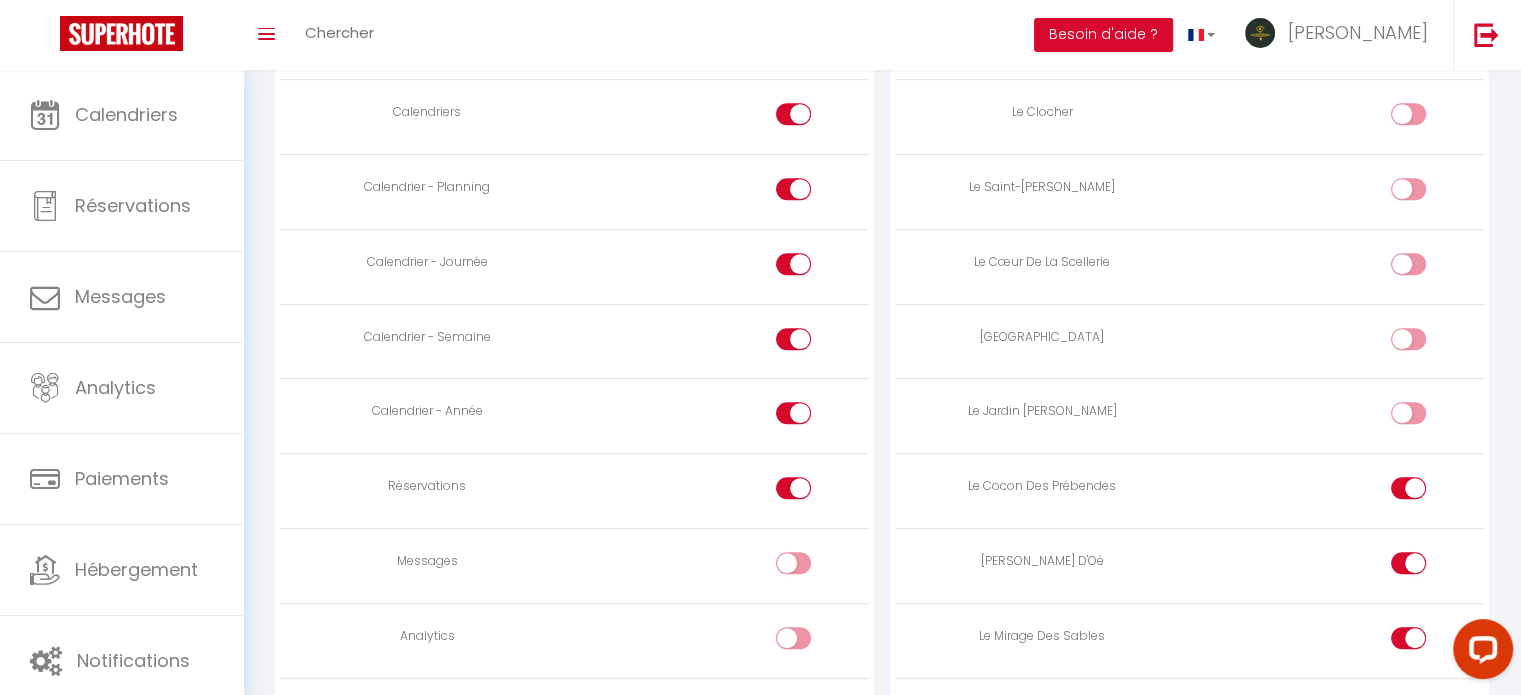 click at bounding box center [1408, 413] 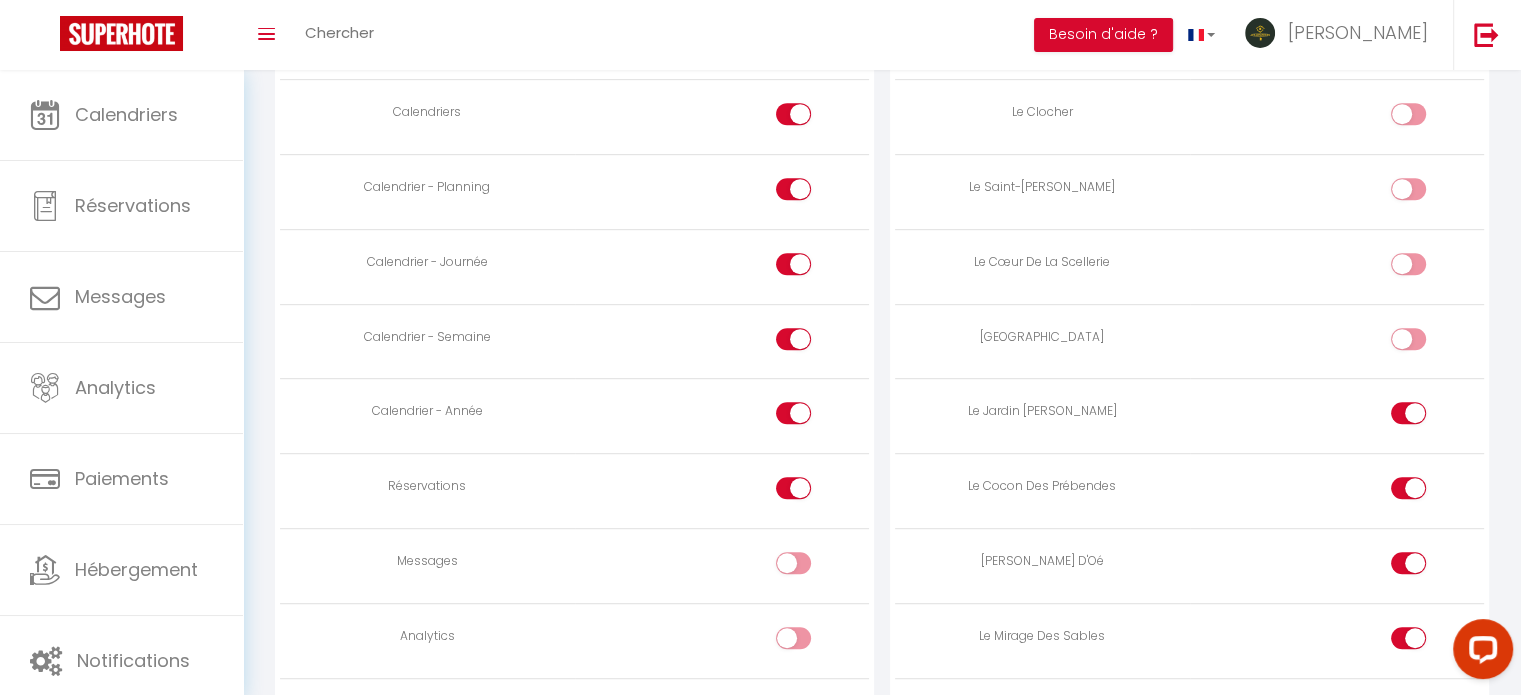 click at bounding box center (1408, 339) 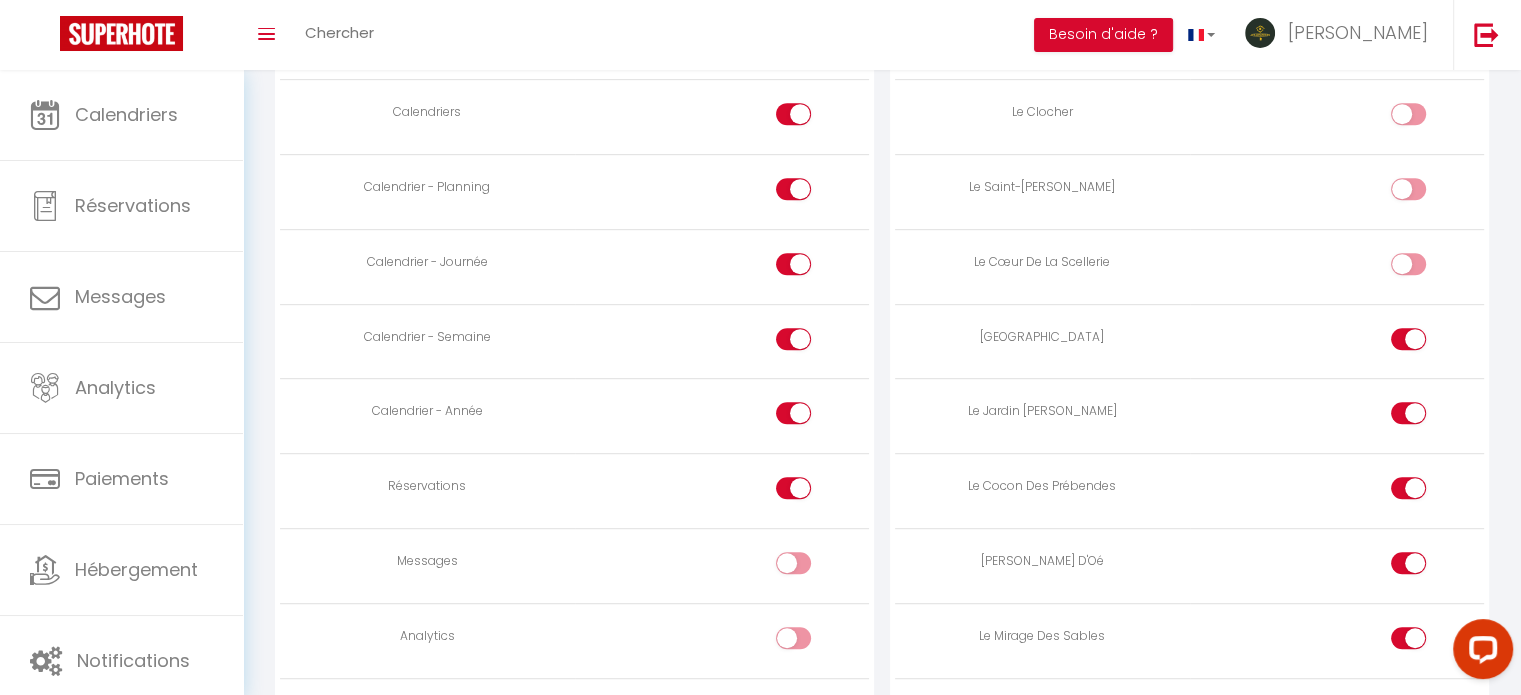 click at bounding box center [1408, 264] 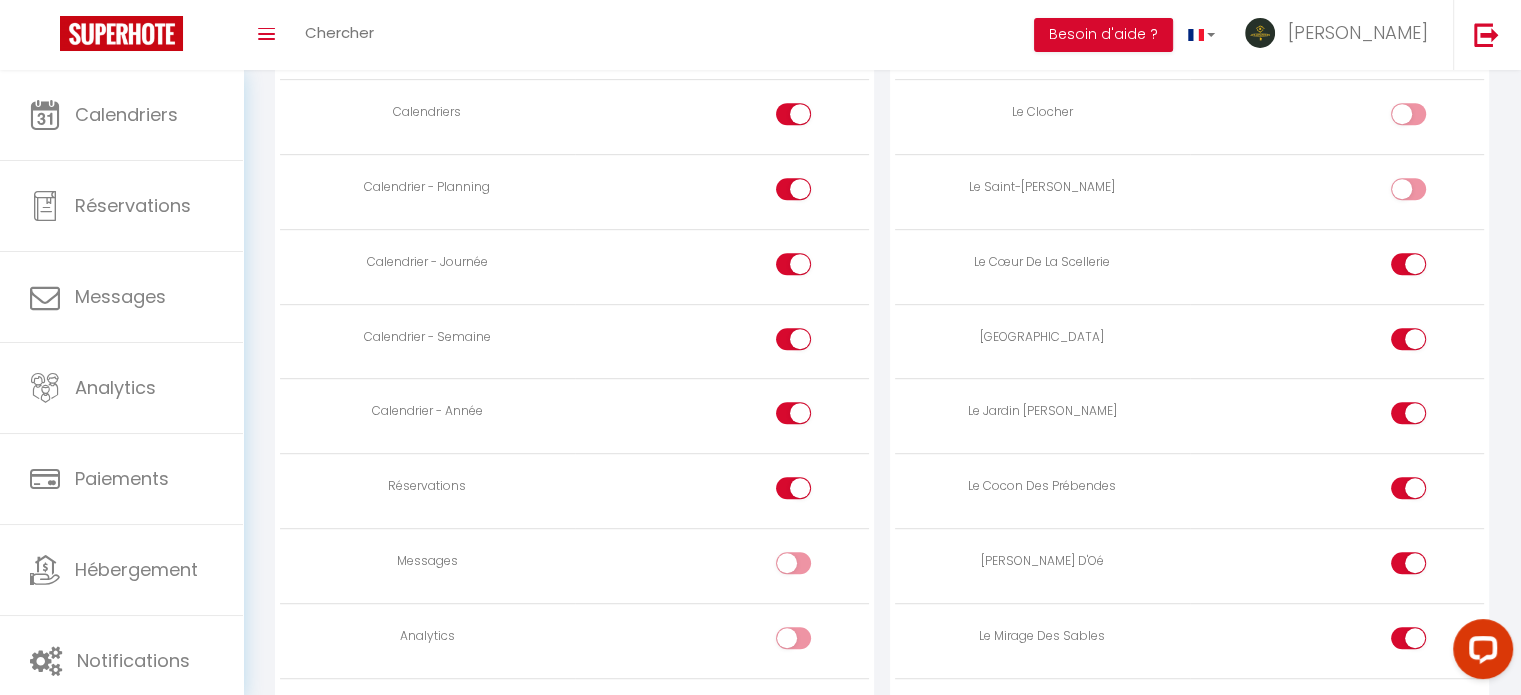 click at bounding box center [1425, 193] 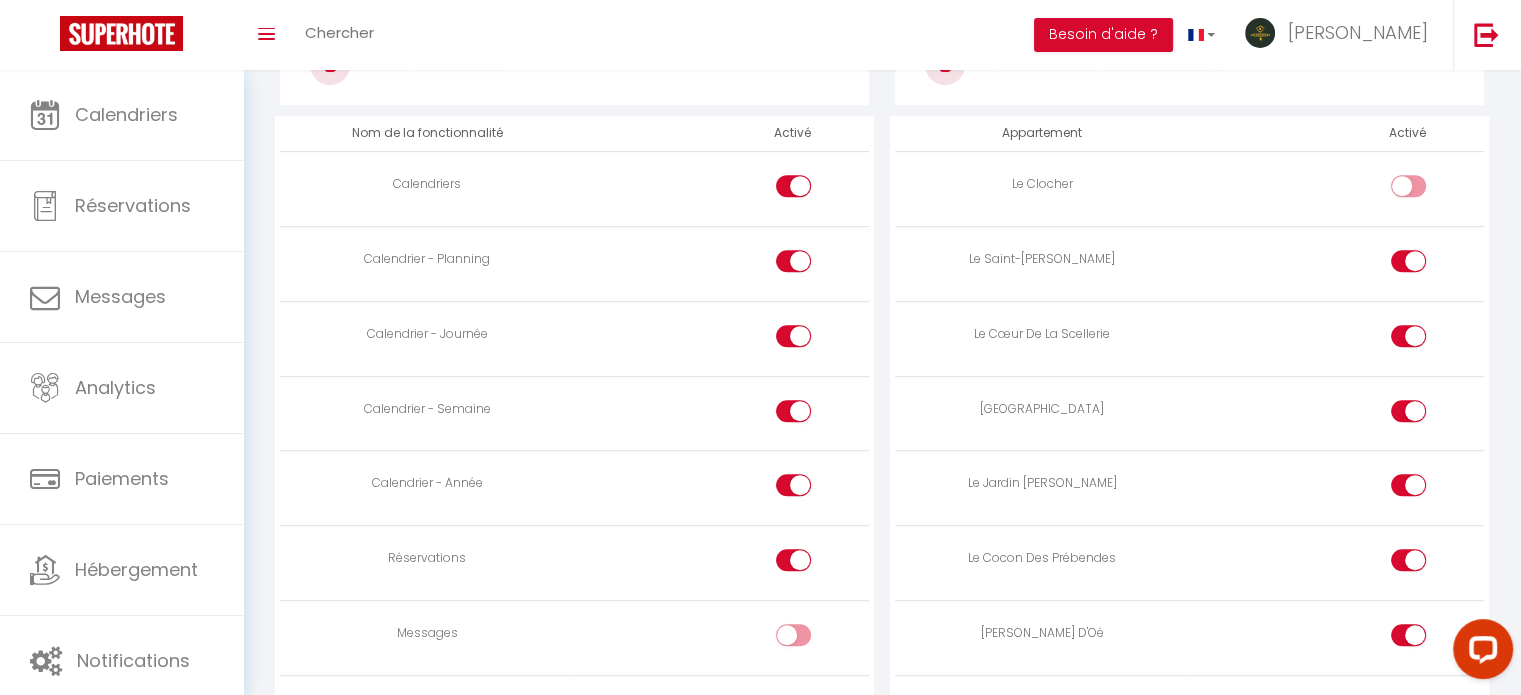 scroll, scrollTop: 848, scrollLeft: 0, axis: vertical 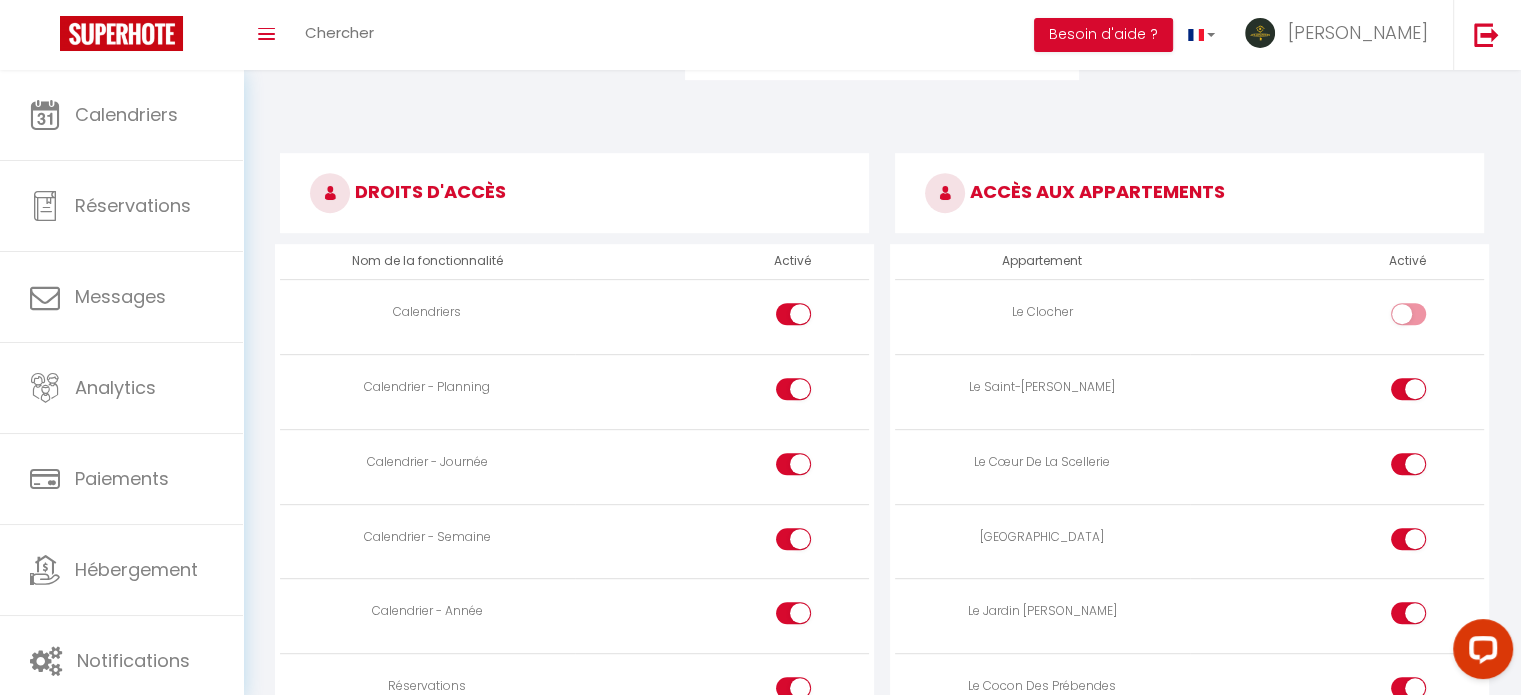 click at bounding box center (1425, 318) 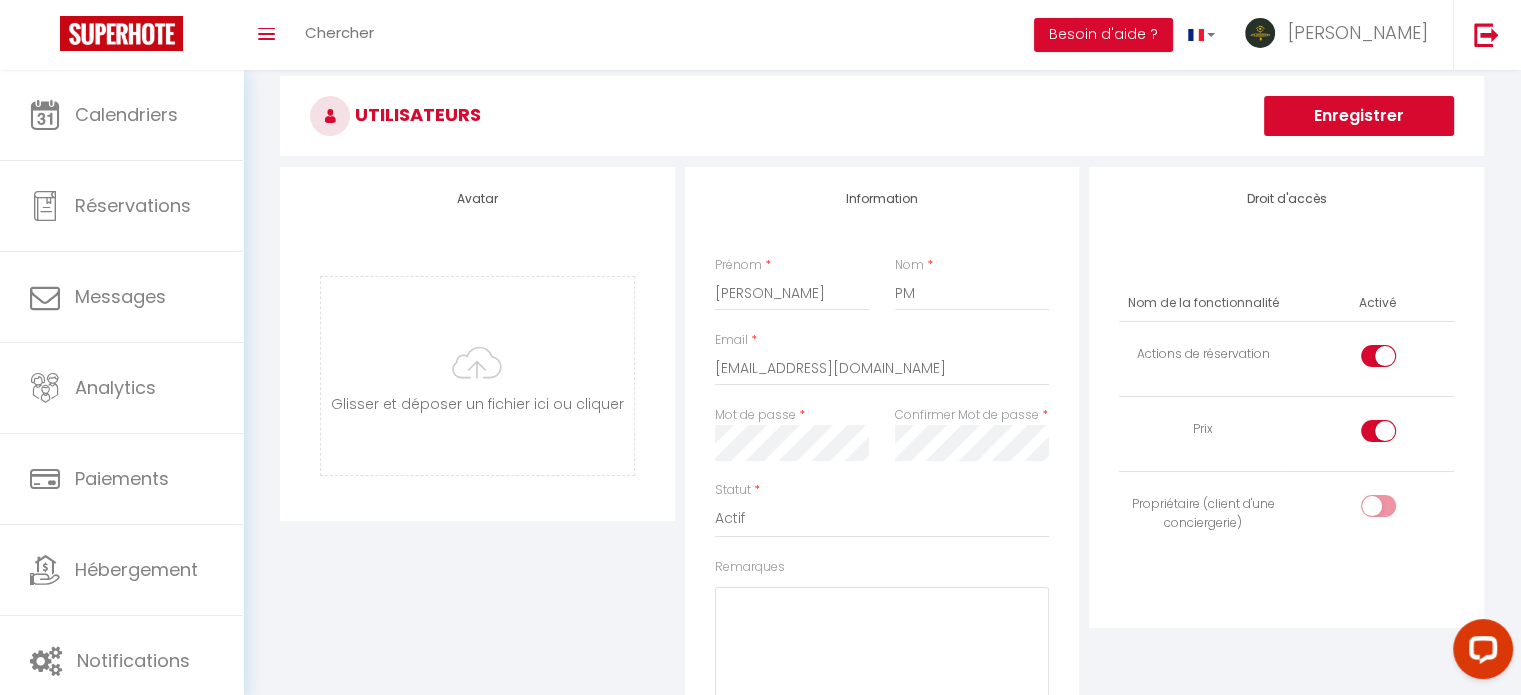 scroll, scrollTop: 0, scrollLeft: 0, axis: both 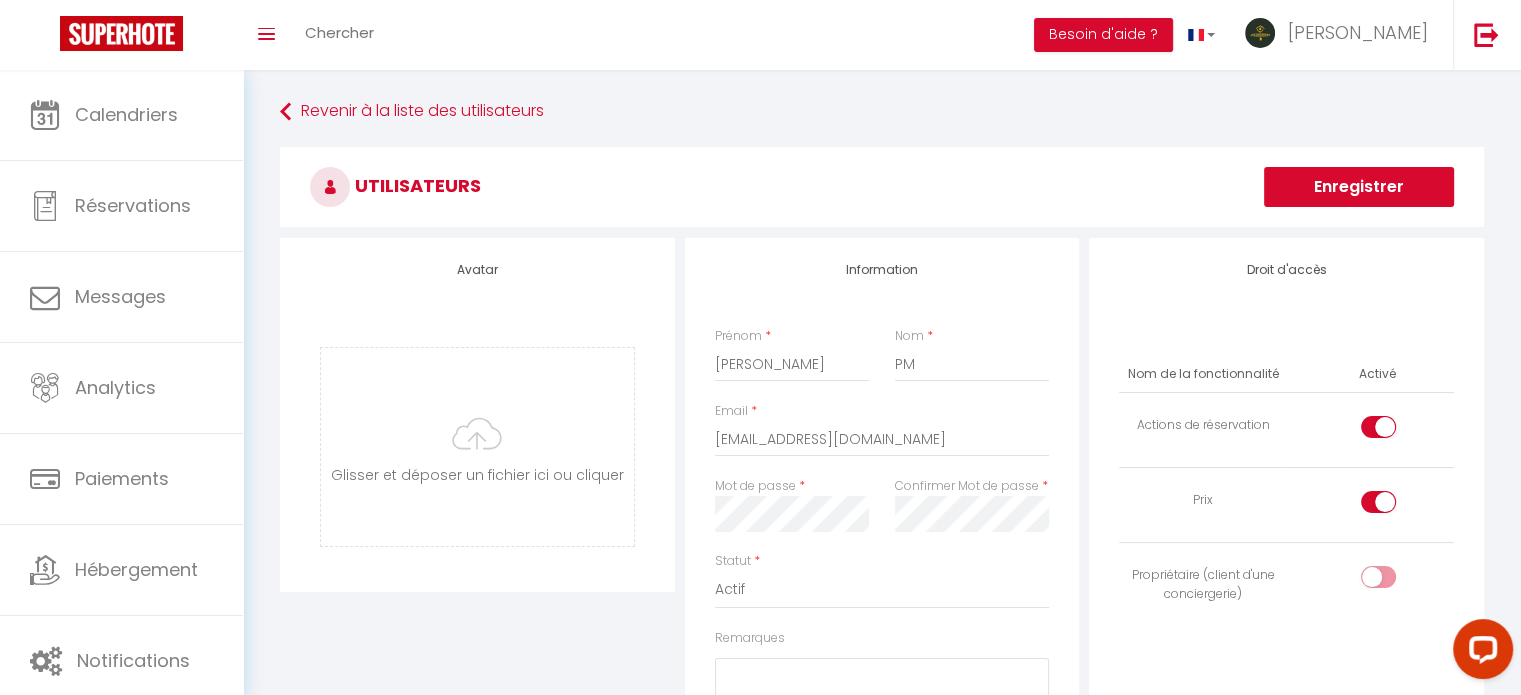 click on "Enregistrer" at bounding box center (1359, 187) 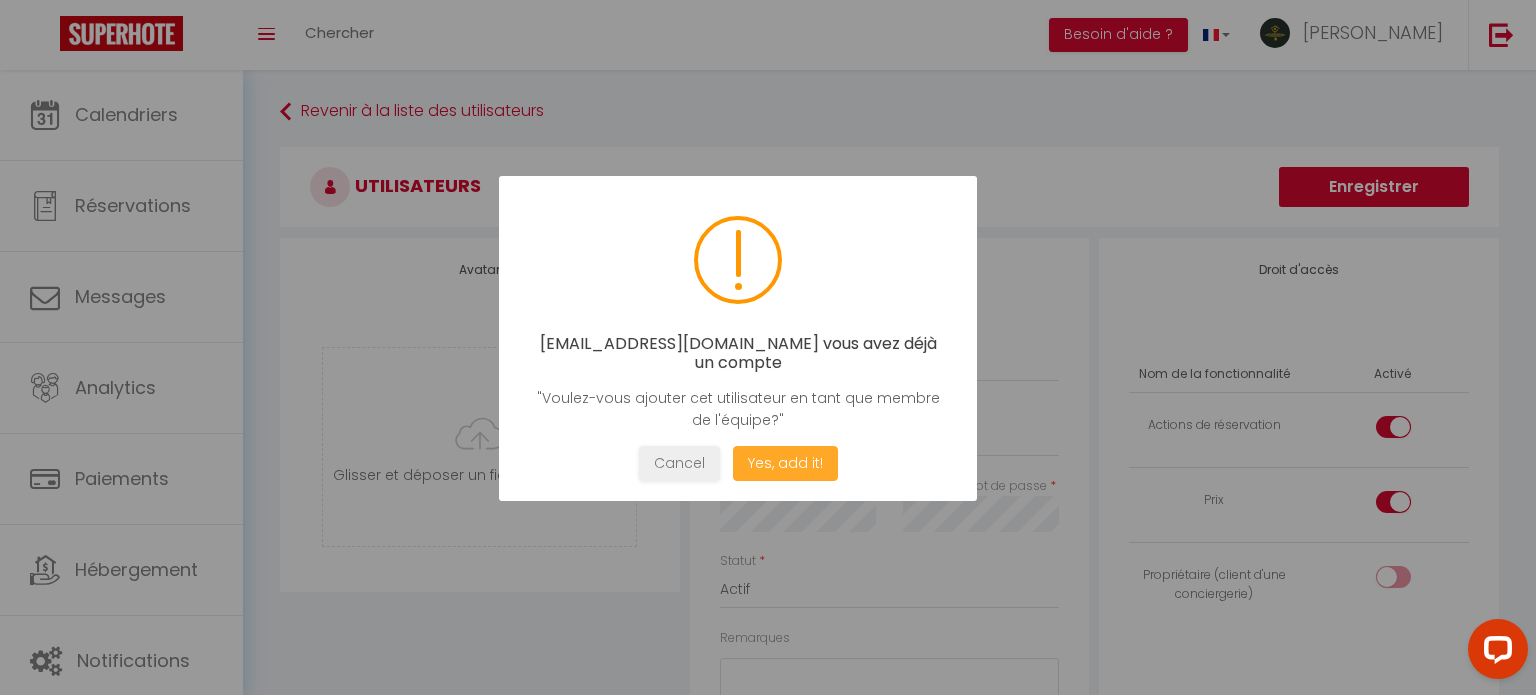 click on "Yes, add it!" at bounding box center [785, 463] 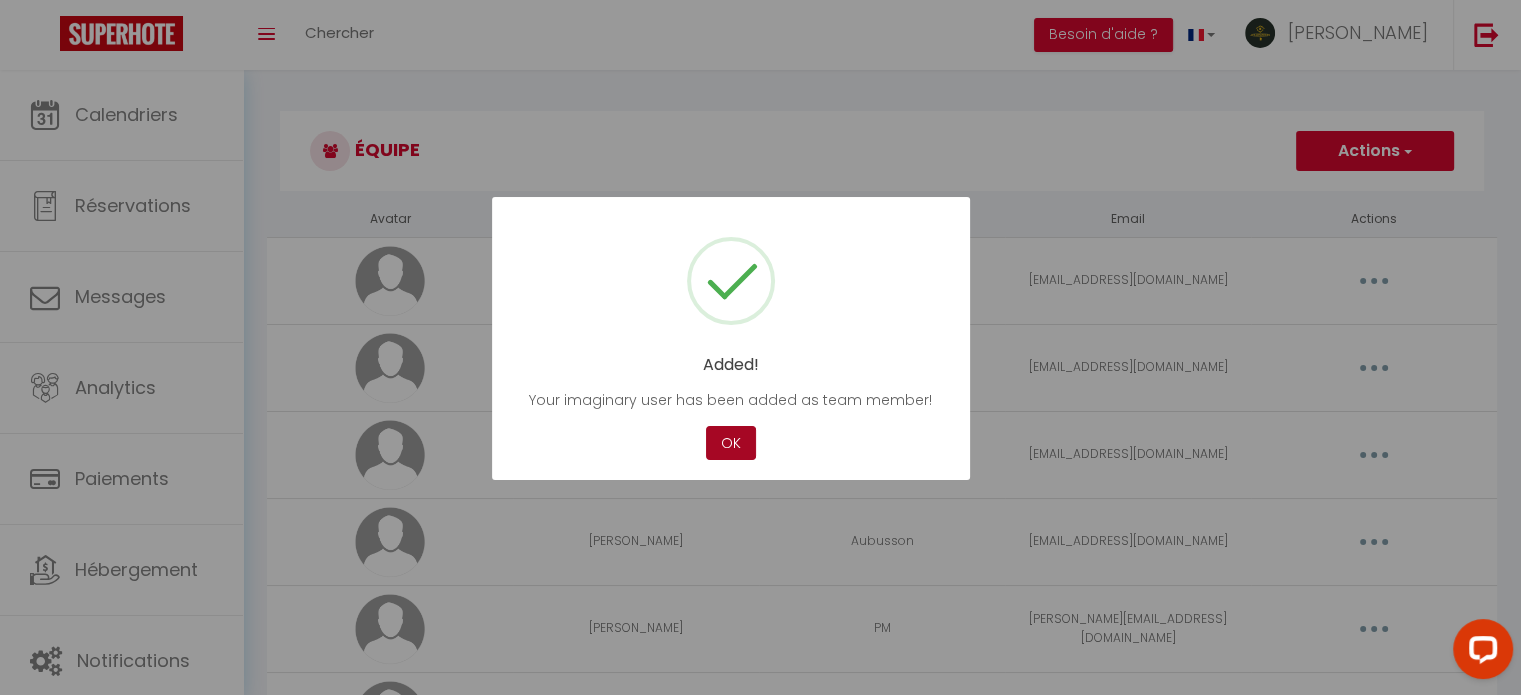 click on "OK" at bounding box center [731, 443] 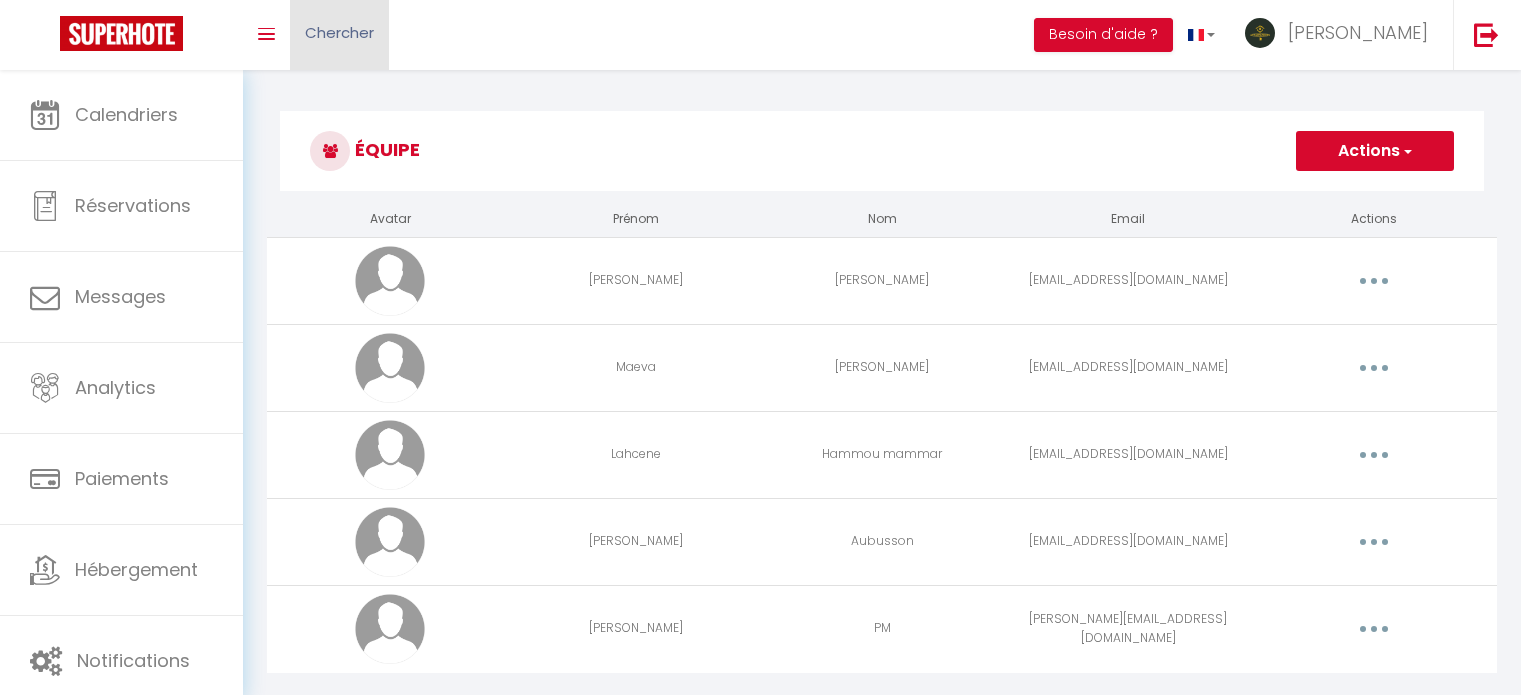 scroll, scrollTop: 0, scrollLeft: 0, axis: both 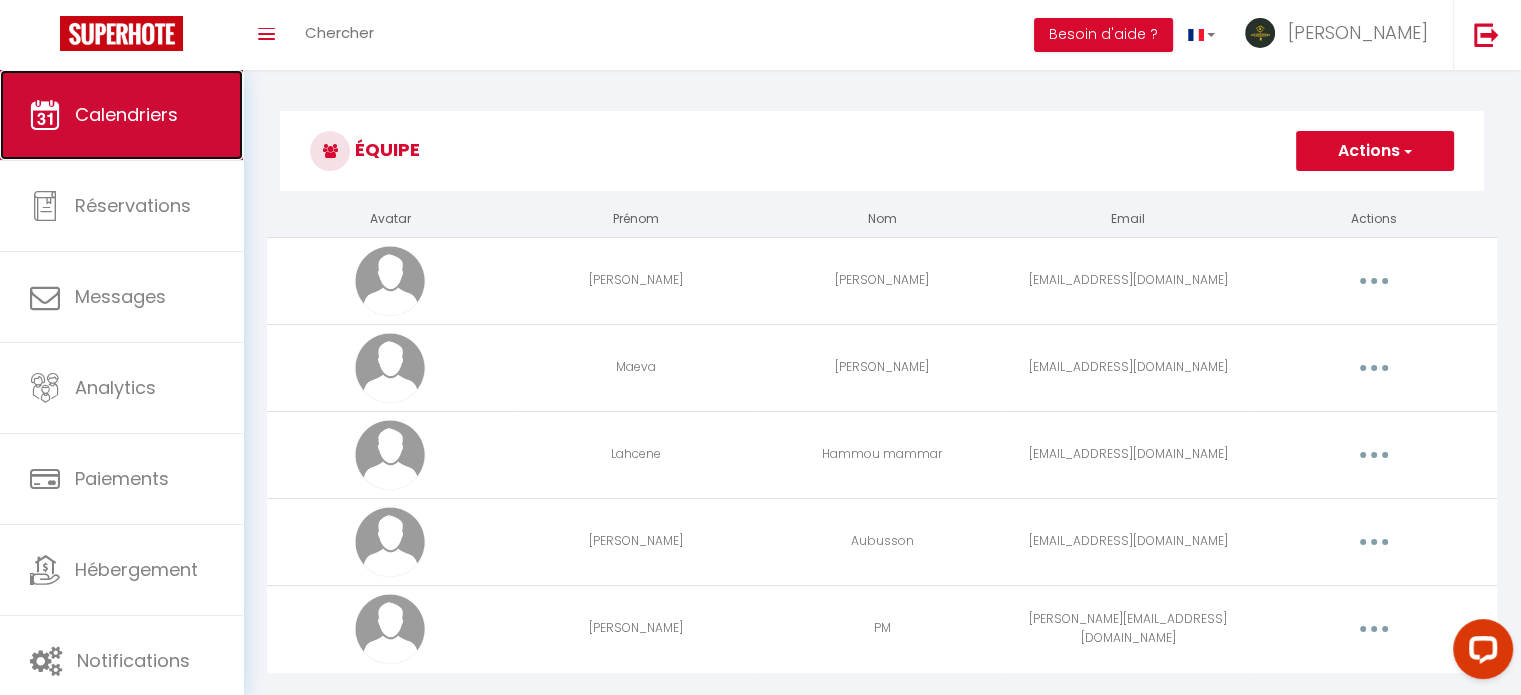 click on "Calendriers" at bounding box center (121, 115) 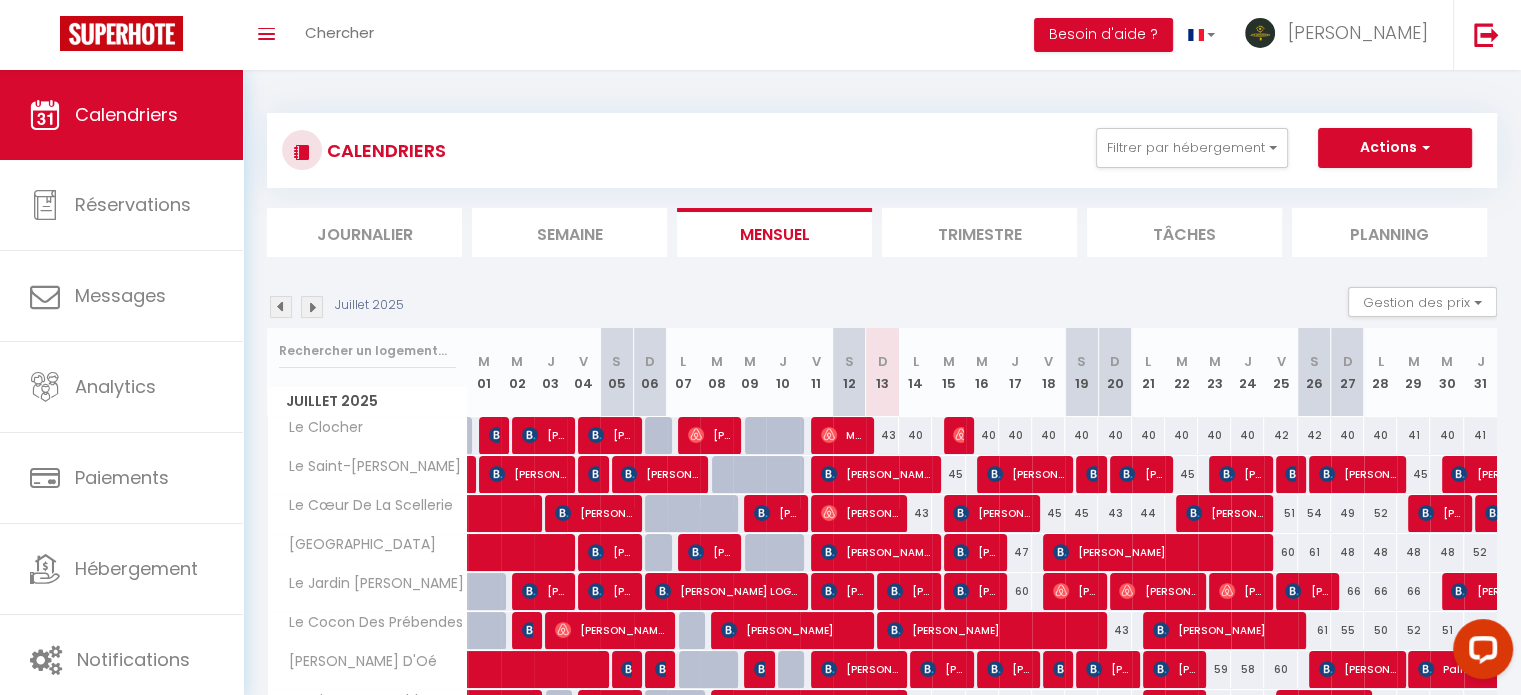 click on "Journalier" at bounding box center (364, 232) 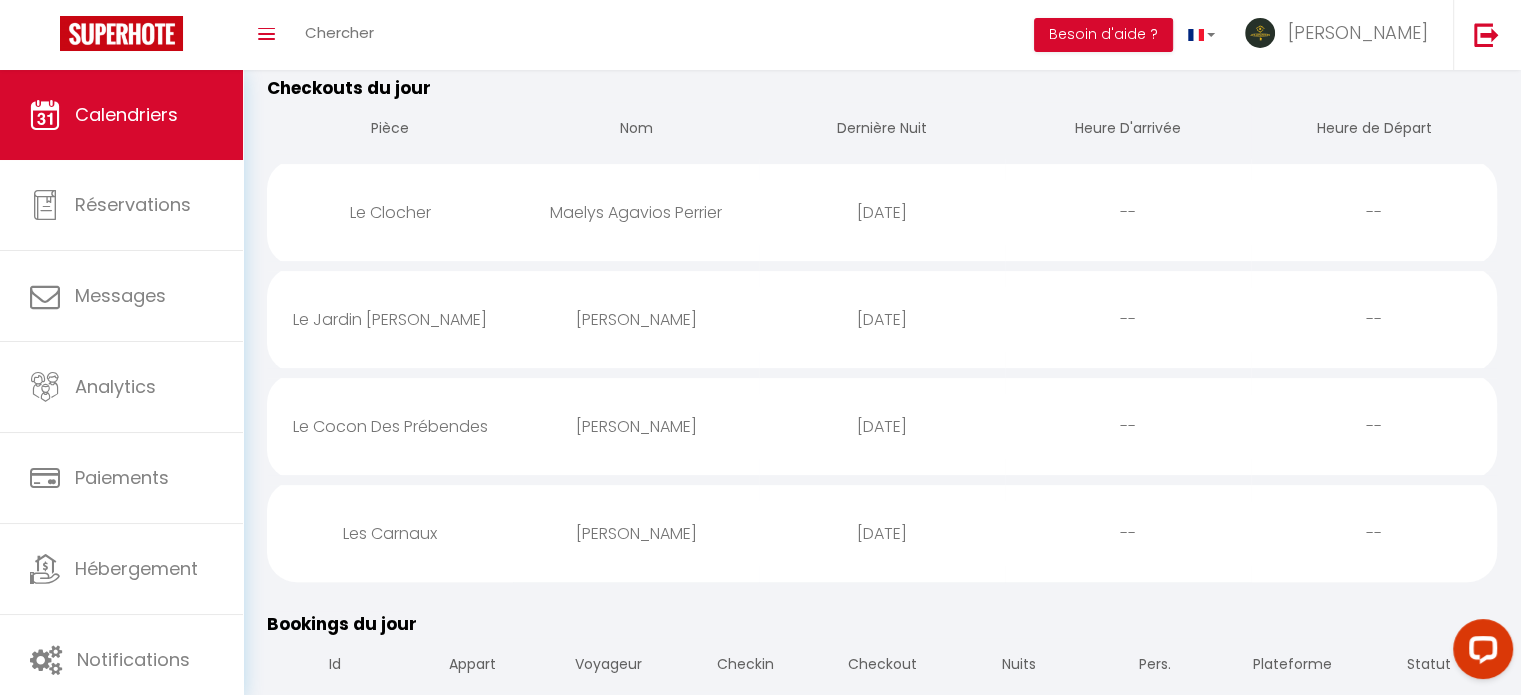 scroll, scrollTop: 674, scrollLeft: 0, axis: vertical 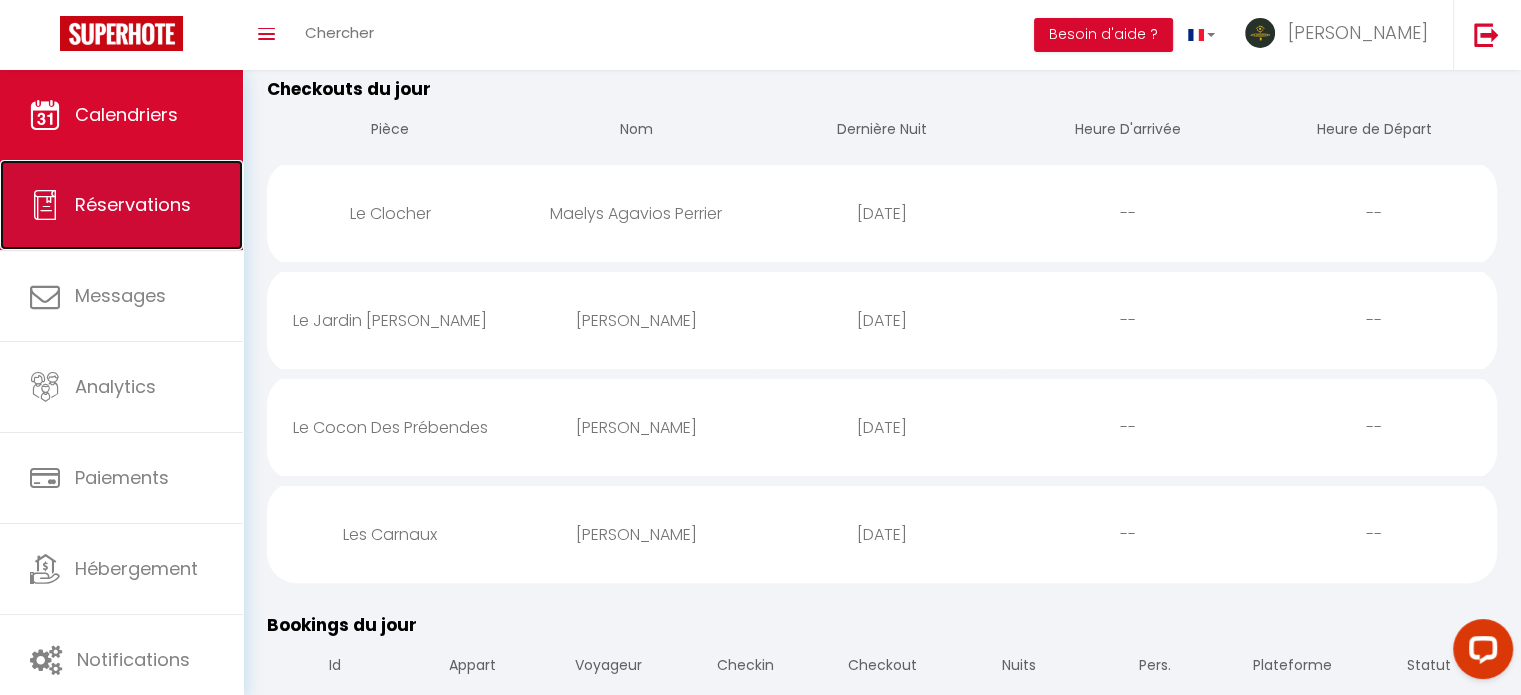 click on "Réservations" at bounding box center [121, 205] 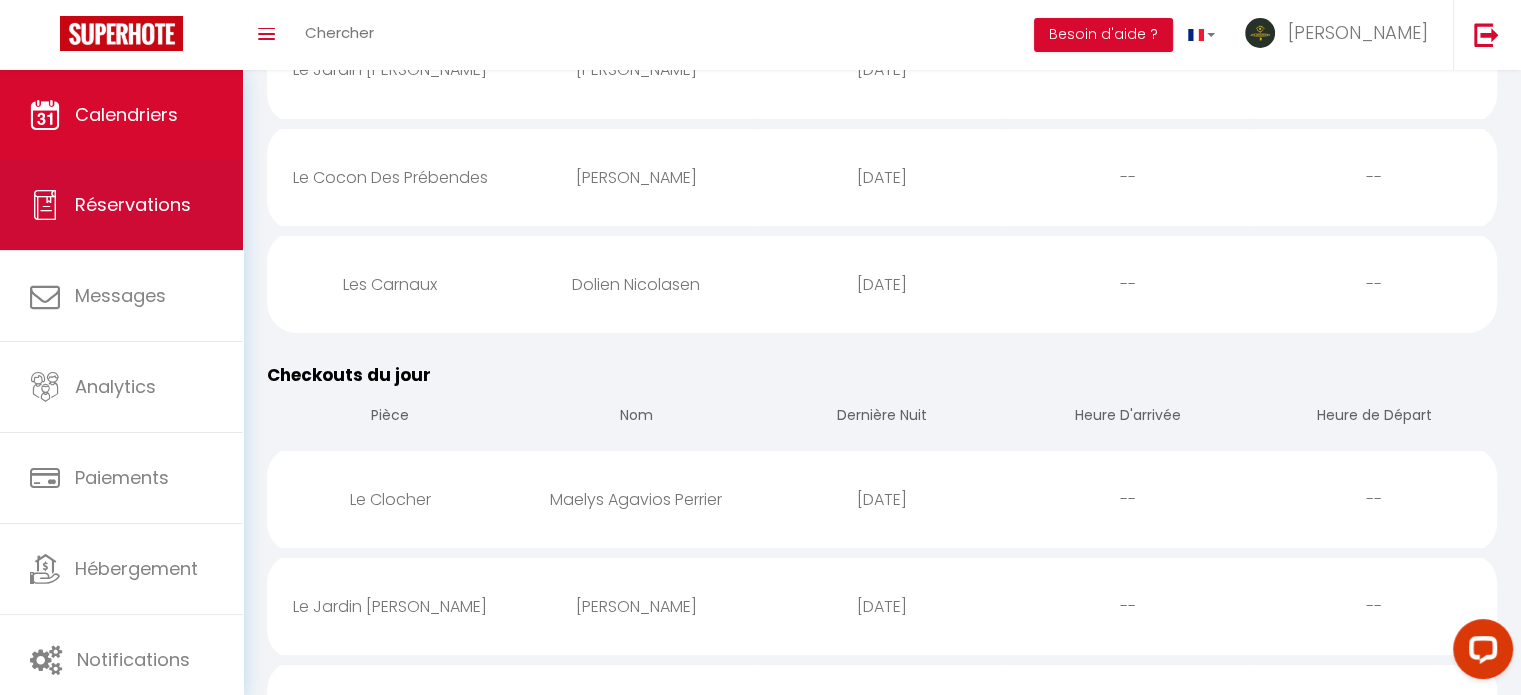 select on "not_cancelled" 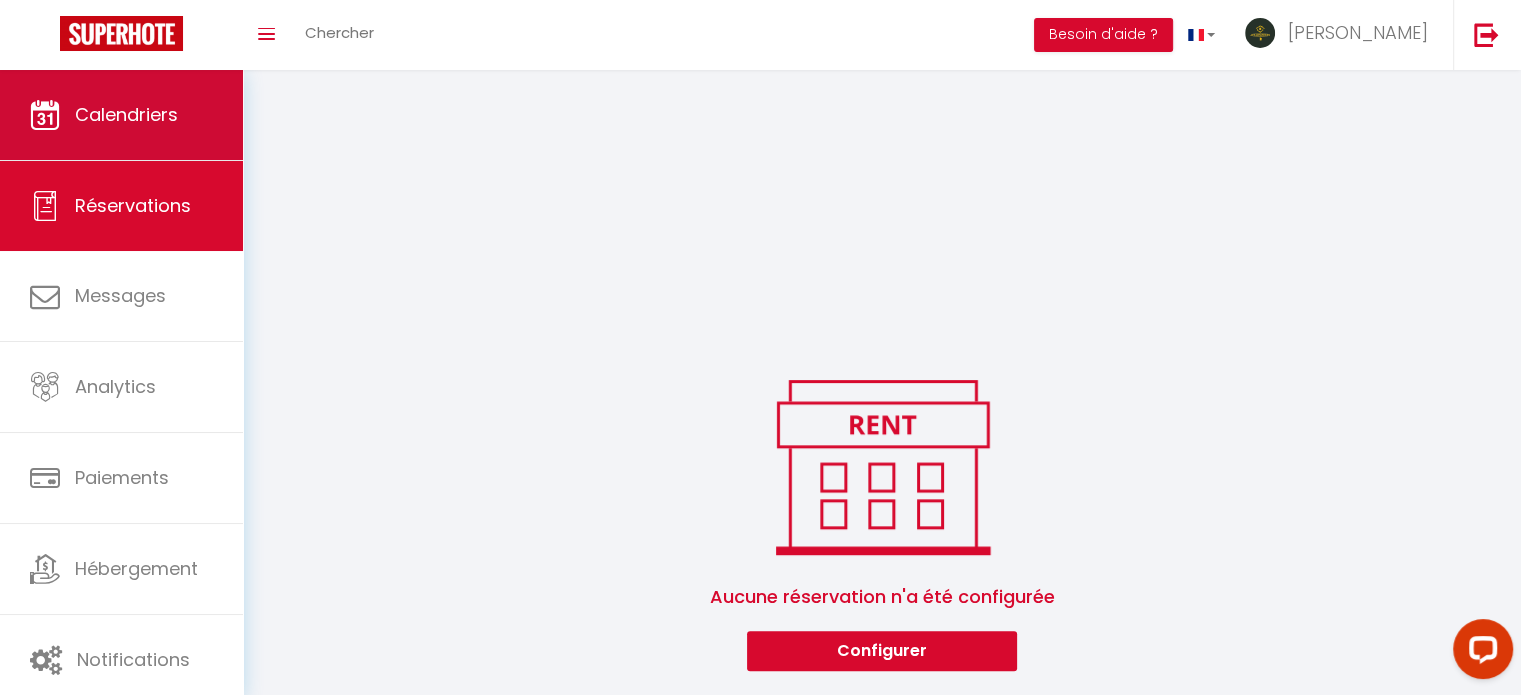 scroll, scrollTop: 1758, scrollLeft: 0, axis: vertical 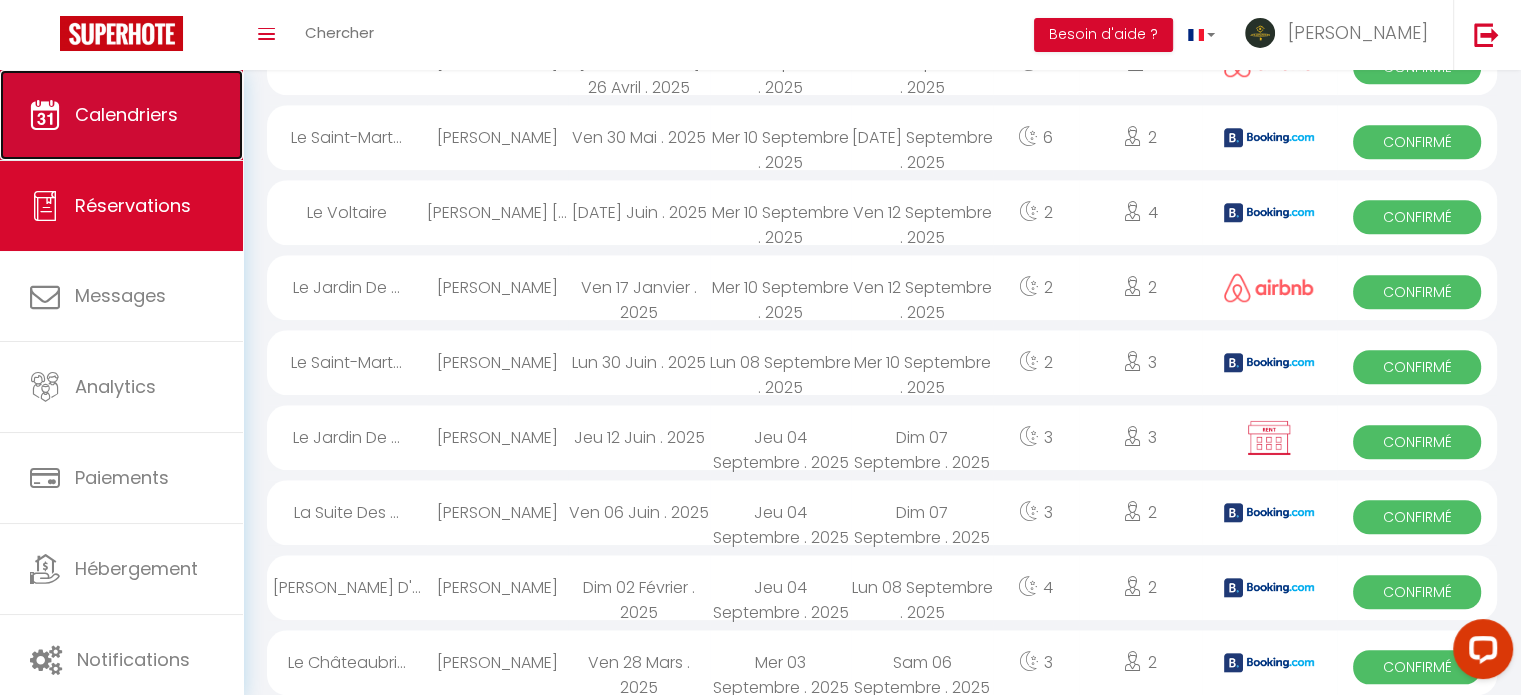 click on "Calendriers" at bounding box center [126, 114] 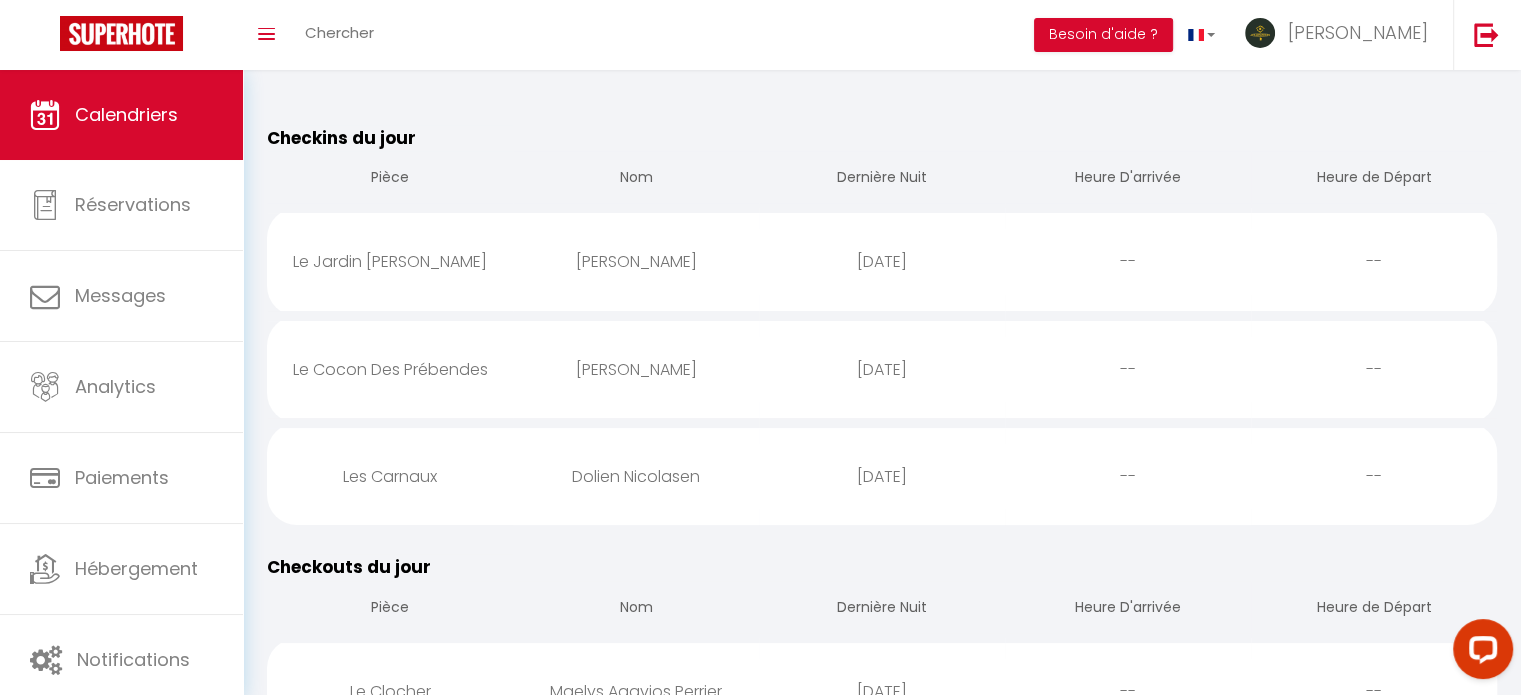 scroll, scrollTop: 0, scrollLeft: 0, axis: both 